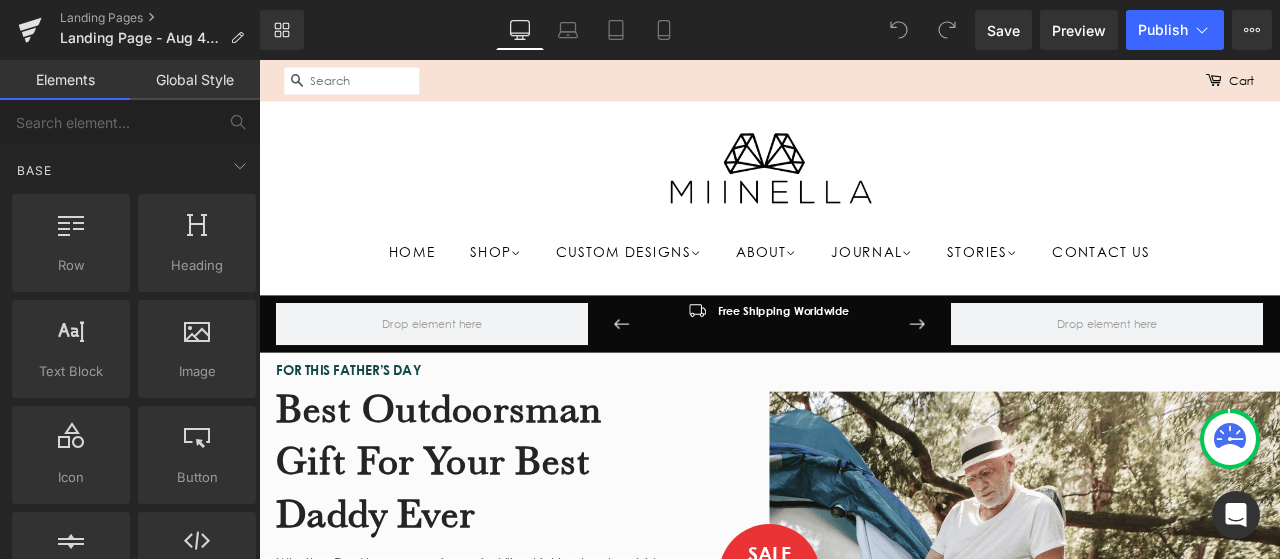 scroll, scrollTop: 0, scrollLeft: 0, axis: both 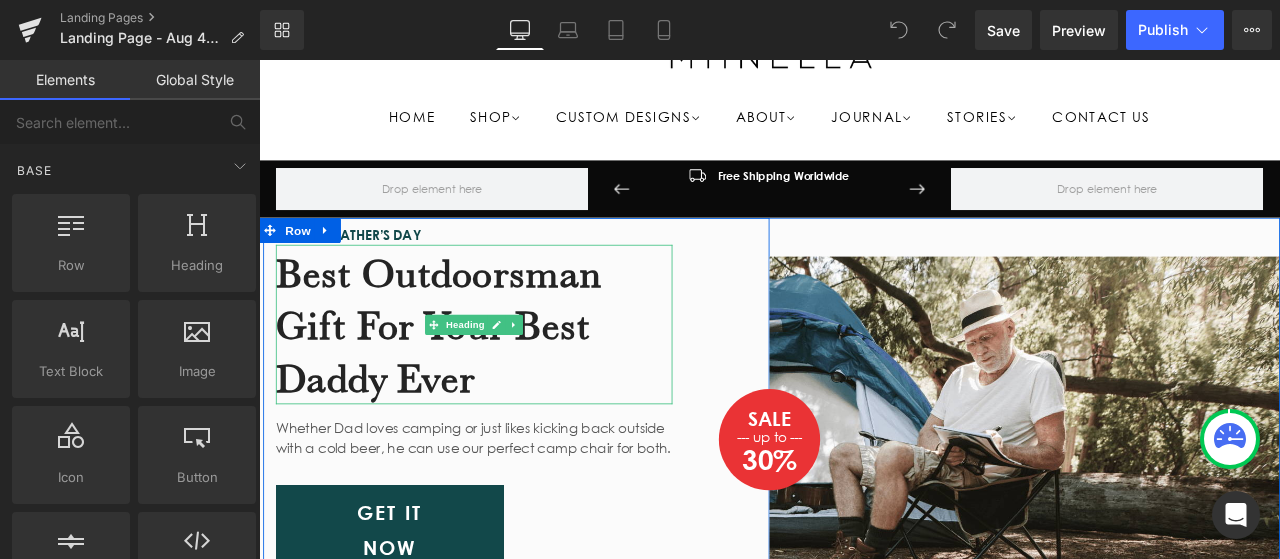 click on "Best Outdoorsman Gift For Your Best Daddy Ever" at bounding box center [514, 374] 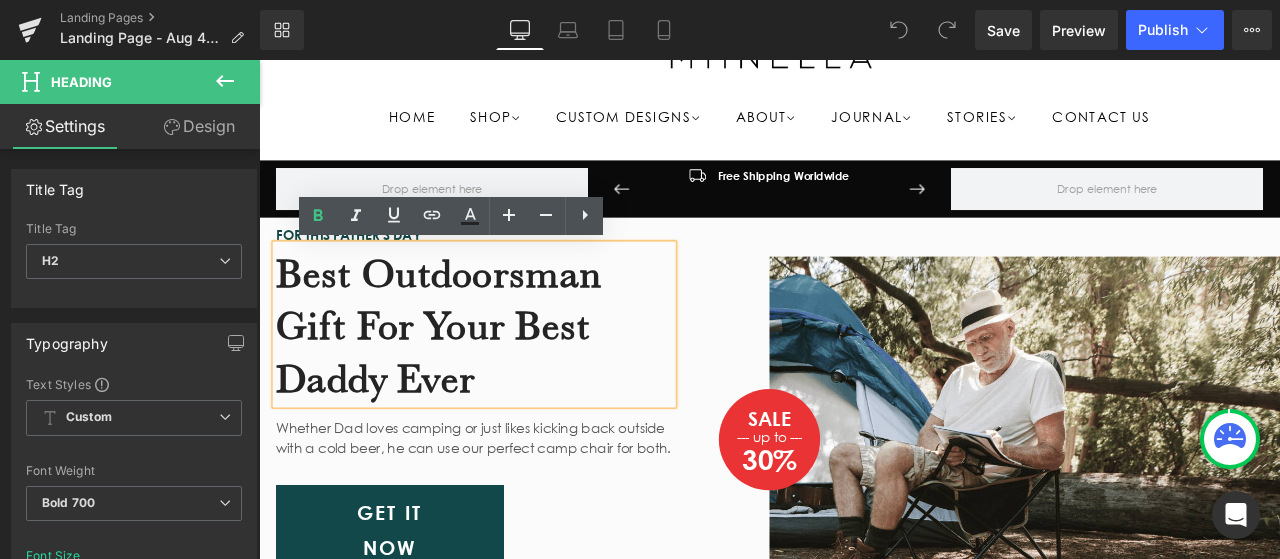 drag, startPoint x: 520, startPoint y: 433, endPoint x: 269, endPoint y: 292, distance: 287.89233 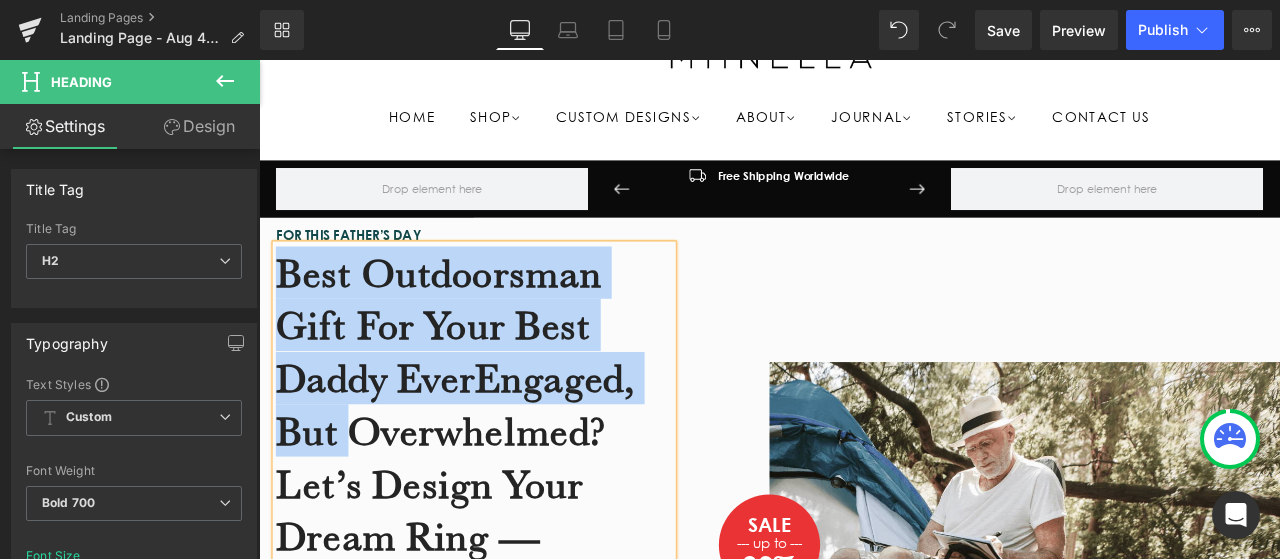 drag, startPoint x: 375, startPoint y: 500, endPoint x: 271, endPoint y: 299, distance: 226.31174 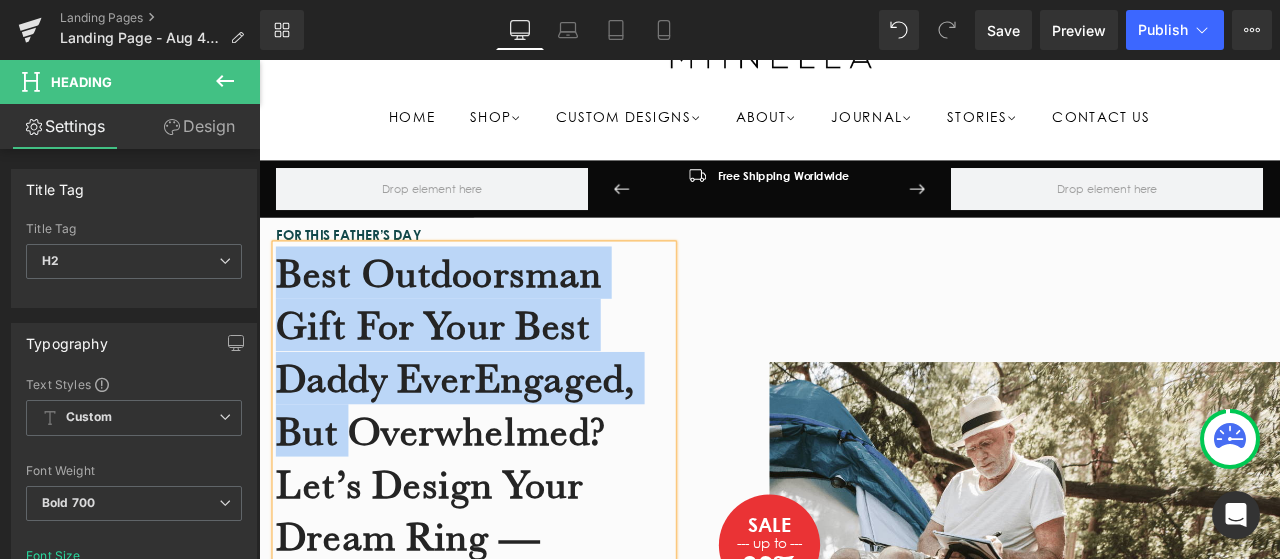 click on "Best Outdoorsman Gift For Your Best Daddy EverEngaged, but overwhelmed? Let’s design your dream ring — together" at bounding box center (514, 499) 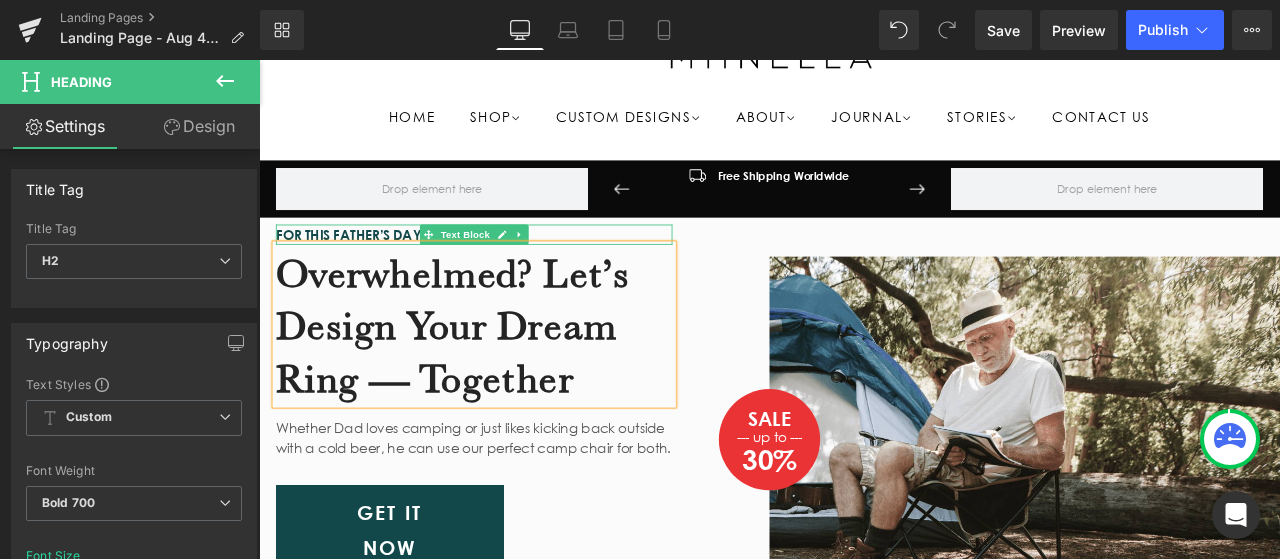 click on "FOR THIS FATHER’S DAY" at bounding box center [514, 267] 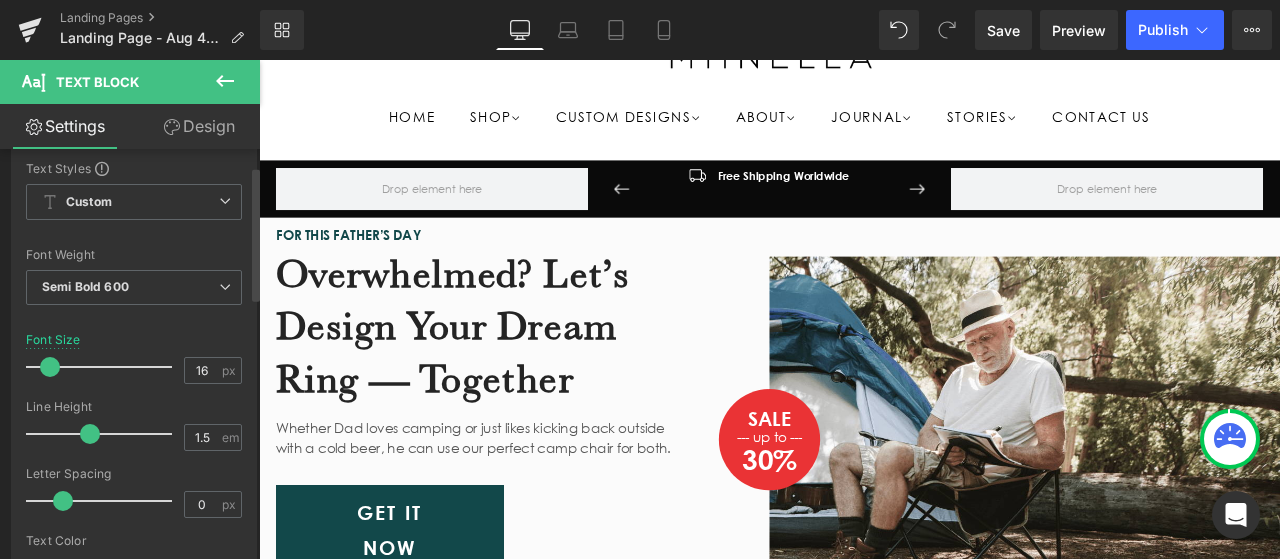 scroll, scrollTop: 0, scrollLeft: 0, axis: both 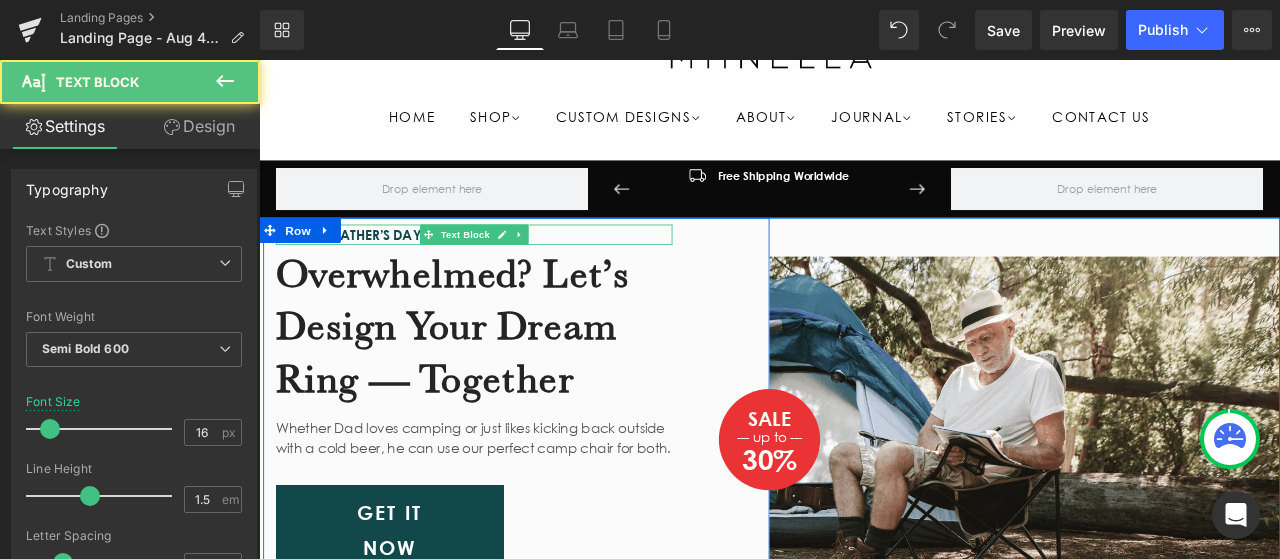 click on "FOR THIS FATHER’S DAY" at bounding box center (514, 267) 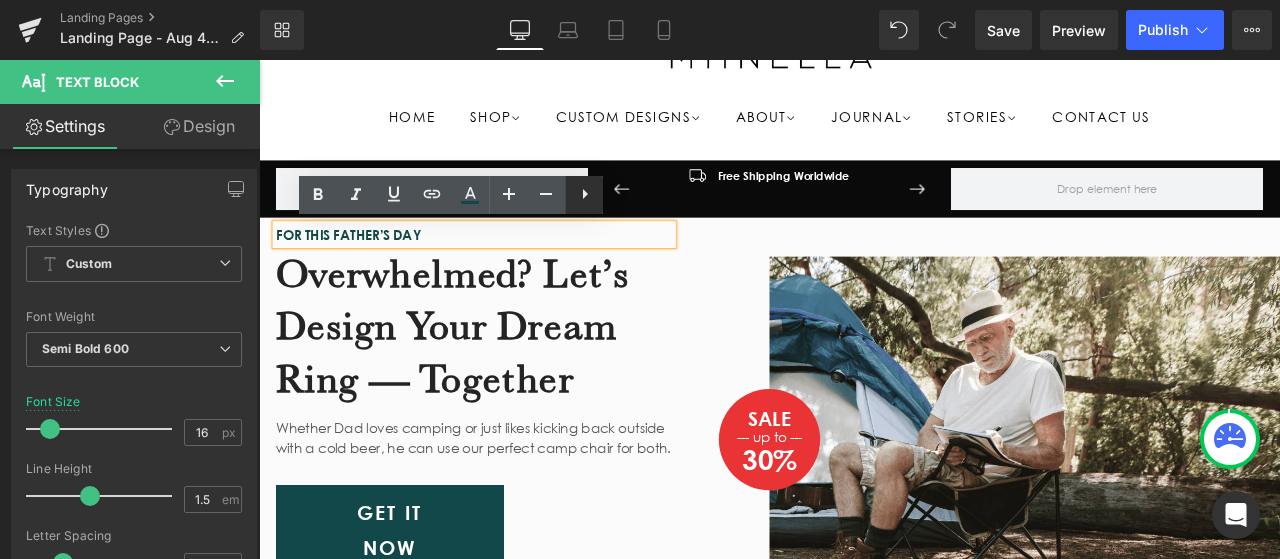 click 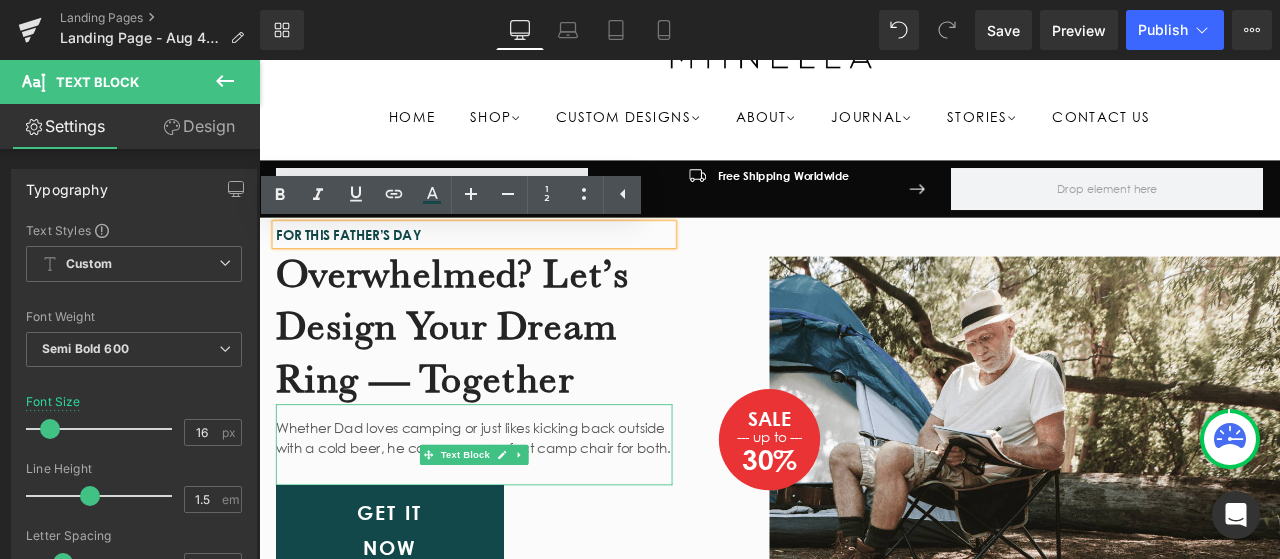 click on "Whether Dad loves camping or just likes kicking back outside with a cold beer, he can use our perfect camp chair for both." at bounding box center (514, 508) 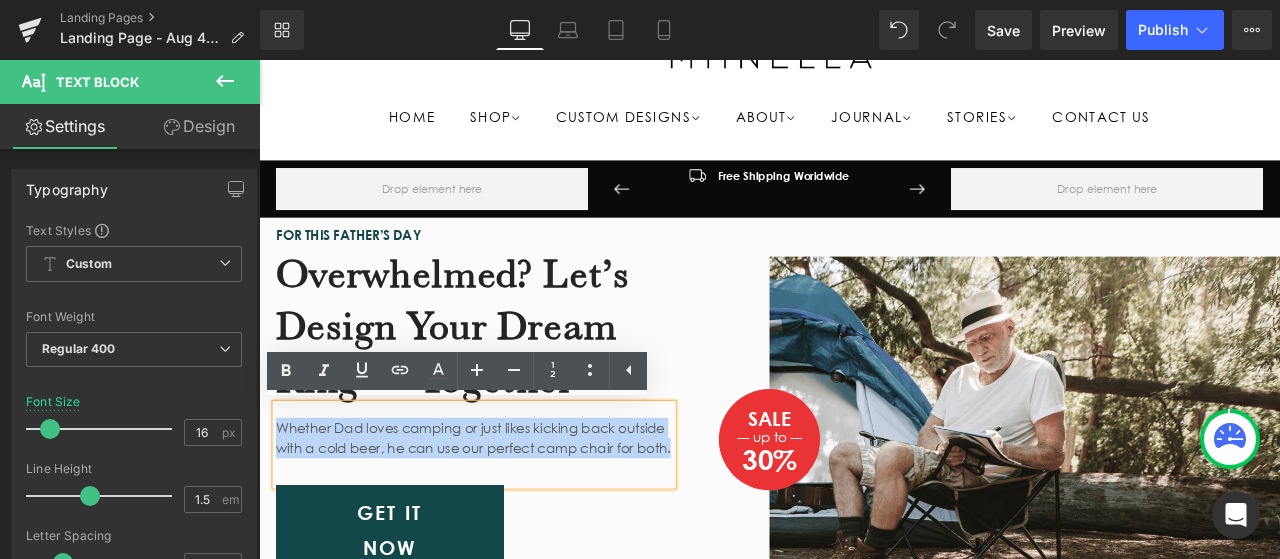 drag, startPoint x: 355, startPoint y: 553, endPoint x: 274, endPoint y: 496, distance: 99.04544 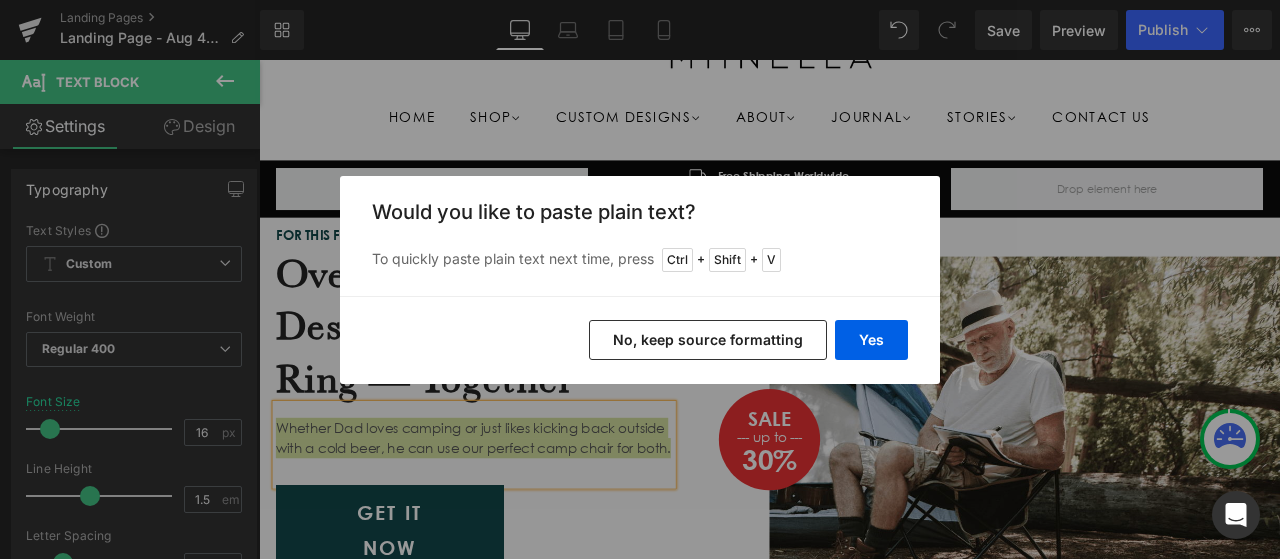 click on "No, keep source formatting" at bounding box center [708, 340] 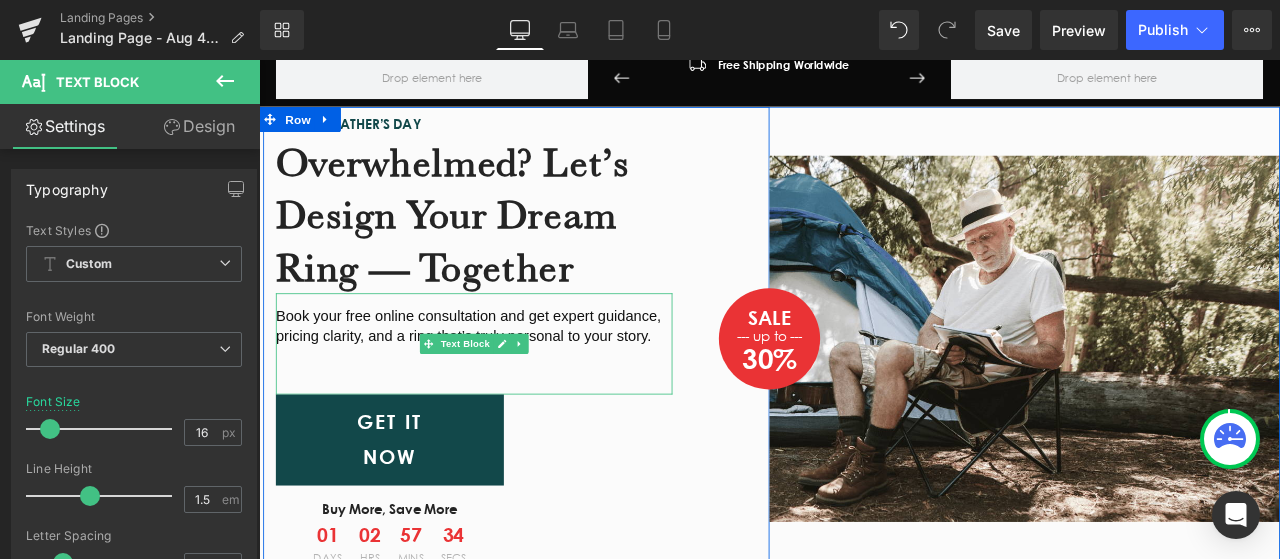 scroll, scrollTop: 292, scrollLeft: 0, axis: vertical 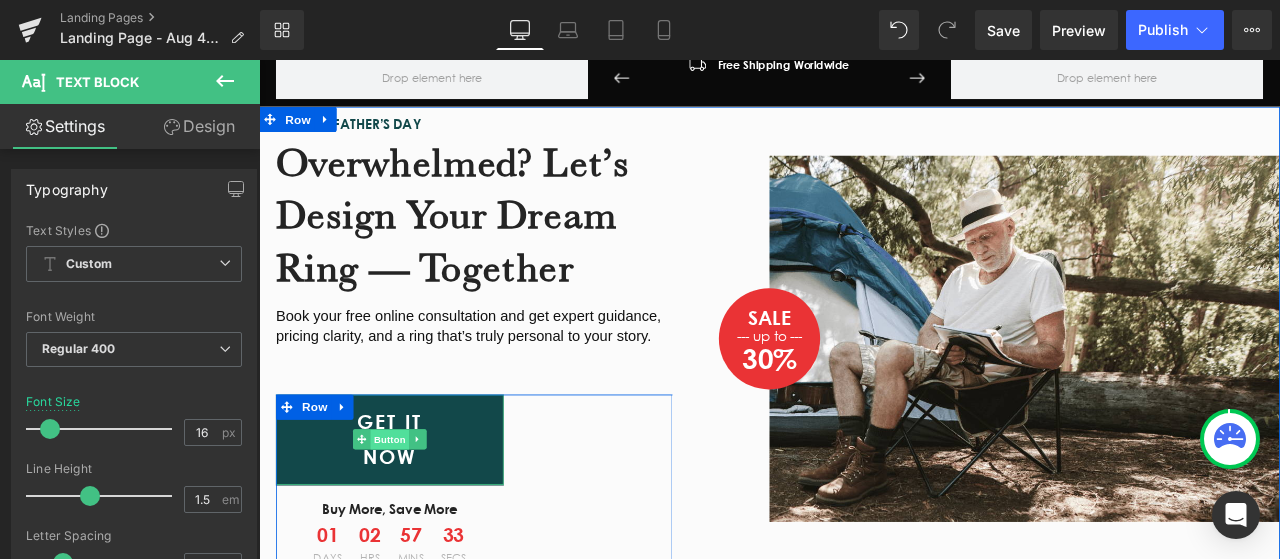 click on "Button" at bounding box center (414, 510) 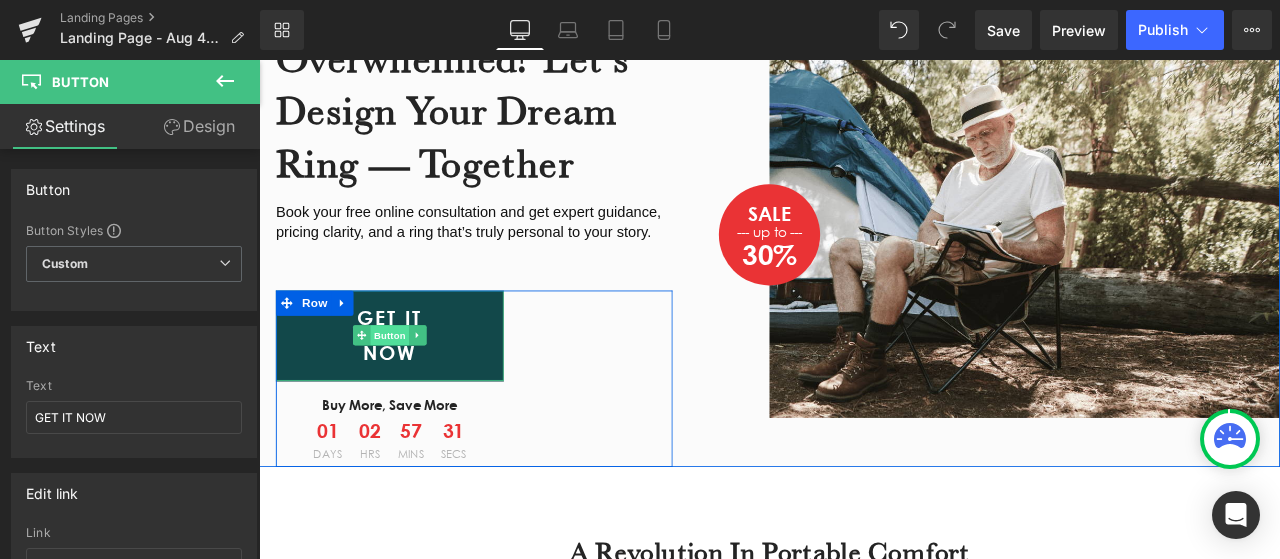 scroll, scrollTop: 420, scrollLeft: 0, axis: vertical 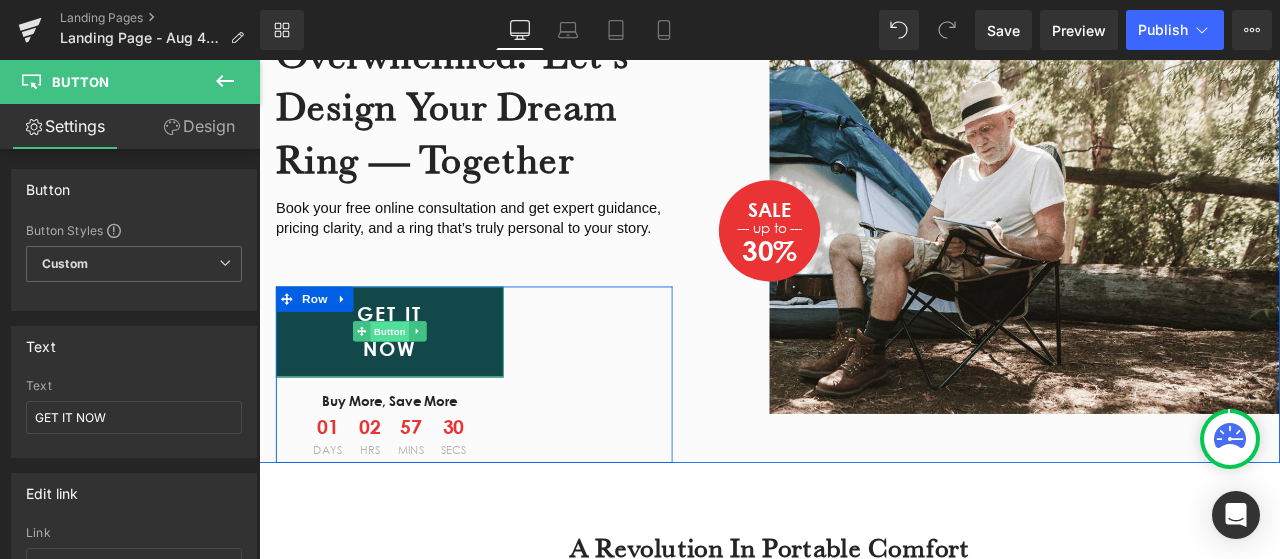 click on "Button" at bounding box center (414, 382) 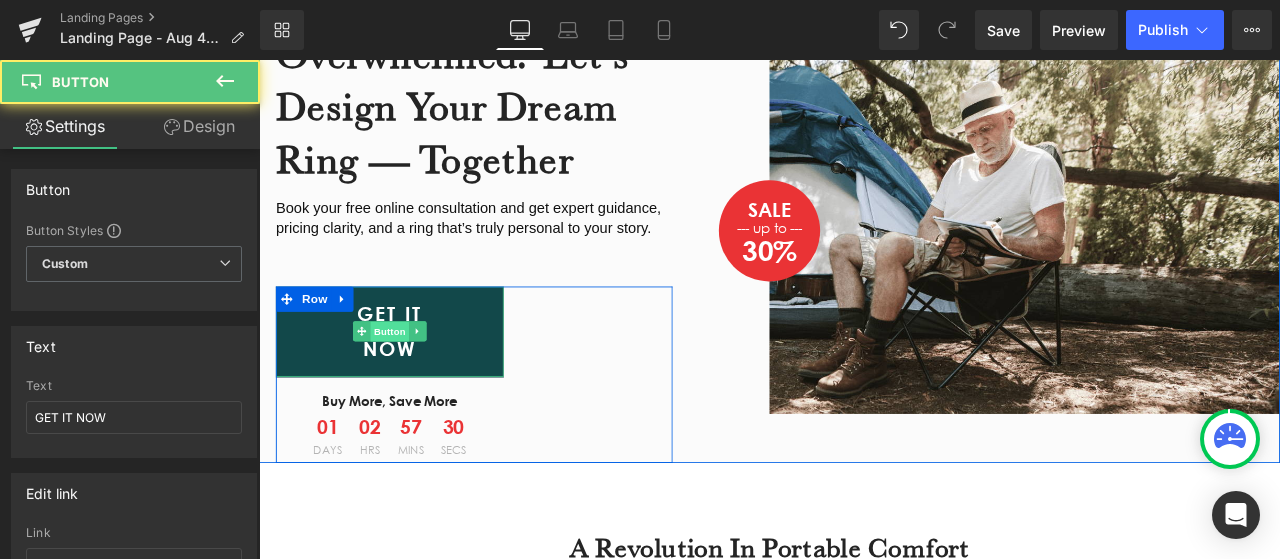click on "Button" at bounding box center (414, 382) 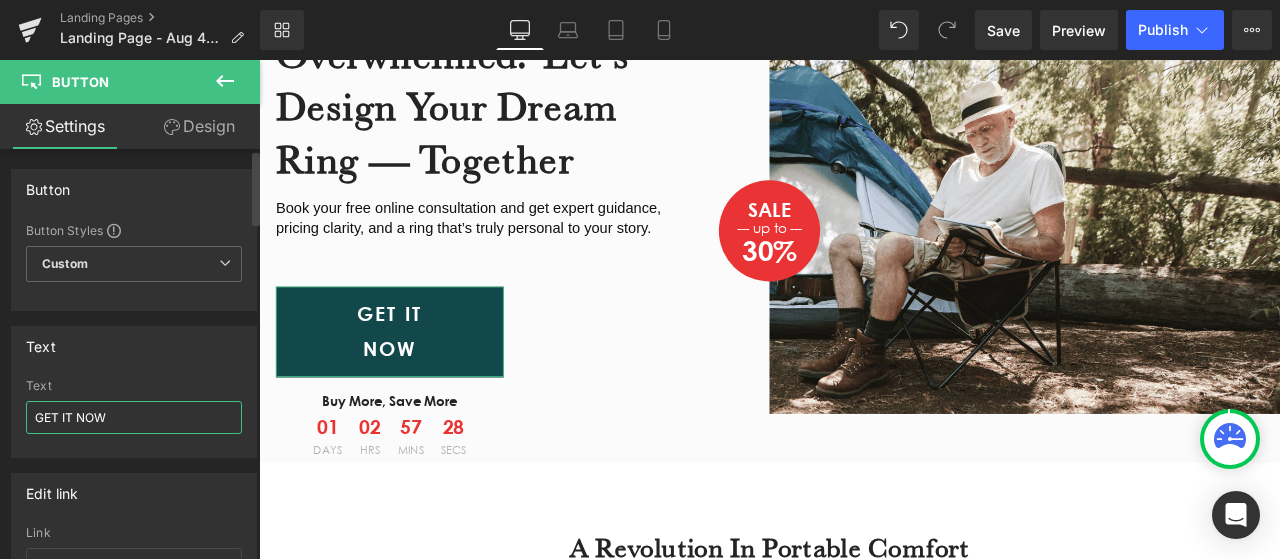 click on "GET IT NOW" at bounding box center (134, 417) 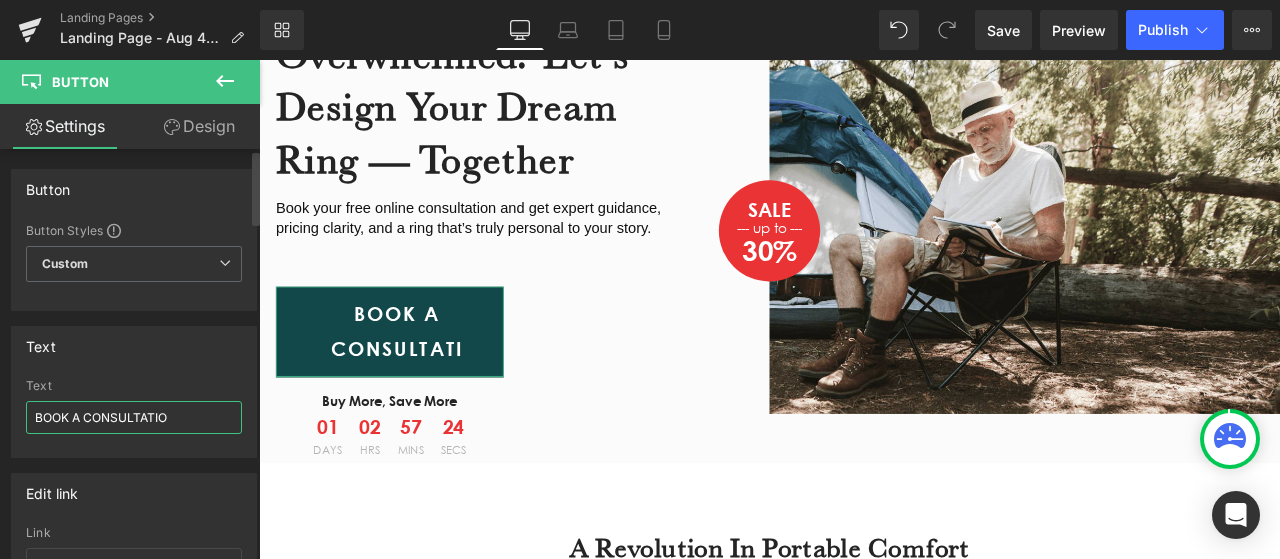 type on "BOOK A CONSULTATION" 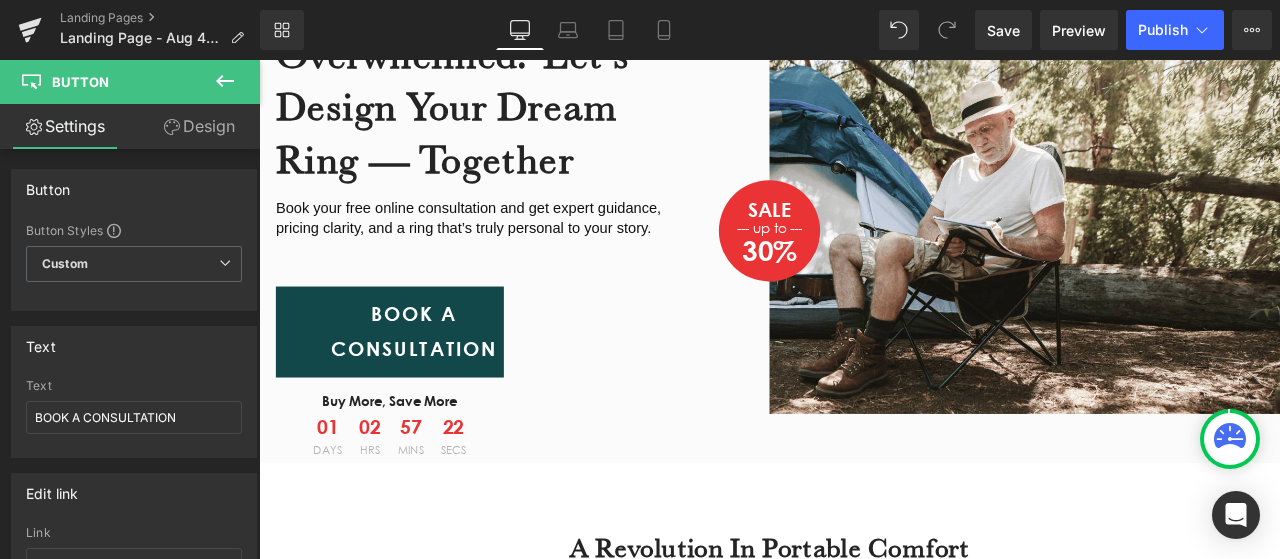 click on "01 Days
02 Hrs
57 Mins
22 Secs
Countdown Timer" at bounding box center [414, 506] 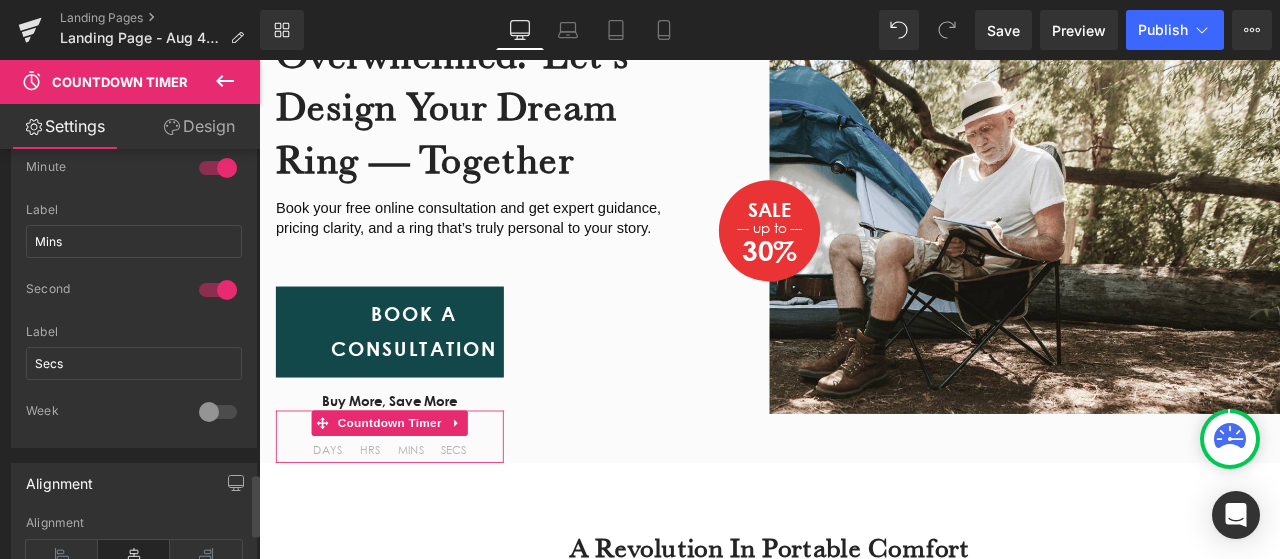 scroll, scrollTop: 2310, scrollLeft: 0, axis: vertical 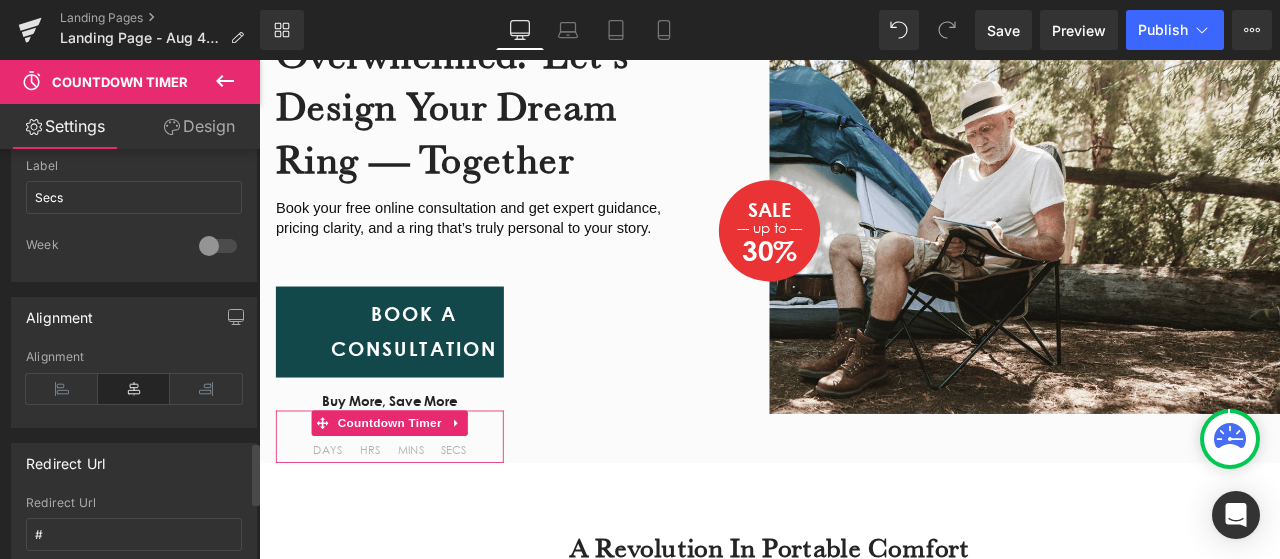 click at bounding box center (134, 420) 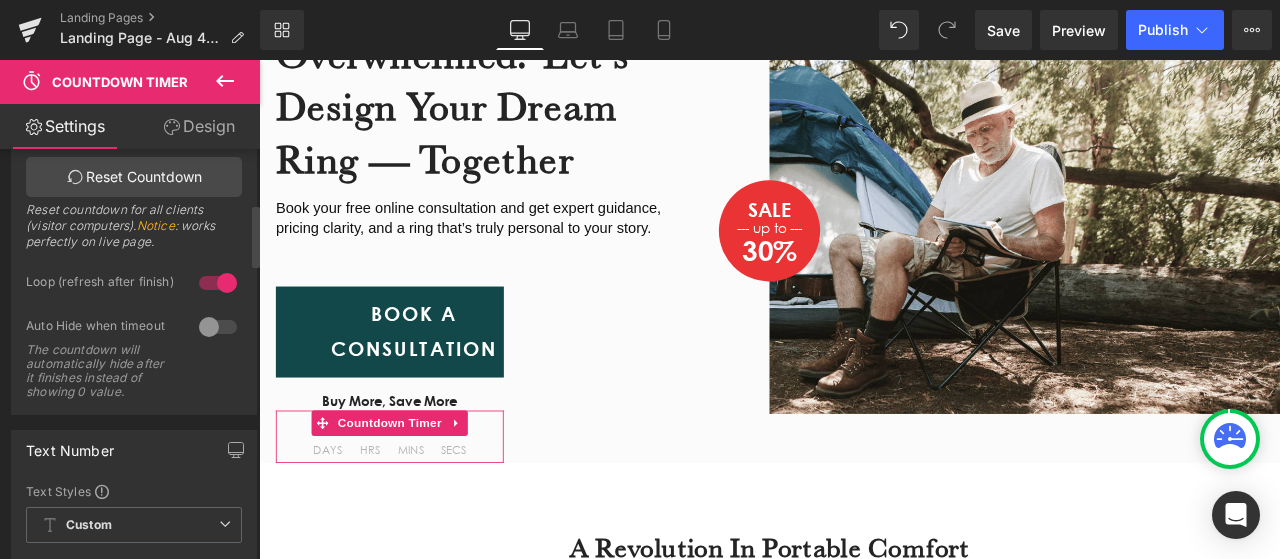 scroll, scrollTop: 0, scrollLeft: 0, axis: both 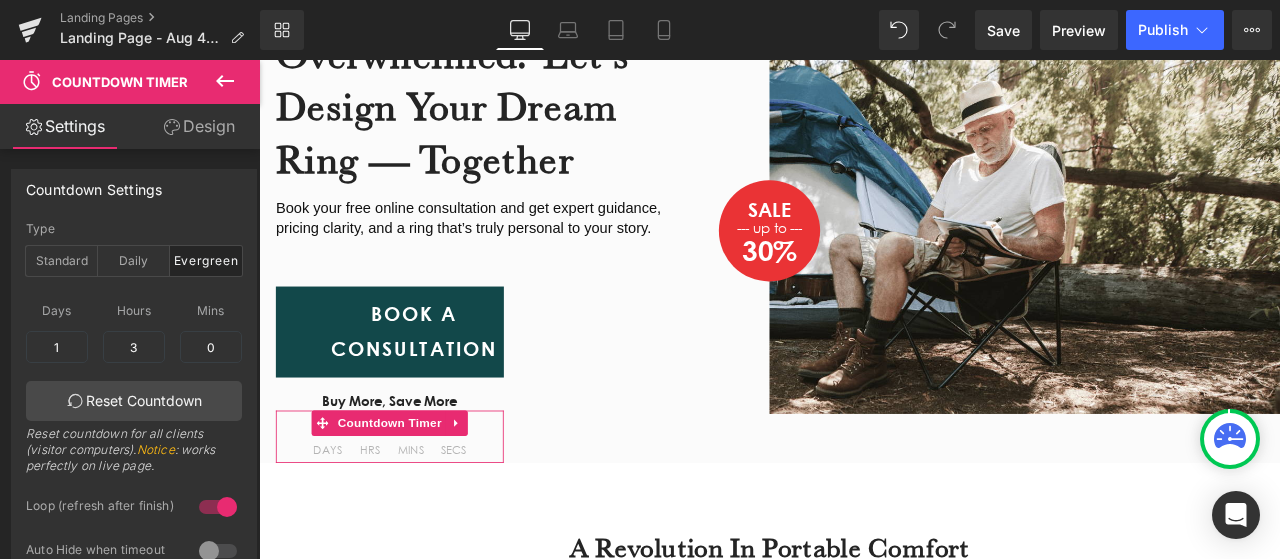click on "Design" at bounding box center (199, 126) 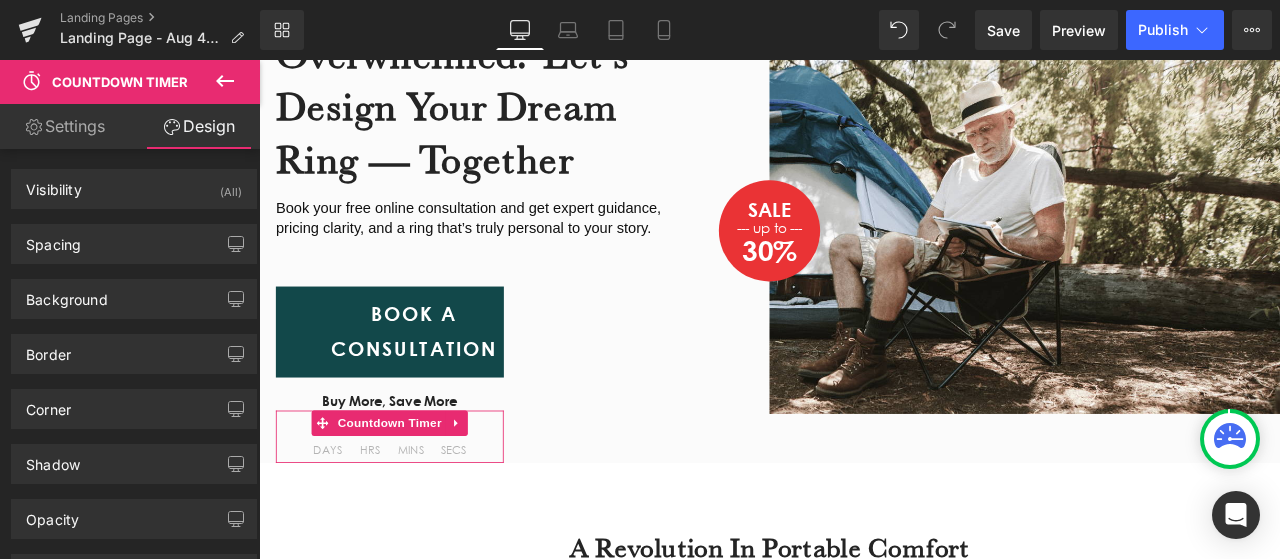click on "Settings" at bounding box center [65, 126] 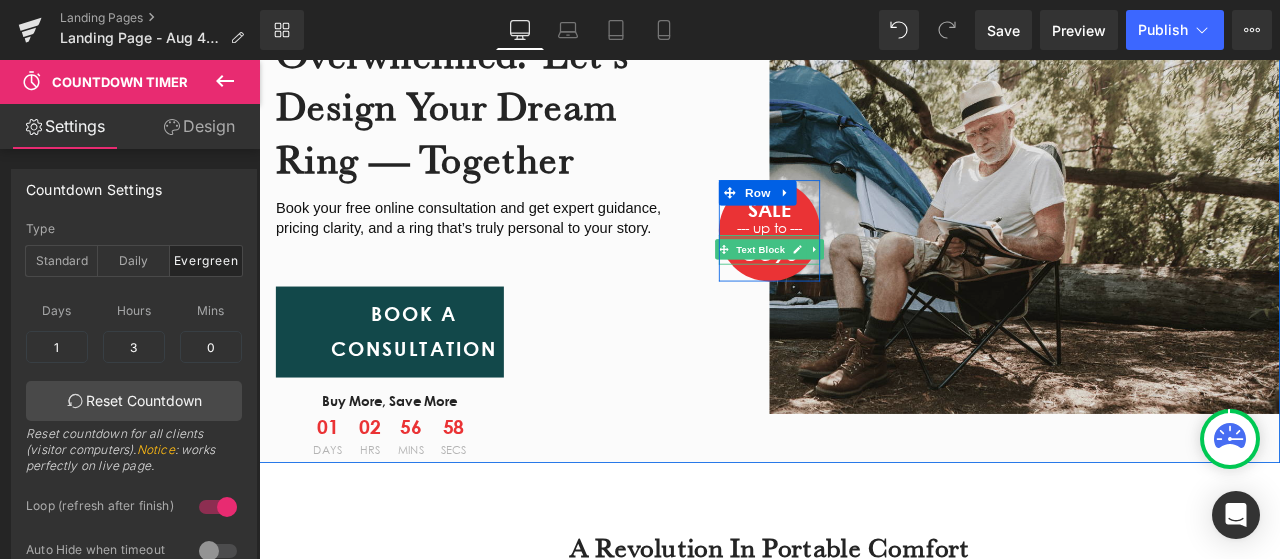click at bounding box center [1166, 262] 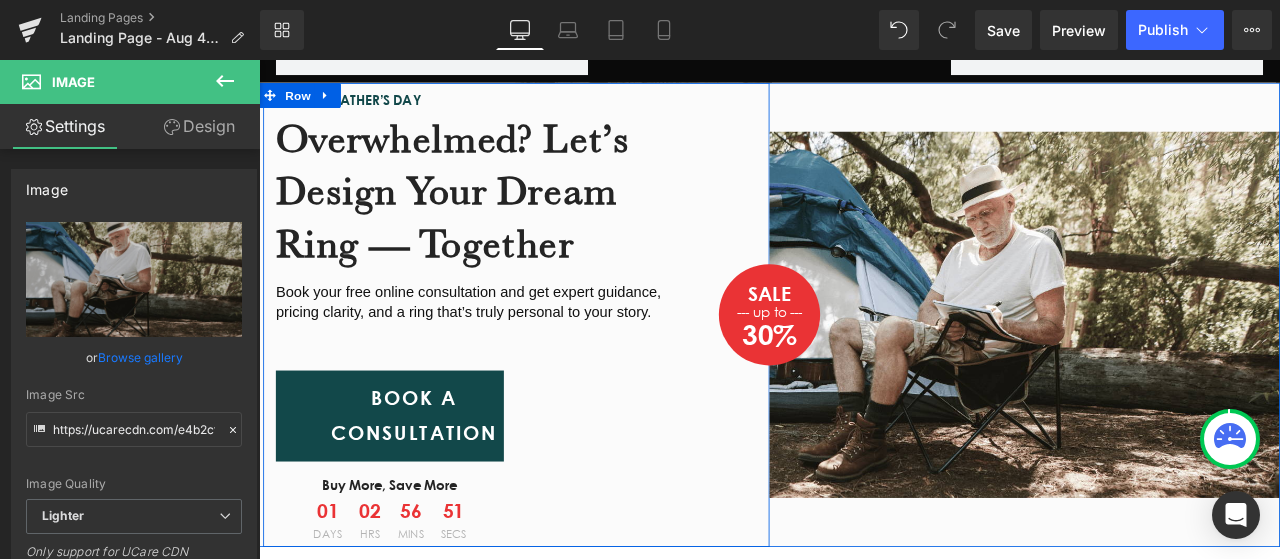 scroll, scrollTop: 329, scrollLeft: 0, axis: vertical 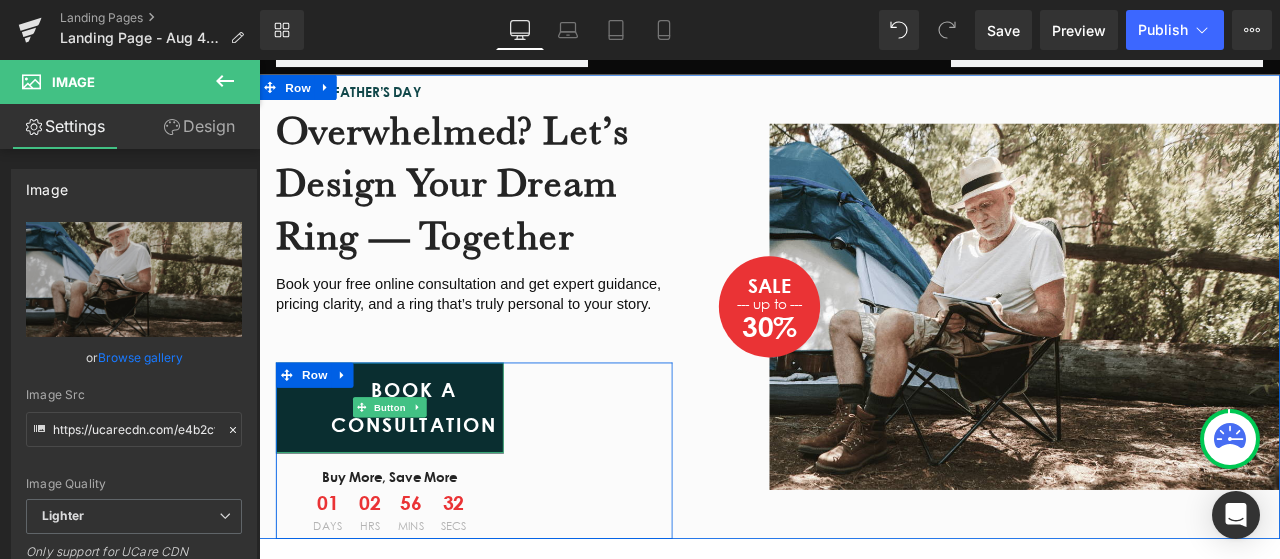 click on "BOOK A CONSULTATION" at bounding box center (414, 472) 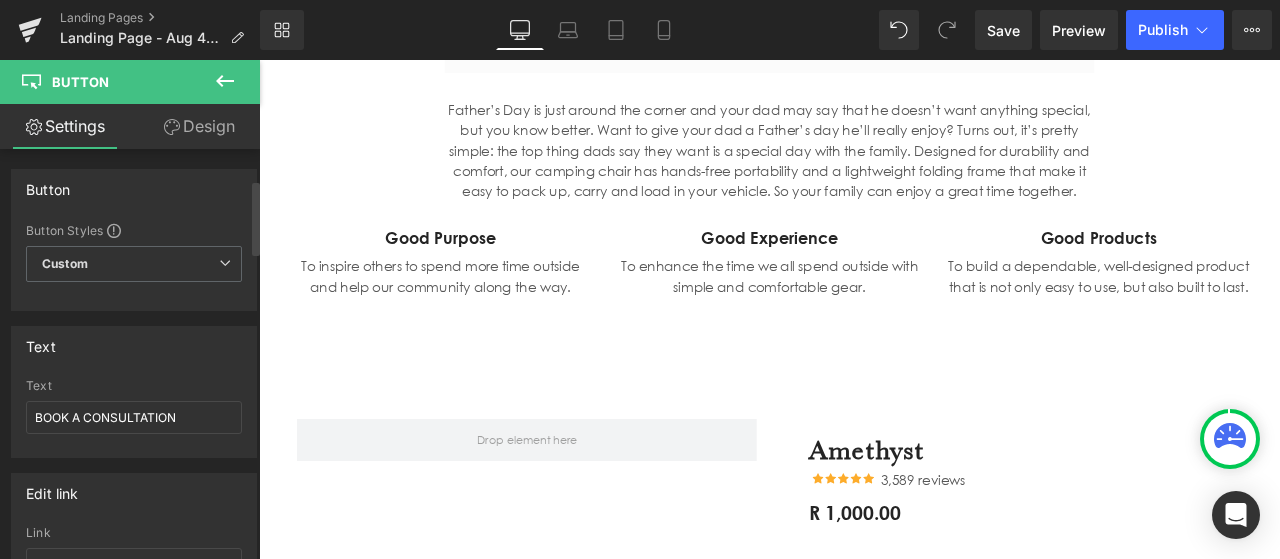 scroll, scrollTop: 255, scrollLeft: 0, axis: vertical 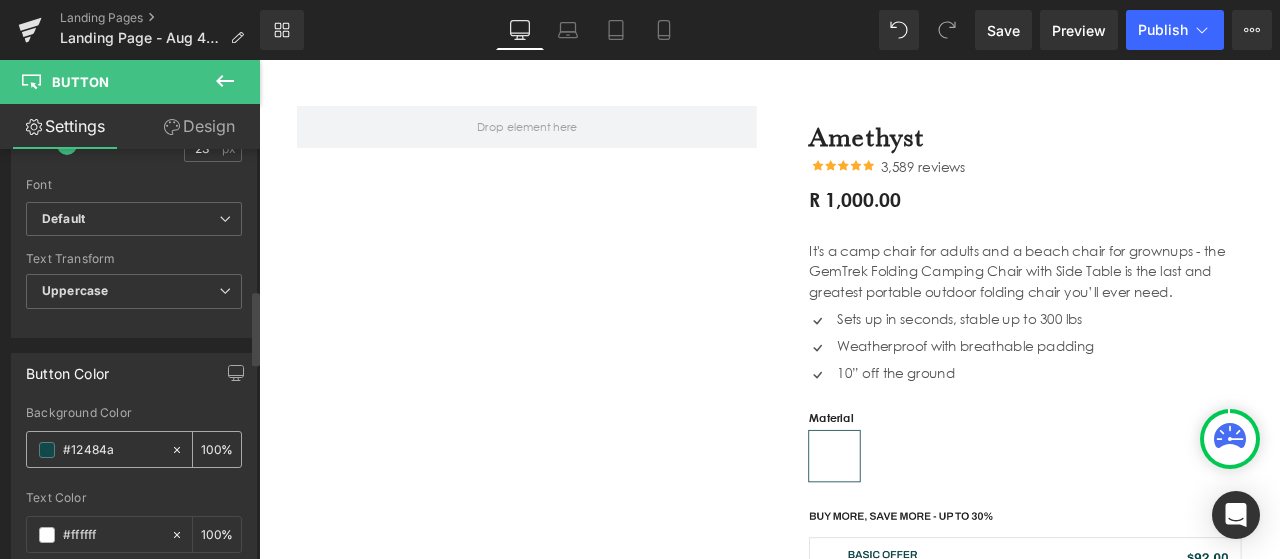 click at bounding box center (47, 450) 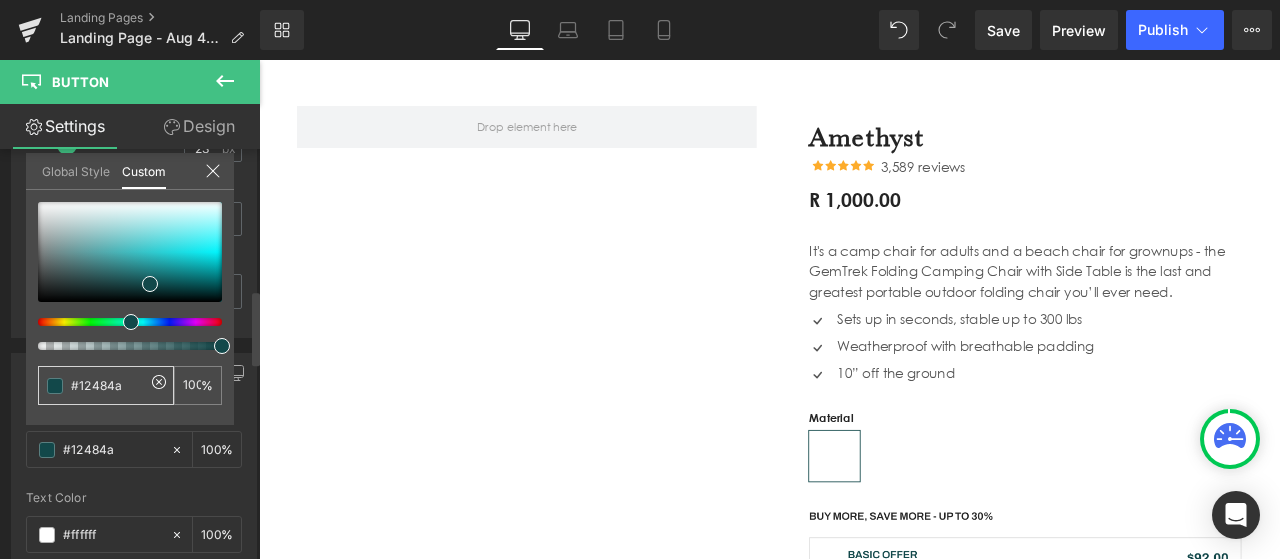 click on "#12484a" at bounding box center (108, 385) 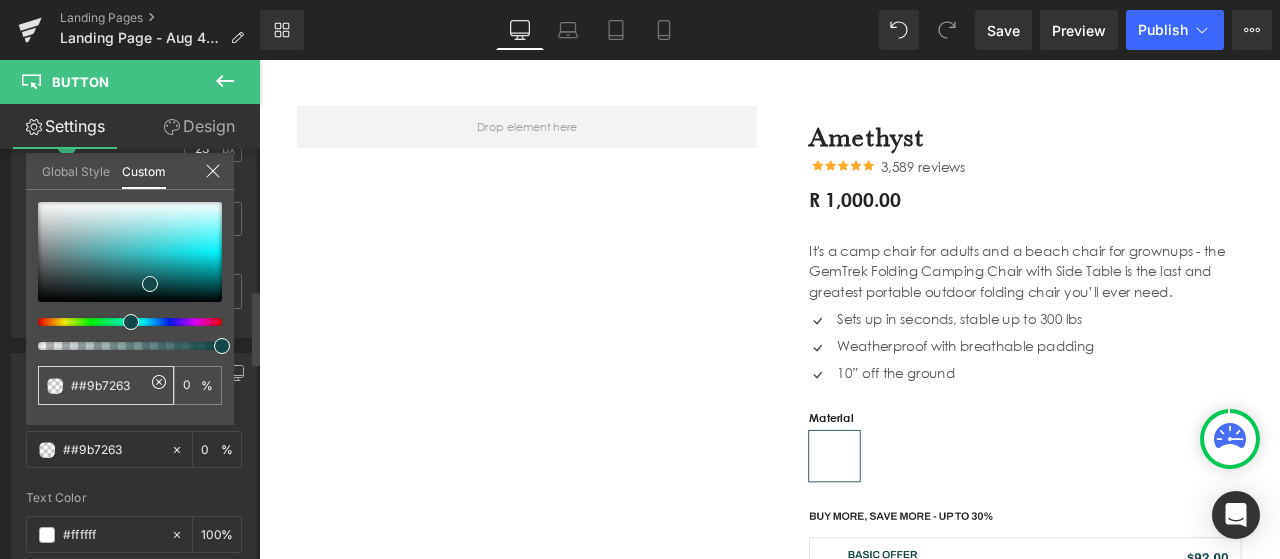 click on "##9b7263" at bounding box center (108, 385) 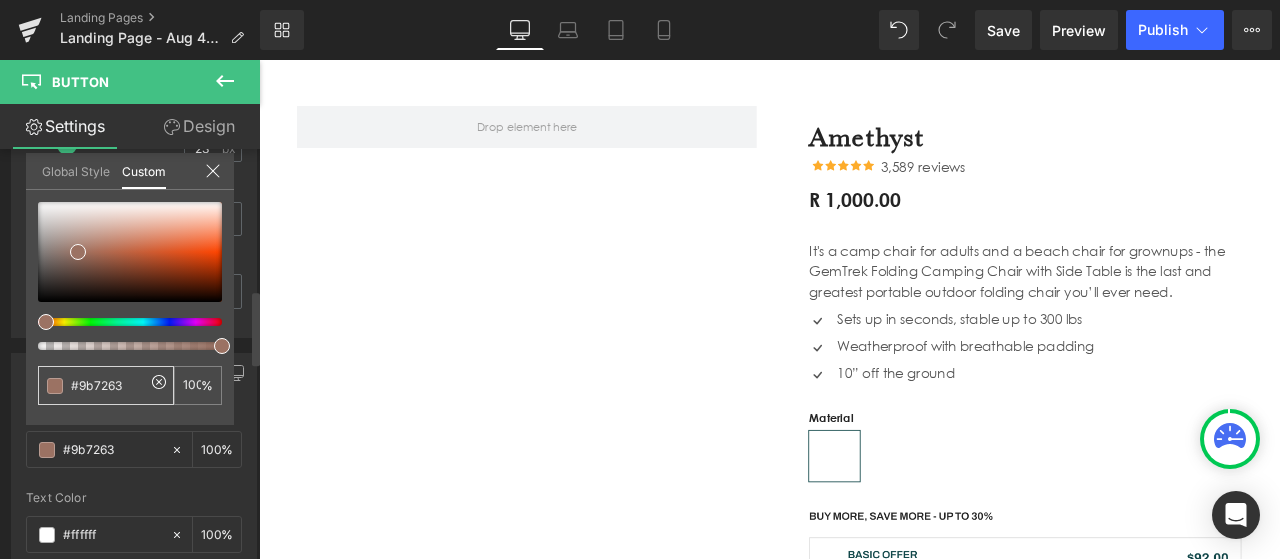 type on "#9b7263" 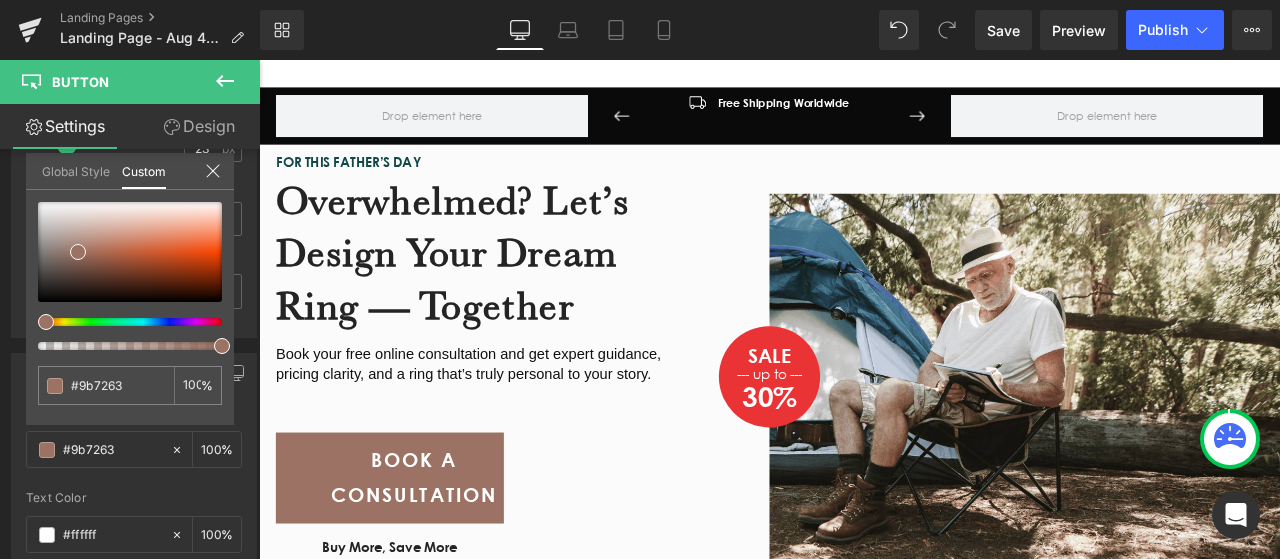 scroll, scrollTop: 274, scrollLeft: 0, axis: vertical 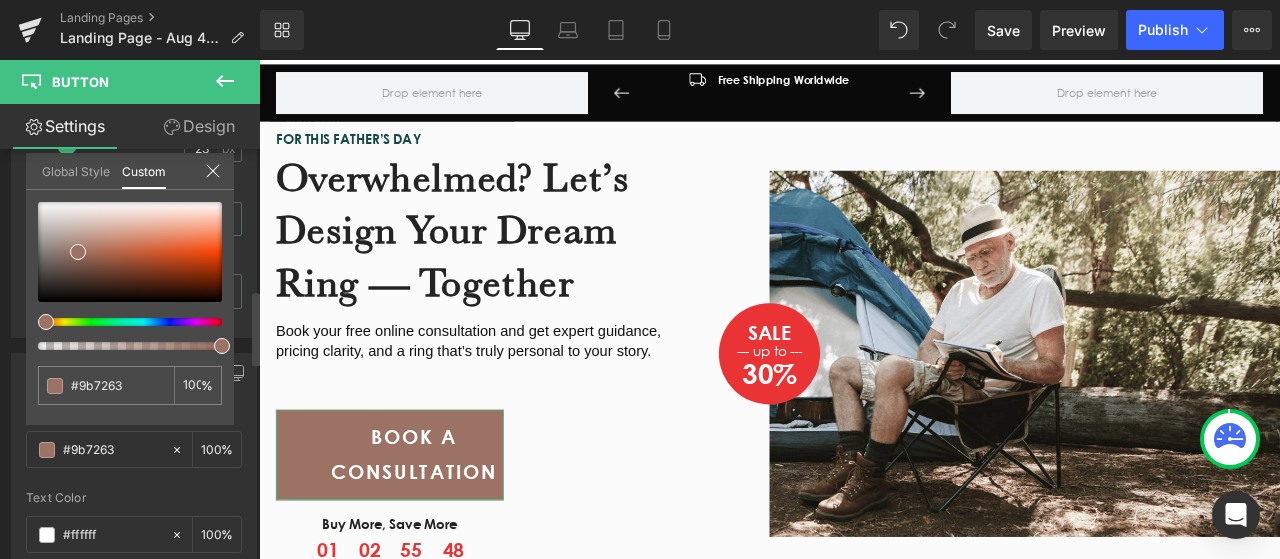 click 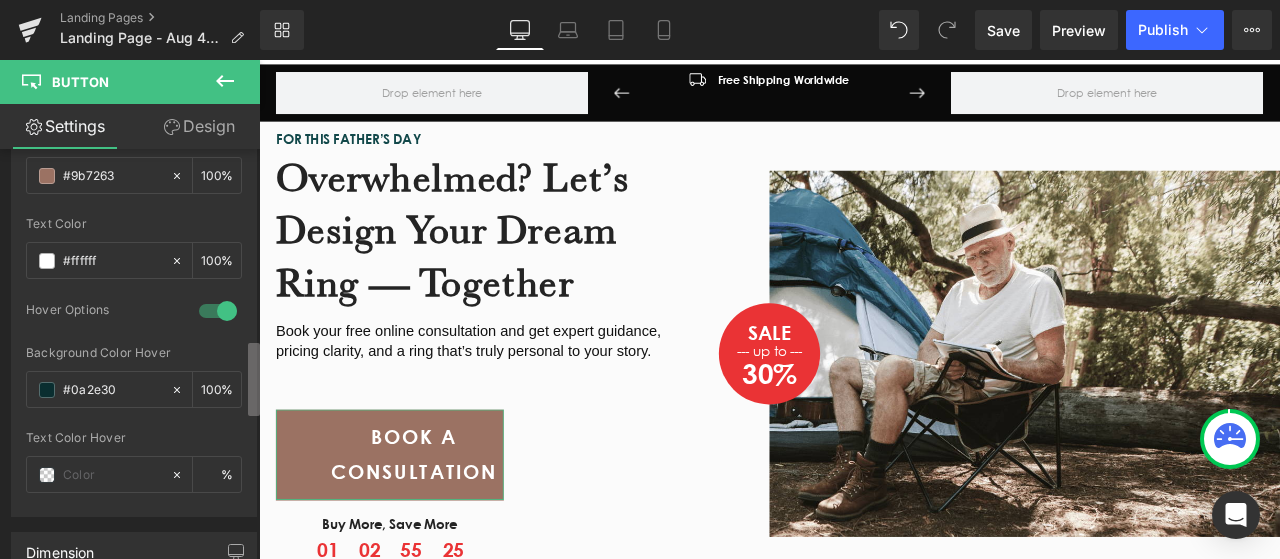 scroll, scrollTop: 1062, scrollLeft: 0, axis: vertical 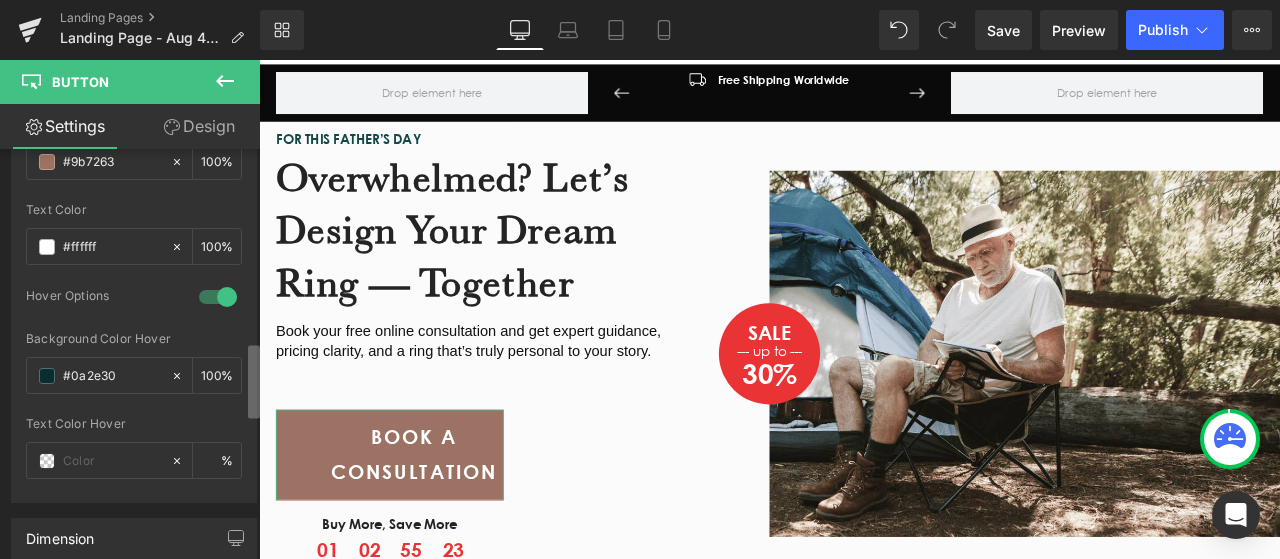 click on "Button
Button Styles Custom
Custom
Setup Global Style
Custom
Setup Global Style
Button Size Large Medium Small
Large
Large Medium Small
Text BOOK A CONSULTATION Text BOOK A CONSULTATION Edit link #m-1679123263314 Link #m-1679123263314  Pick Link  Pick Action Current Tab New Tab Open in
Current Tab
Current Tab New Tab Typography Thin 100 Semi Thin 200 Light 300 Regular 400 Medium 500 Semi Bold 600 Super Bold 800 Boldest 900 Bold 700 Lighter Bolder Font Weight
Bold 700
Thin 100 Semi Thin 200 23" at bounding box center [130, 358] 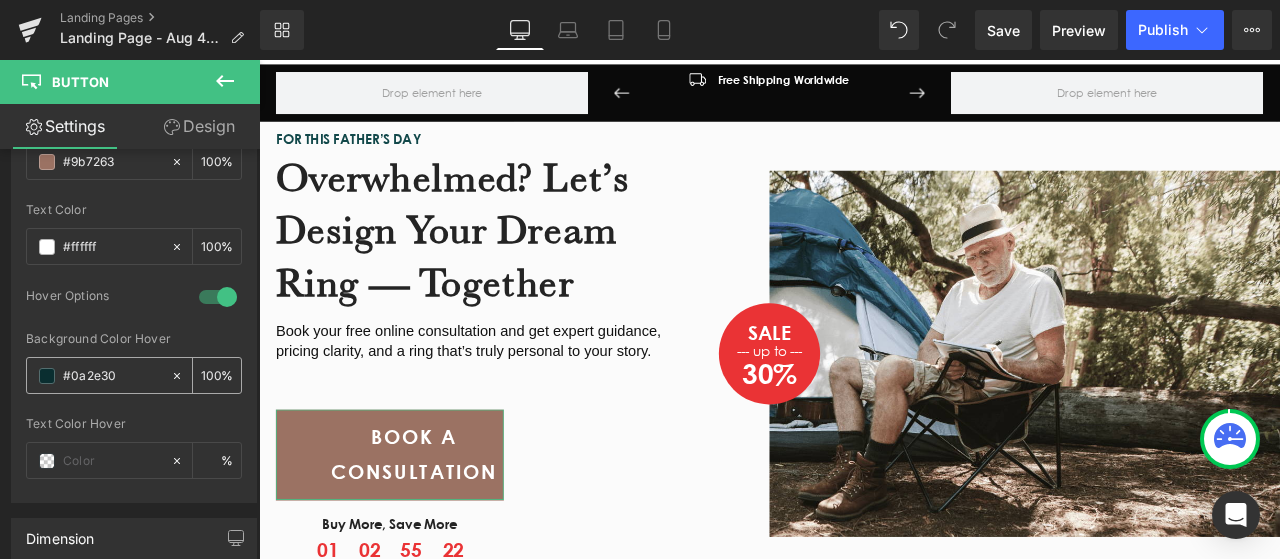 click at bounding box center (47, 376) 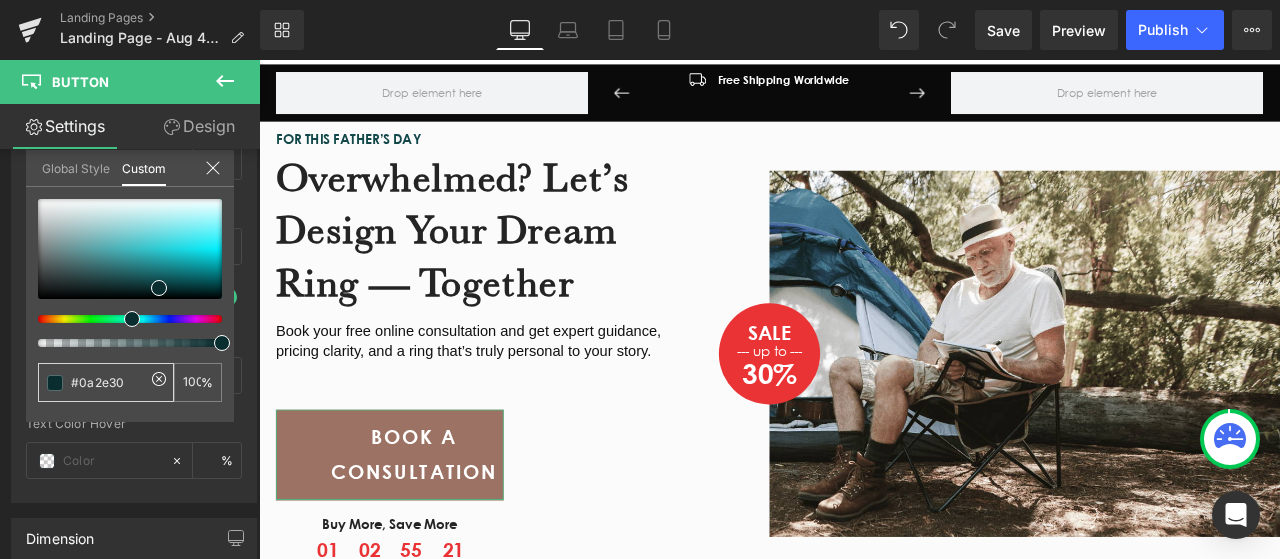 click on "#0a2e30" at bounding box center (108, 382) 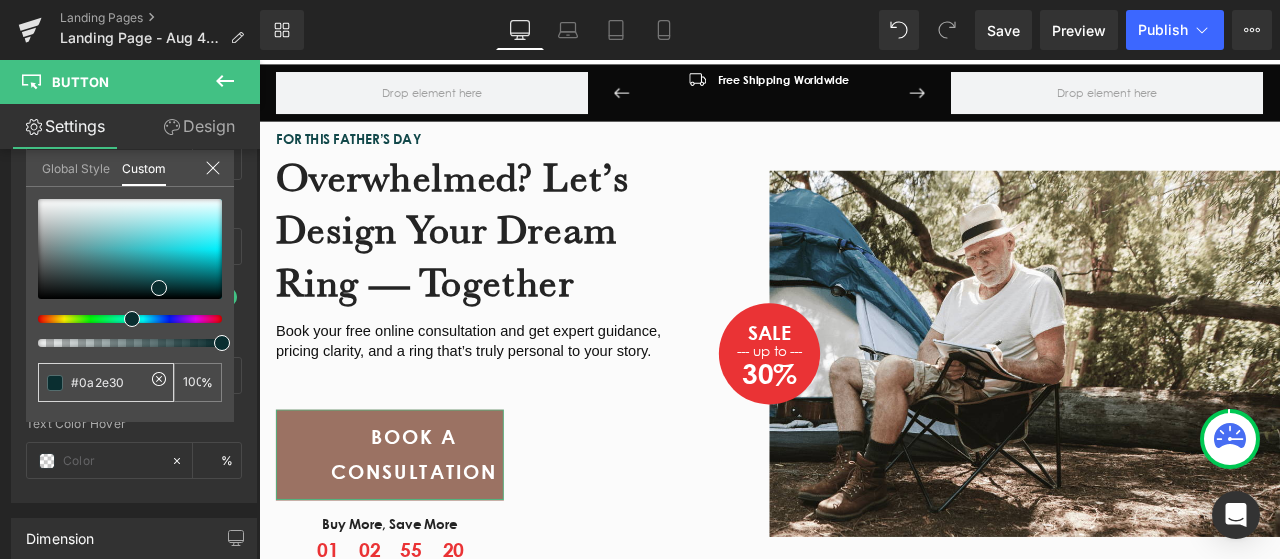 click on "#0a2e30" at bounding box center [108, 382] 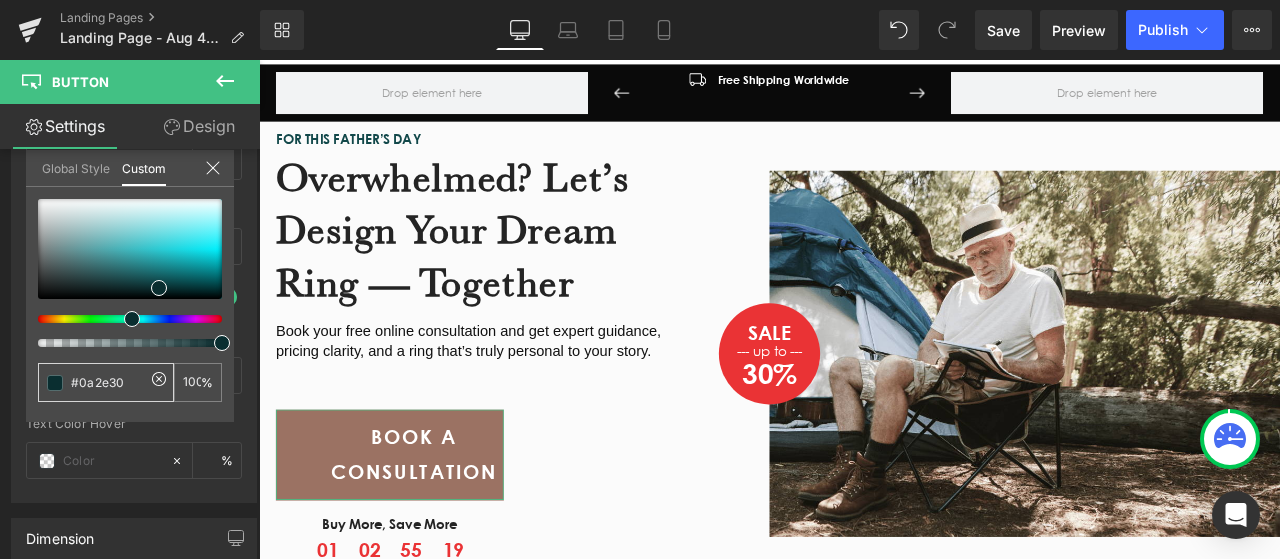 click 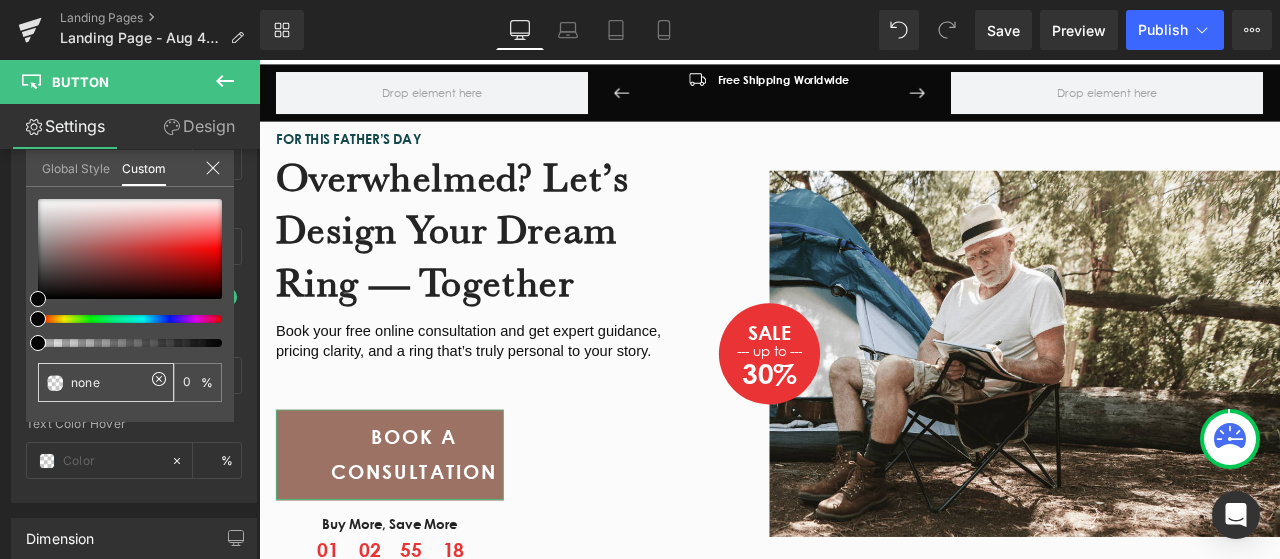 click on "#0a2e30" at bounding box center [108, 382] 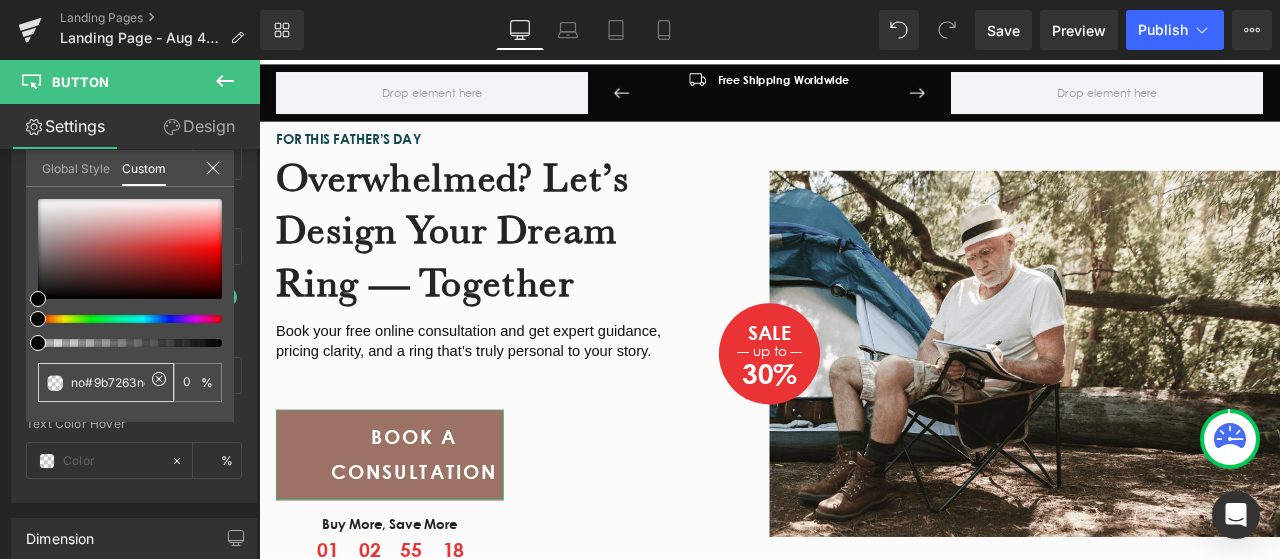 click on "no#9b7263ne" at bounding box center [108, 382] 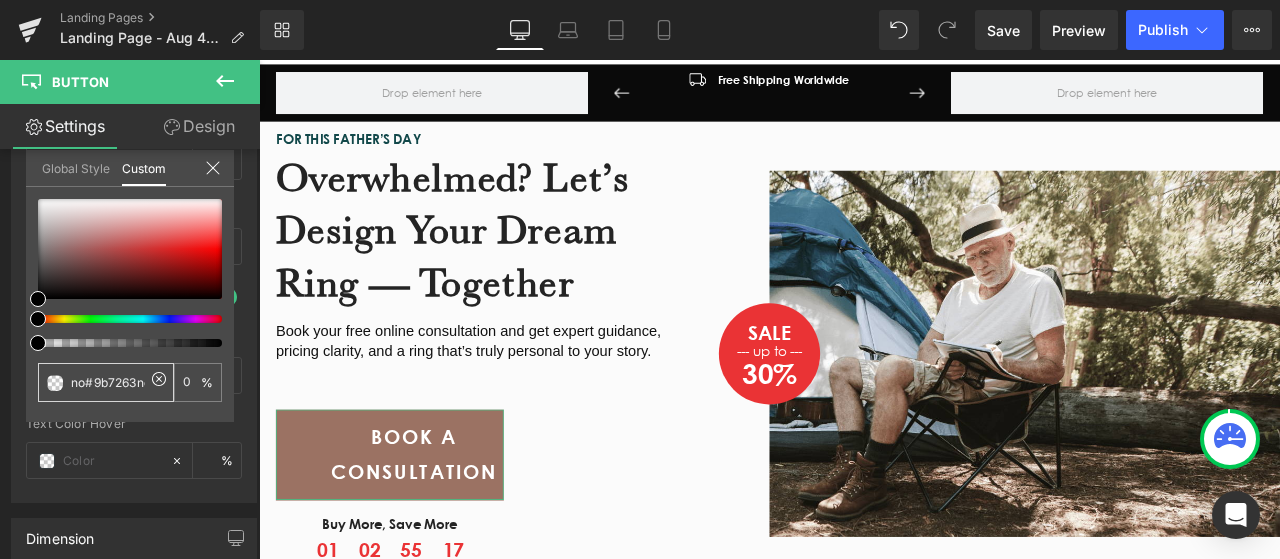 click on "no#9b7263ne" at bounding box center (108, 382) 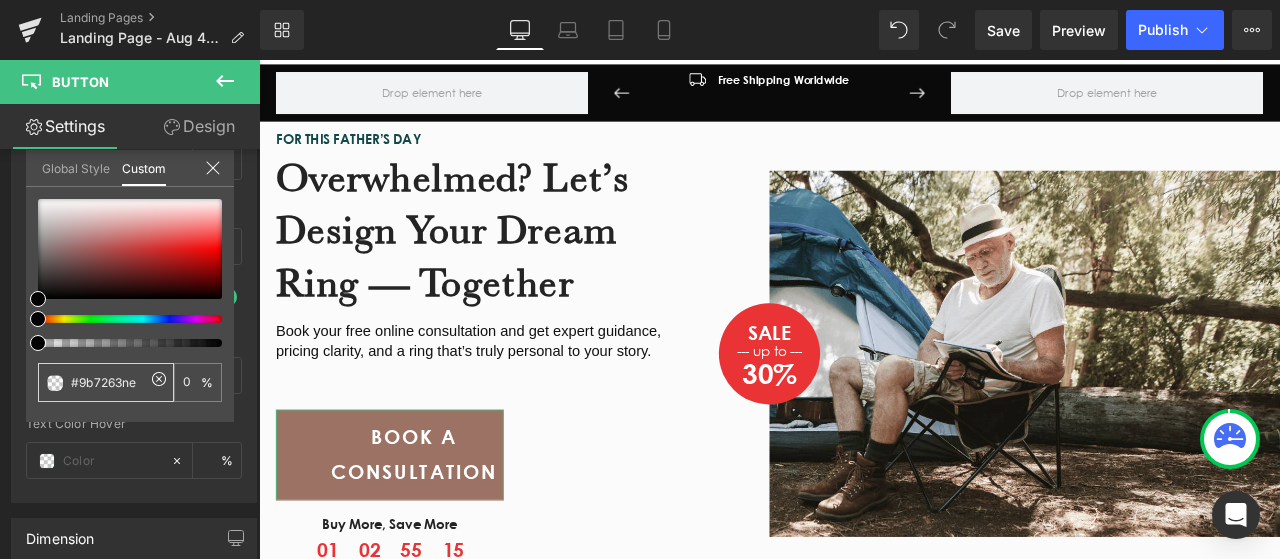 click on "#9b7263ne" at bounding box center [108, 382] 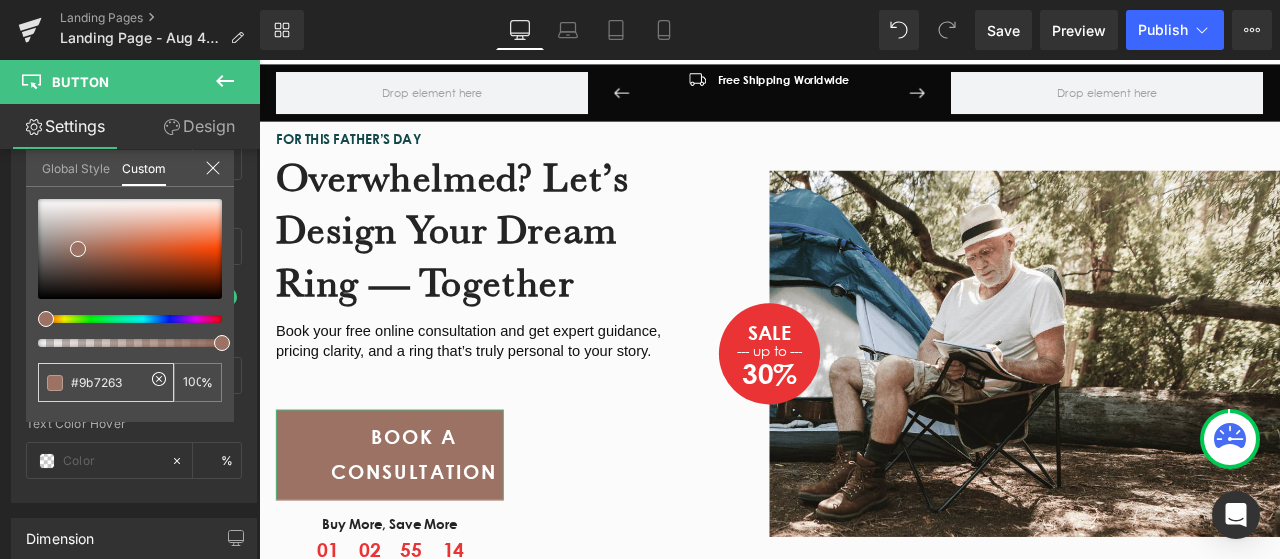 type on "#9b7263" 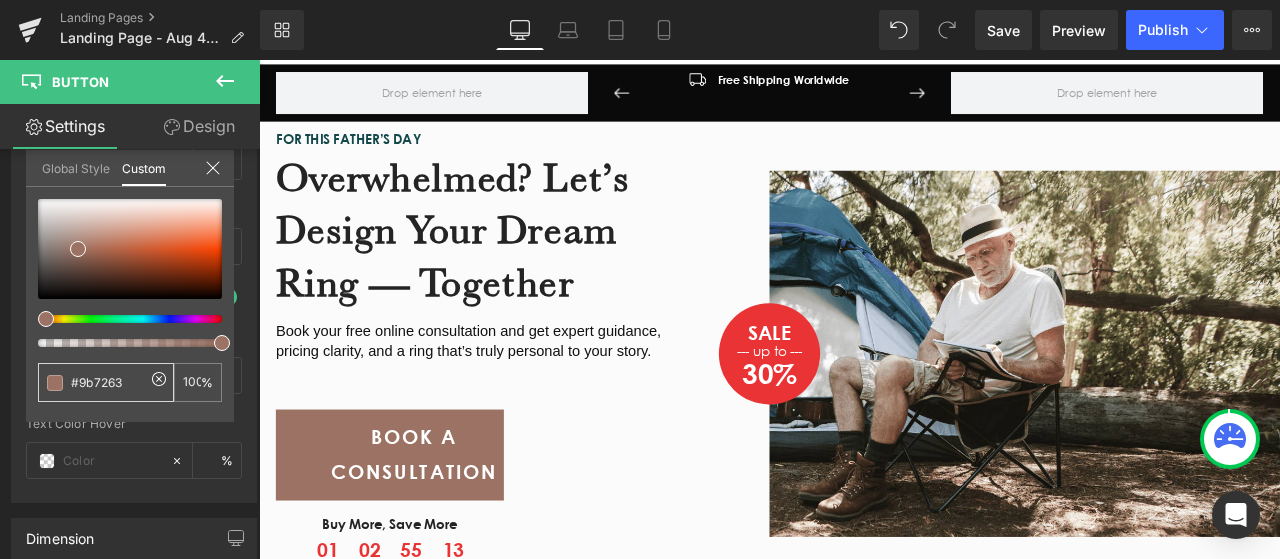 click on "Search
Cart
0
Menu
Cart  0
Home
Shop
+
-
All  Shop
+" at bounding box center [864, 3179] 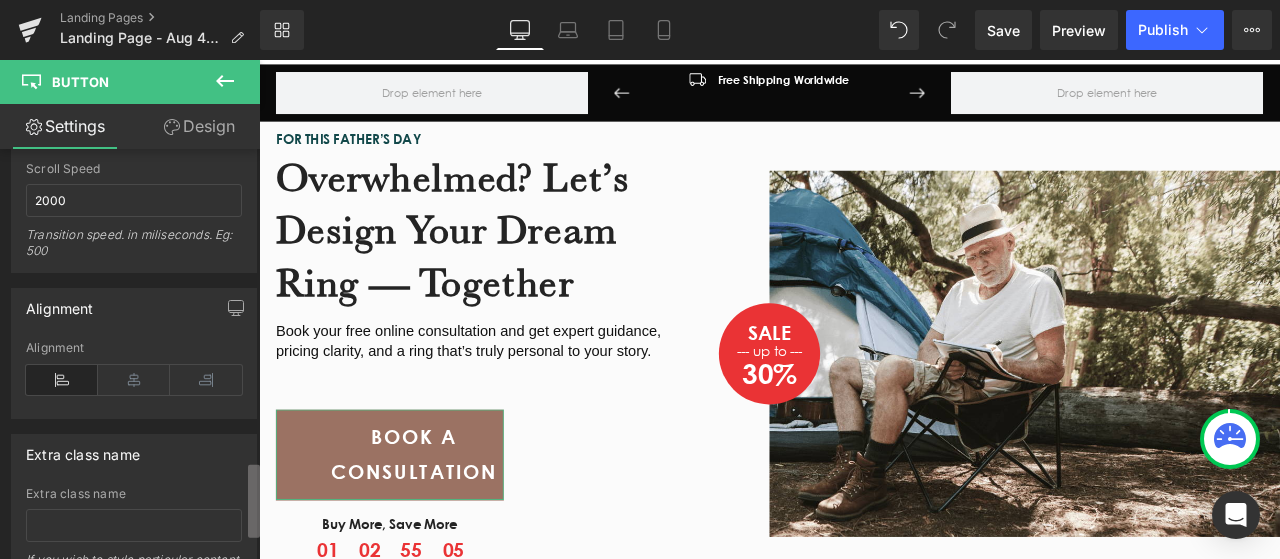scroll, scrollTop: 1754, scrollLeft: 0, axis: vertical 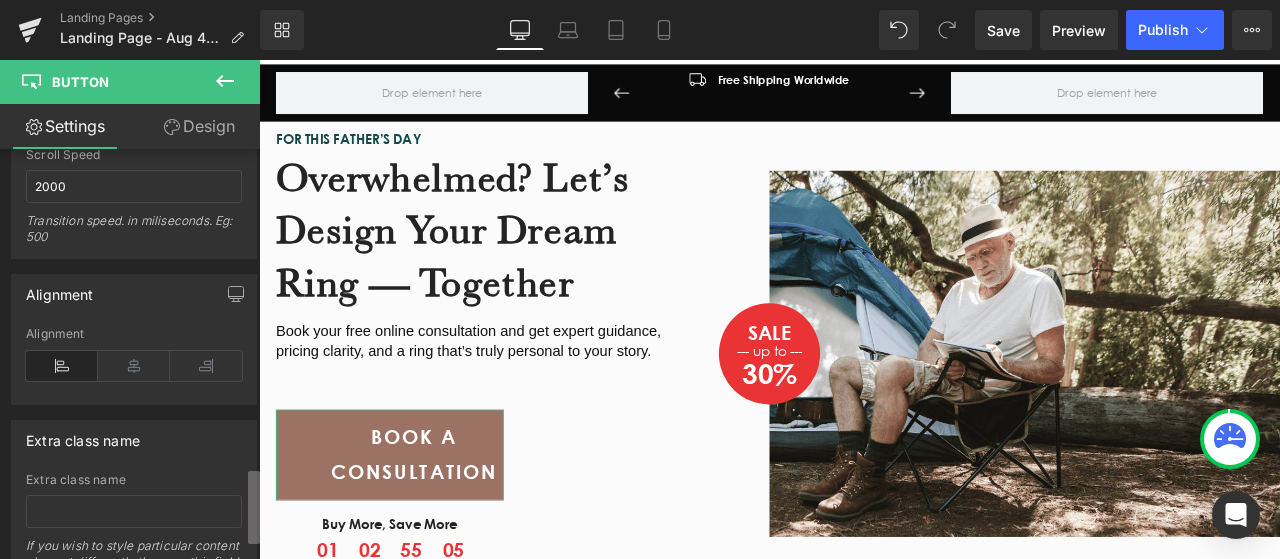 click at bounding box center (254, 507) 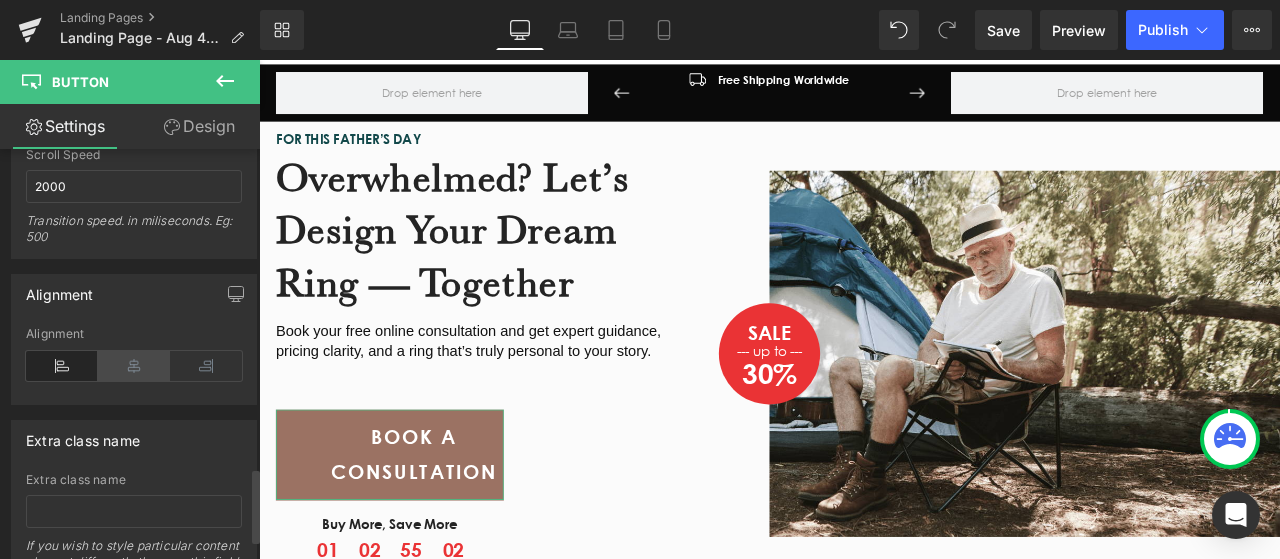 click at bounding box center [134, 366] 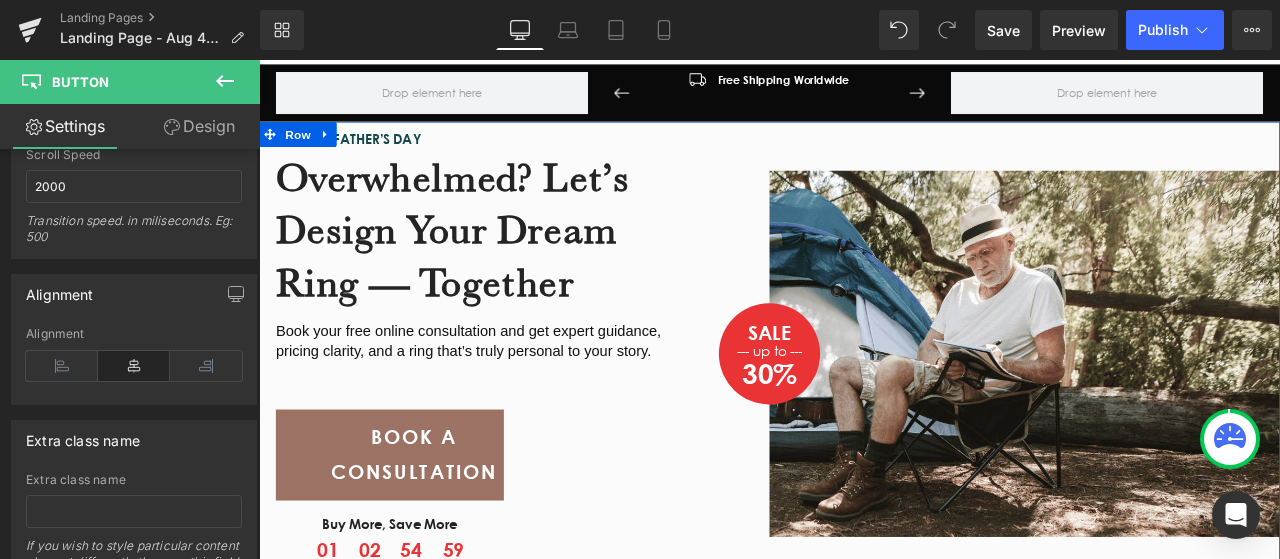 scroll, scrollTop: 413, scrollLeft: 0, axis: vertical 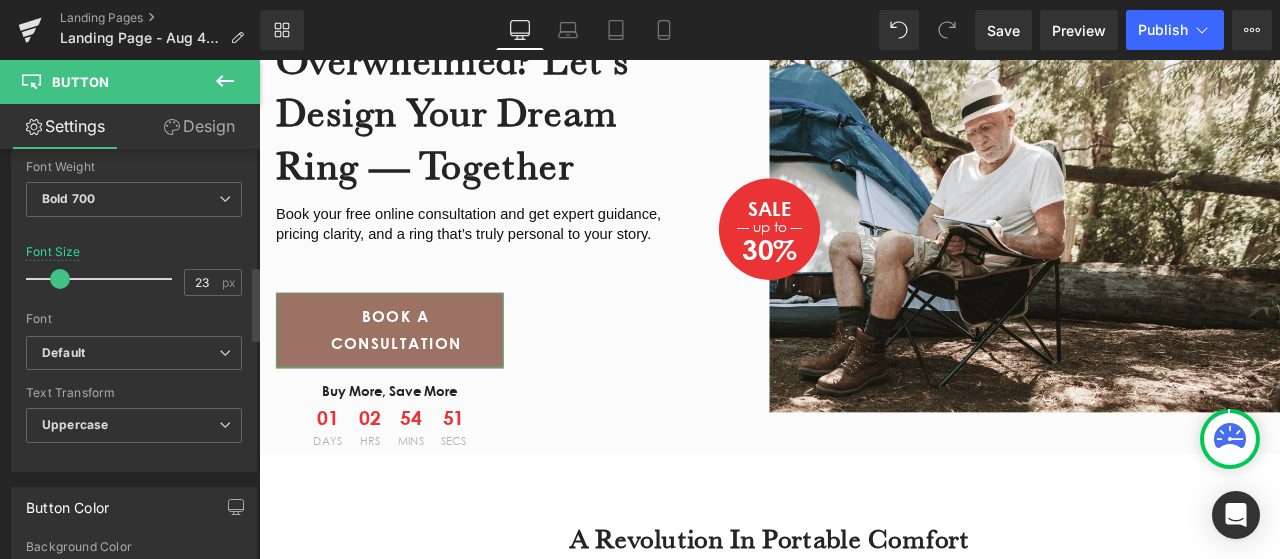 click at bounding box center [60, 279] 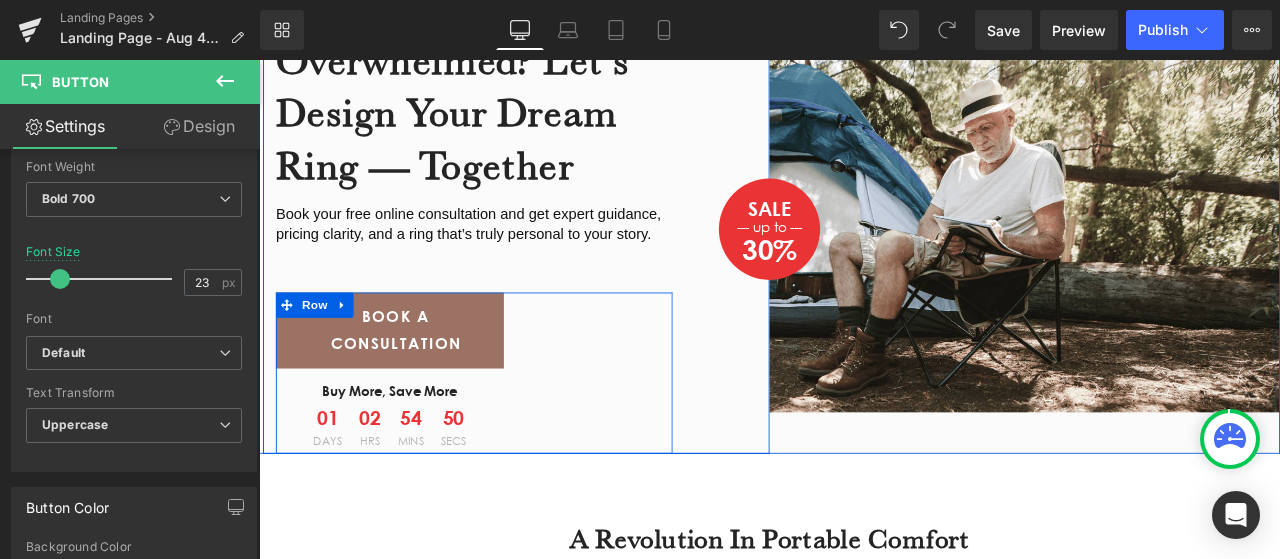 click on "BOOK A CONSULTATION Button         Buy More, Save More Text Block
01 Days
02 Hrs
54 Mins
50 Secs
Countdown Timer         Row" at bounding box center [514, 430] 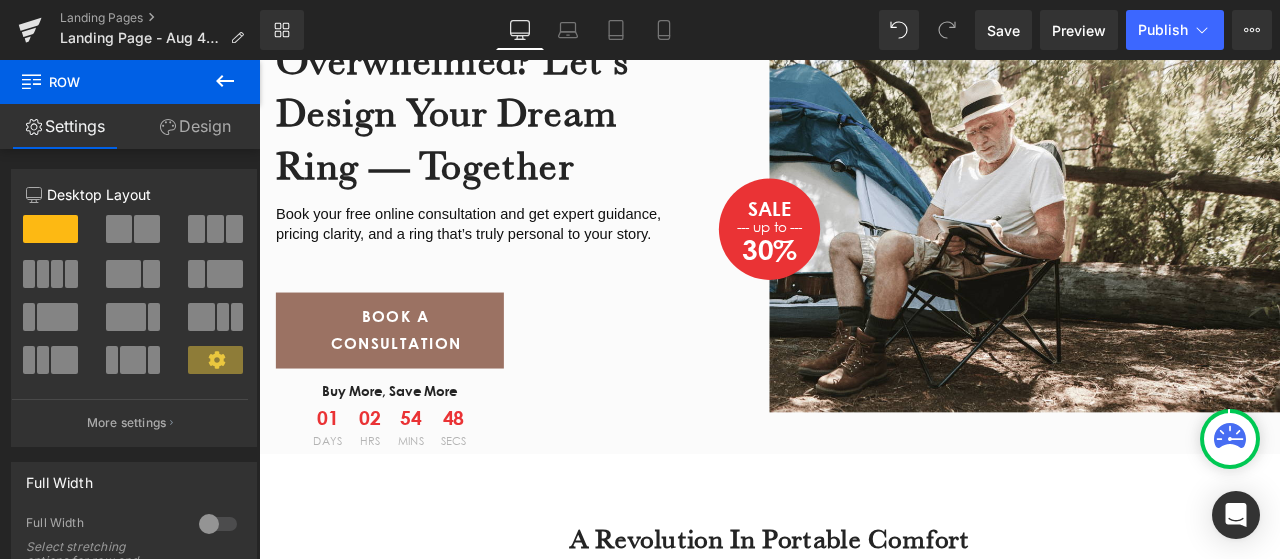 click on "A Revolution In Portable Comfort Heading         Ready for anywhere. Setup in seconds. Sitdown in comfort. Text Block         Row" at bounding box center [864, 638] 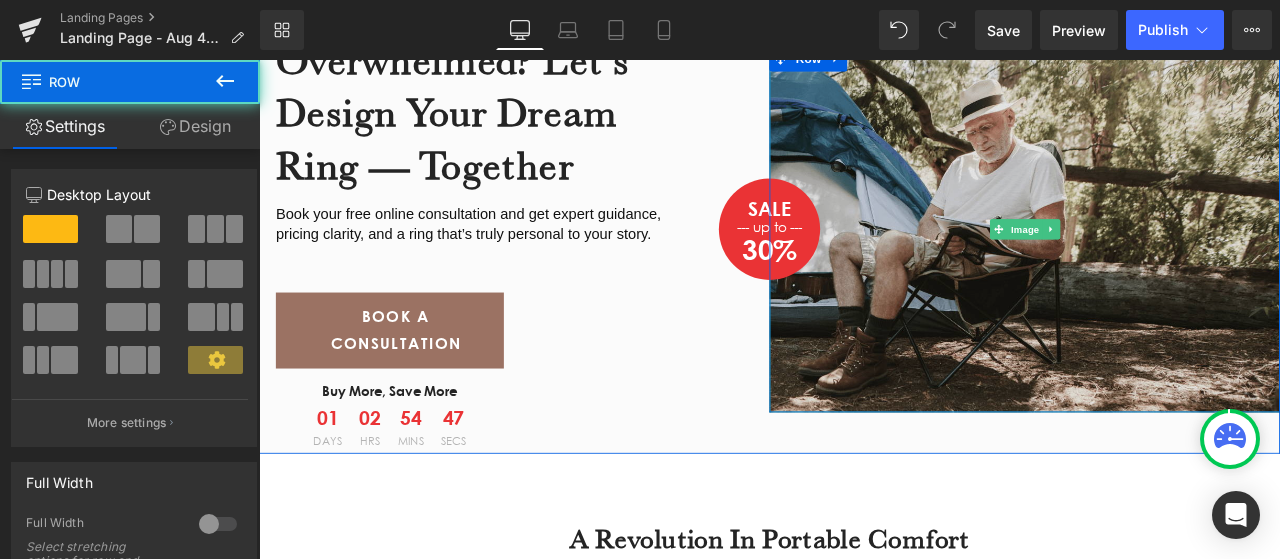 click at bounding box center [1166, 260] 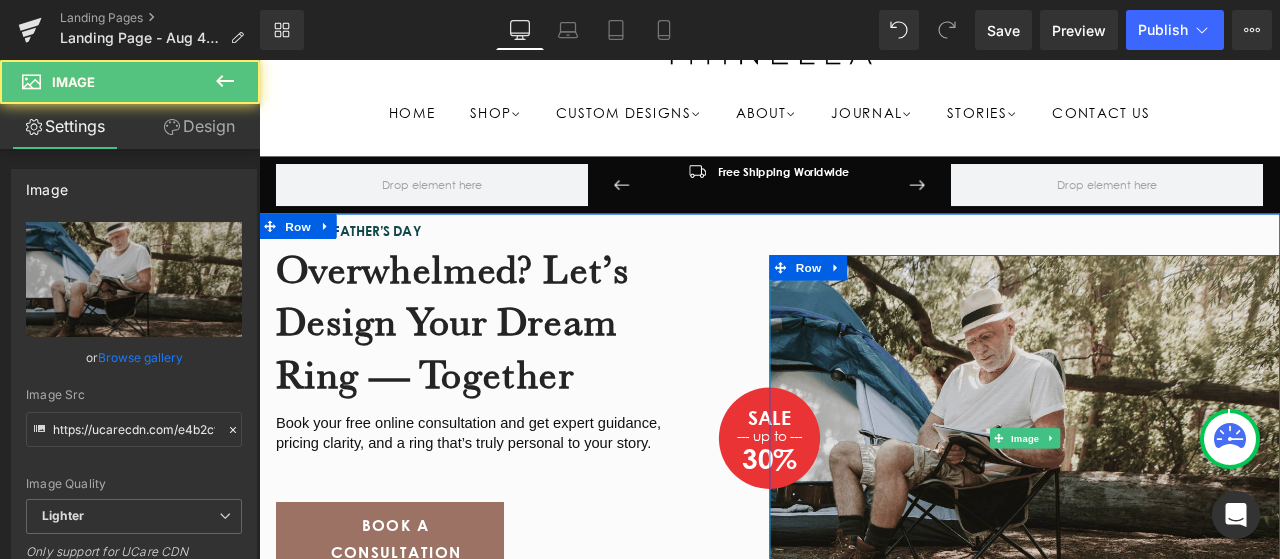 scroll, scrollTop: 164, scrollLeft: 0, axis: vertical 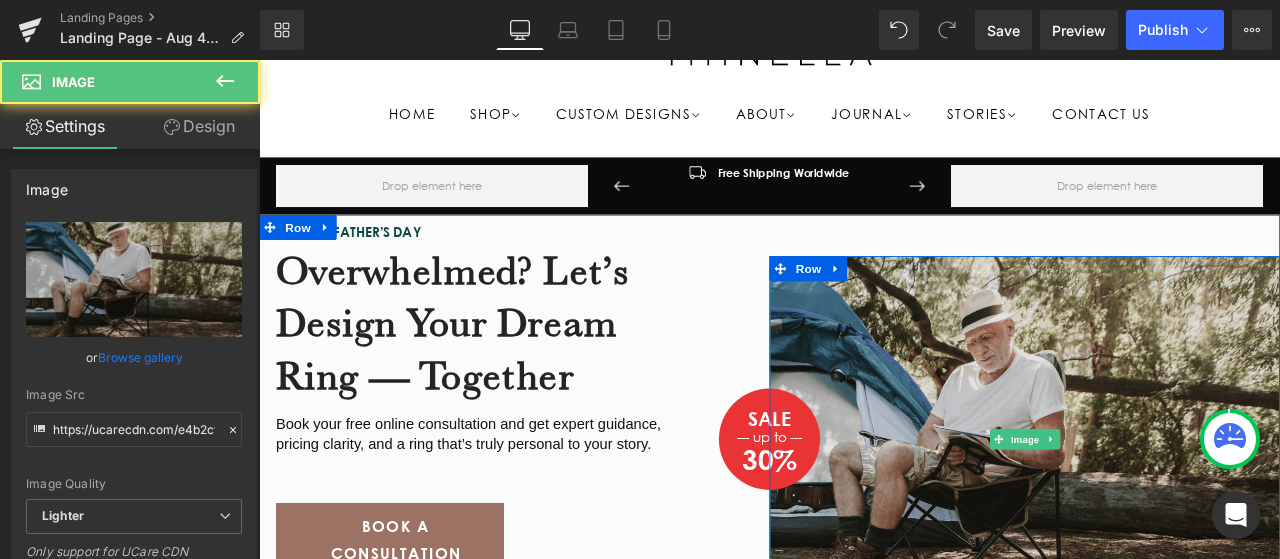 click at bounding box center [1166, 509] 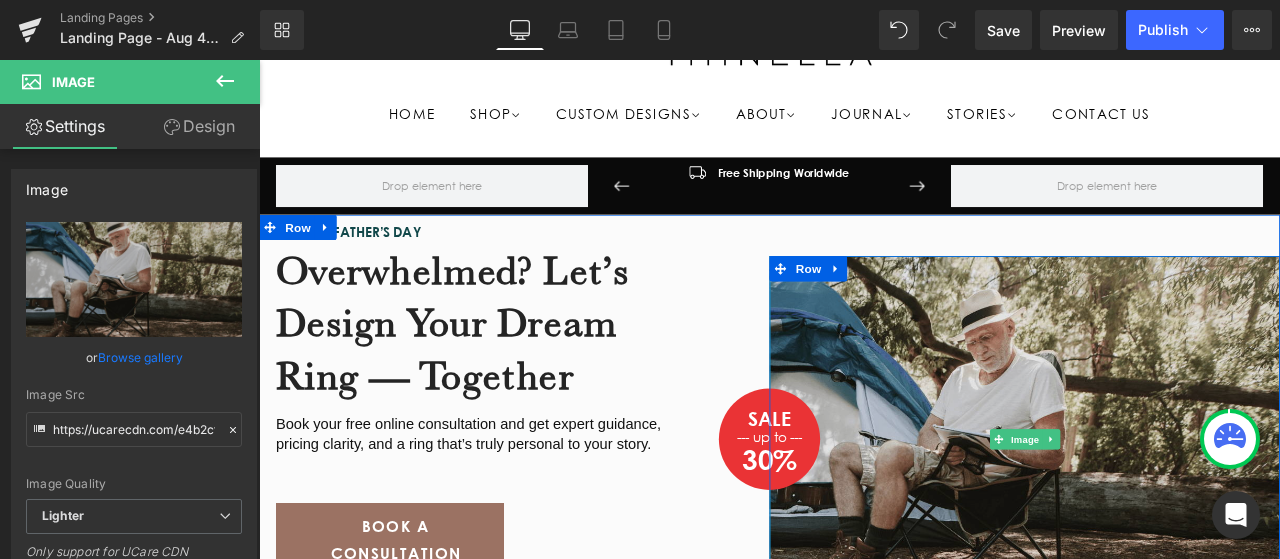 click at bounding box center [1166, 509] 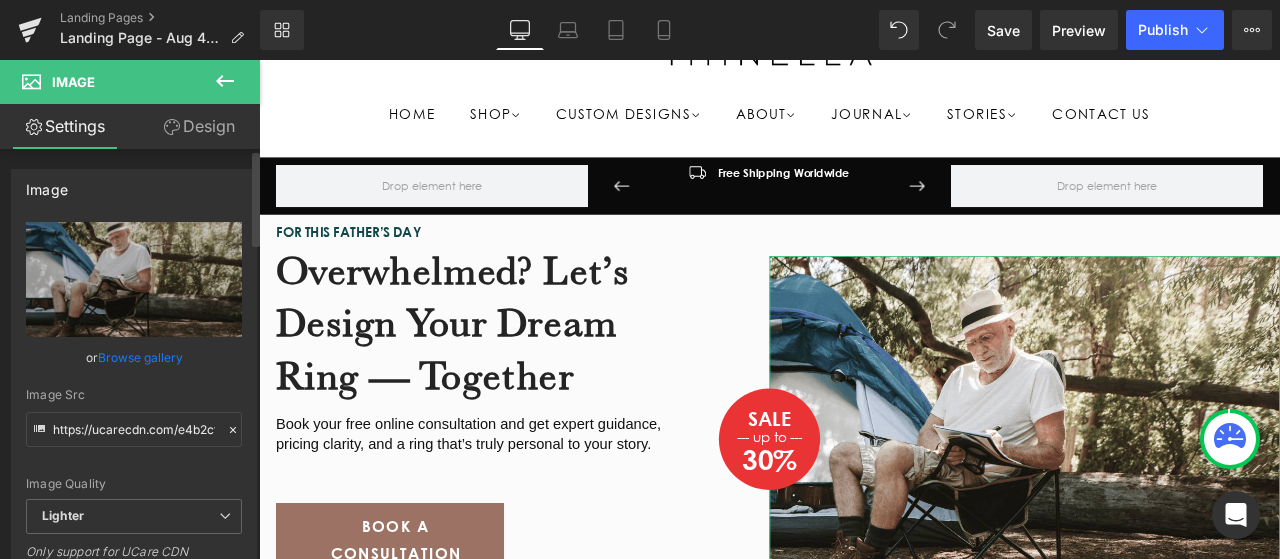 click on "Browse gallery" at bounding box center (140, 357) 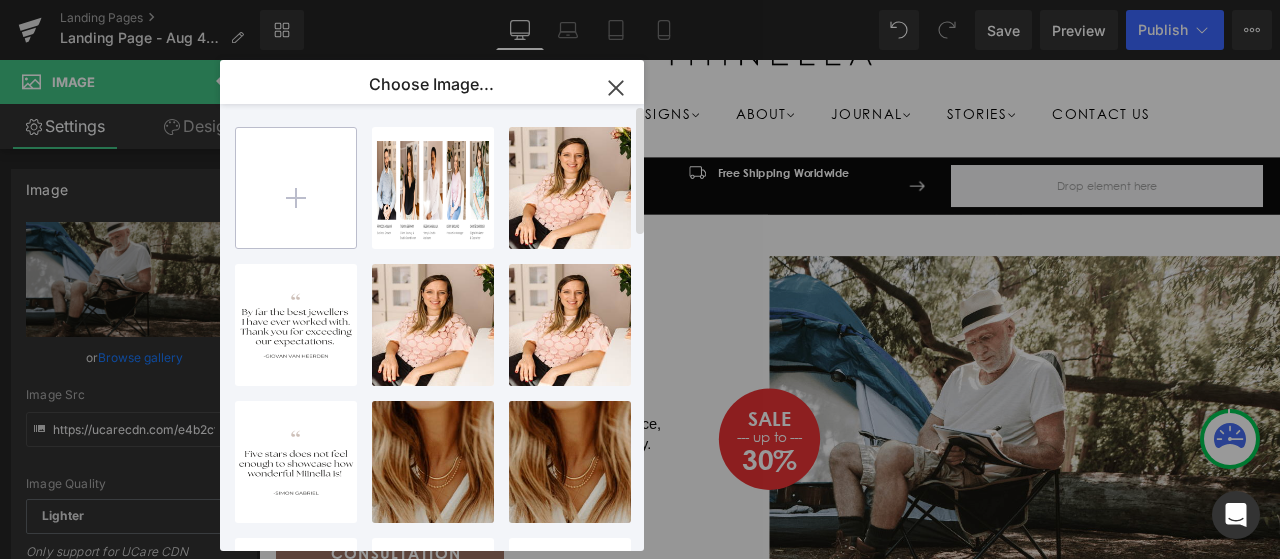 click at bounding box center [296, 188] 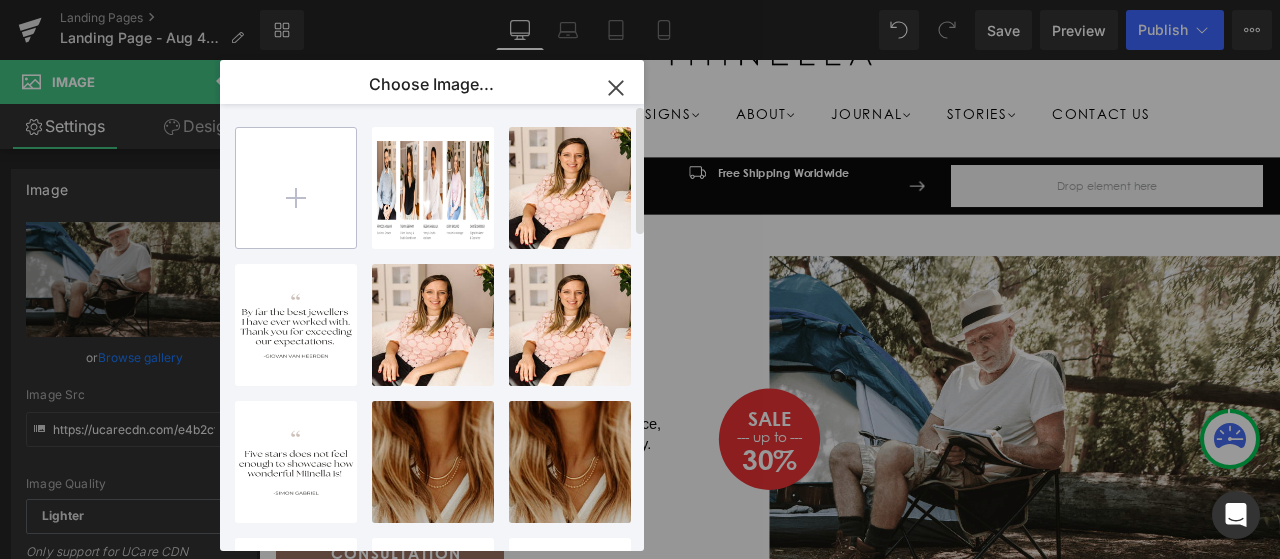 type on "C:\fakepath\IMG_6613.jpeg" 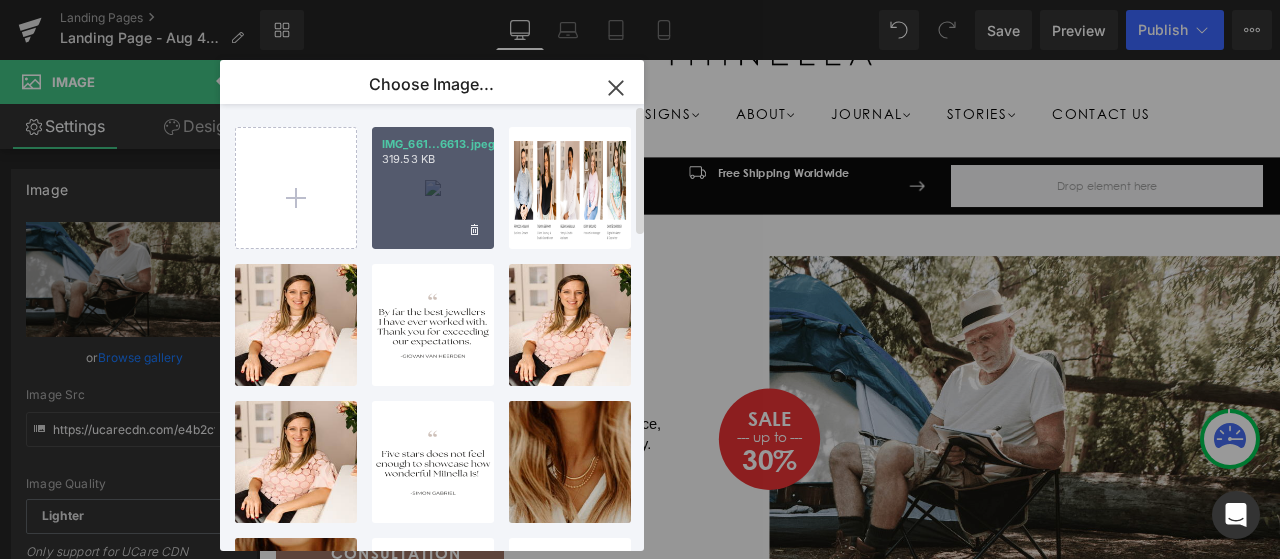 click on "IMG_661...6613.jpeg 319.53 KB" at bounding box center [433, 188] 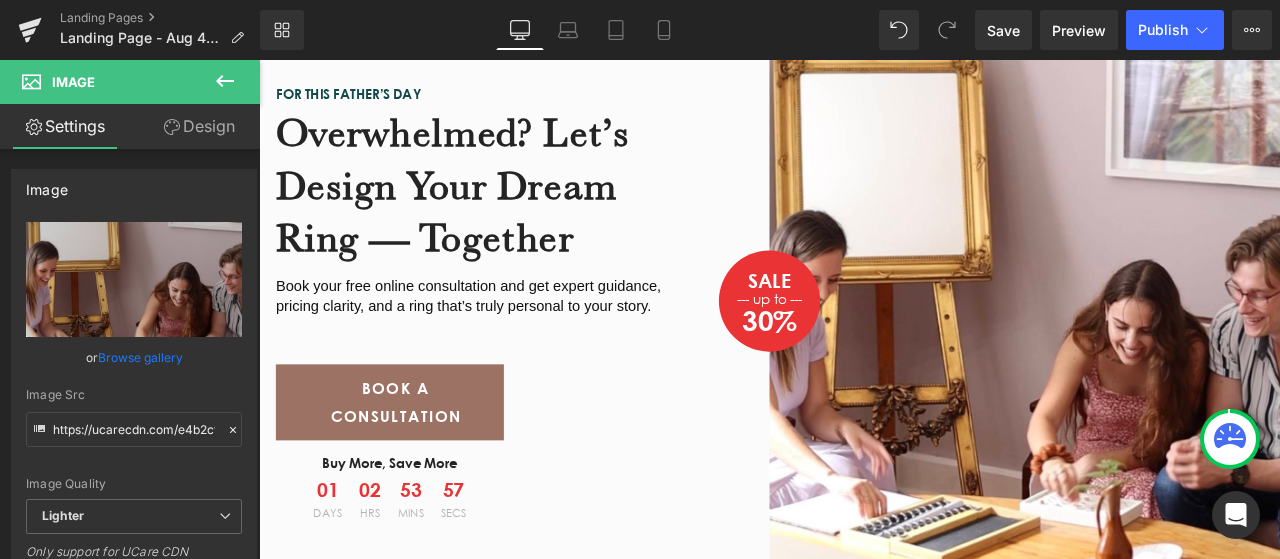 scroll, scrollTop: 566, scrollLeft: 0, axis: vertical 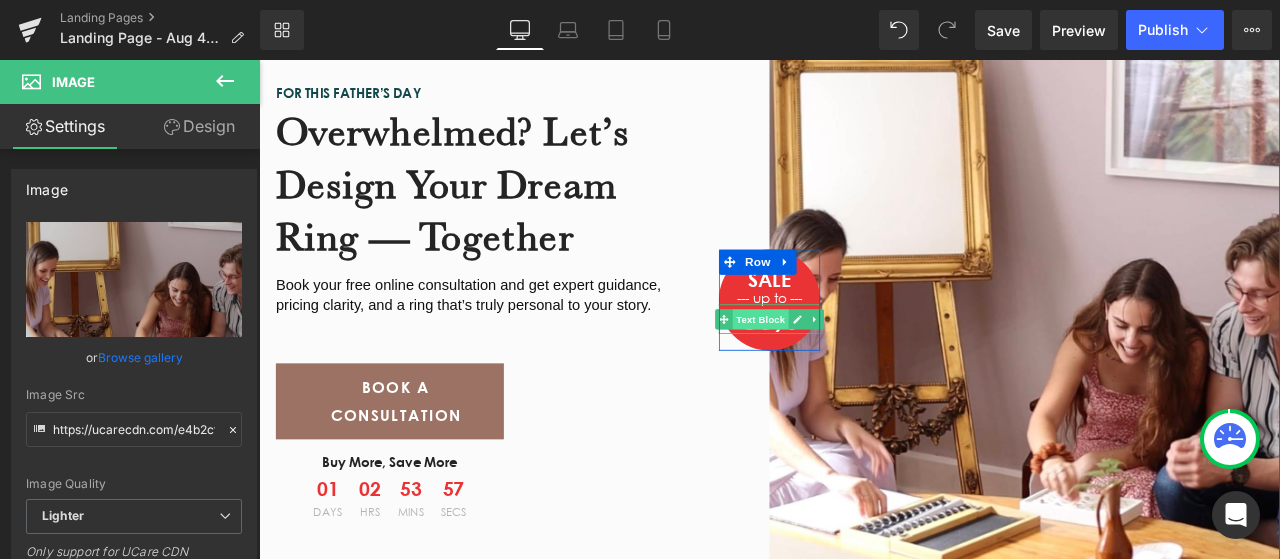 click on "Text Block" at bounding box center (853, 368) 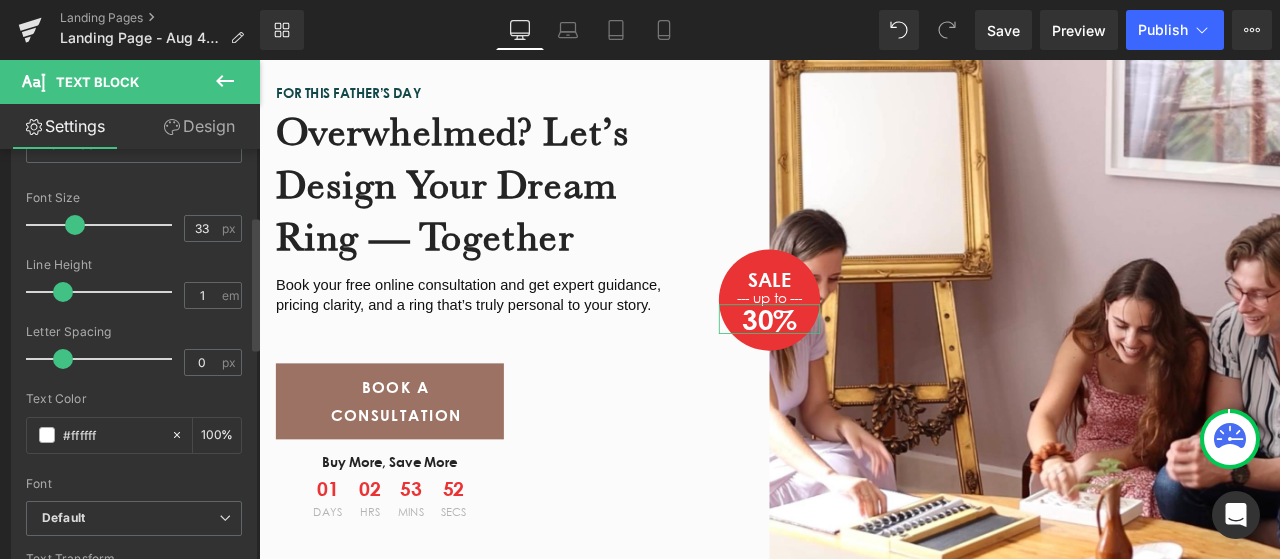 scroll, scrollTop: 205, scrollLeft: 0, axis: vertical 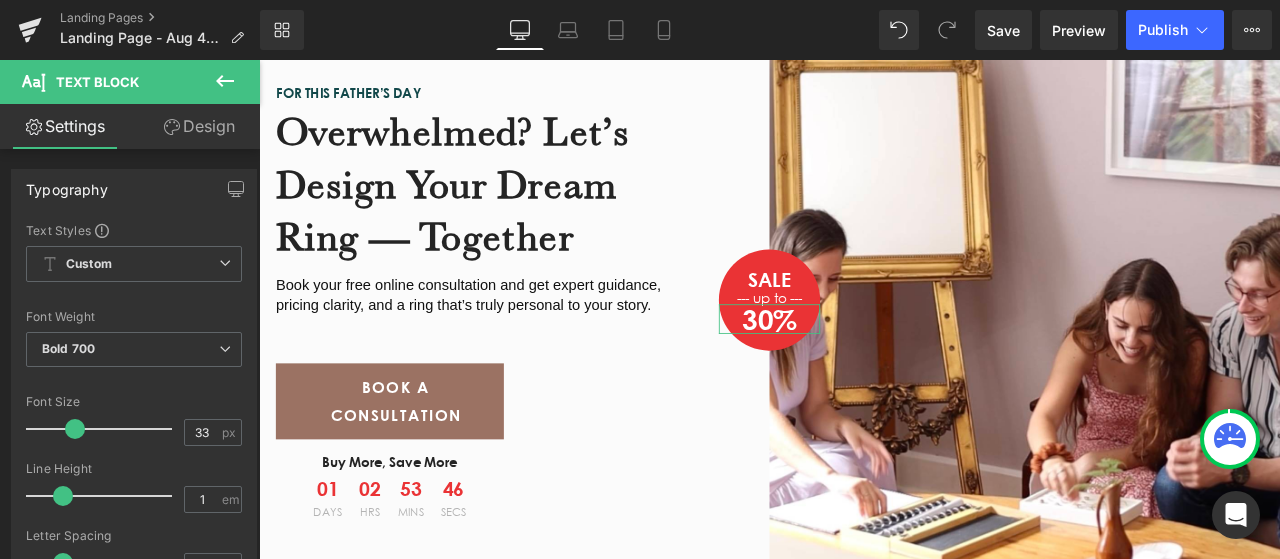 click on "Typography Text Styles Custom
Custom
Setup Global Style
Custom
Setup Global Style
Thin 100 Semi Thin 200 Light 300 Regular 400 Medium 500 Semi Bold 600 Super Bold 800 Boldest 900 Bold 700 Lighter Bolder Font Weight
Bold 700
Thin 100 Semi Thin 200 Light 300 Regular 400 Medium 500 Semi Bold 600 Super Bold 800 Boldest 900 Bold 700 Lighter Bolder 33px Font Size 33 px 1em Line Height 1 em 0px Letter Spacing 0 px rgba(255, 255, 255, 1) Text Color #ffffff 100 % inherit
Font
Default
ABeeZee
Montserrat
Bodoni Moda
Brawler" at bounding box center (130, 358) 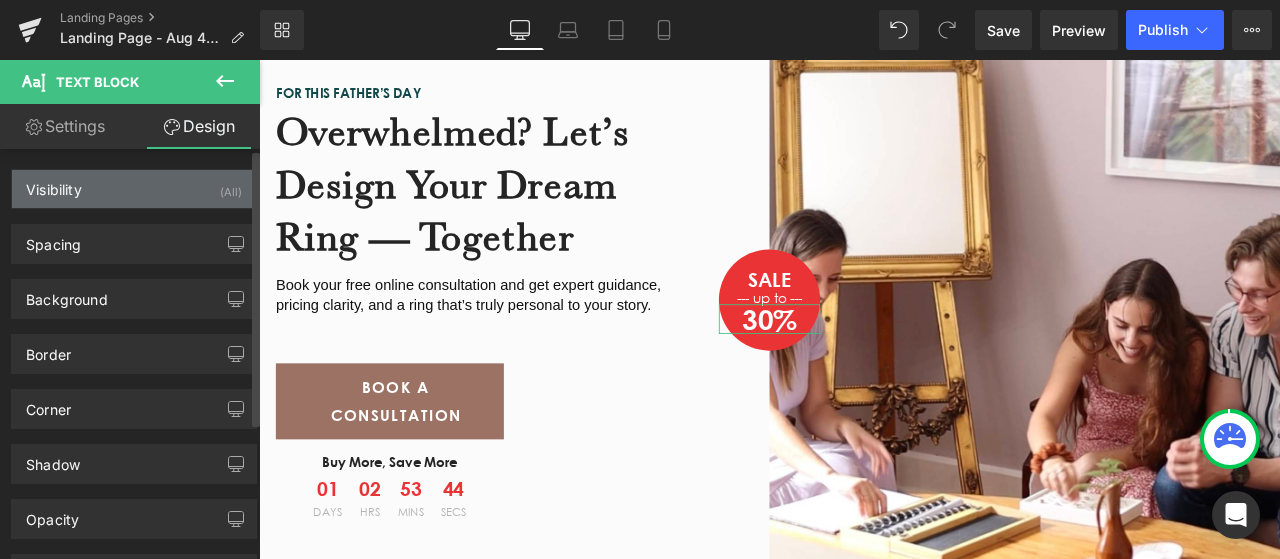 click on "Visibility
(All)" at bounding box center (134, 189) 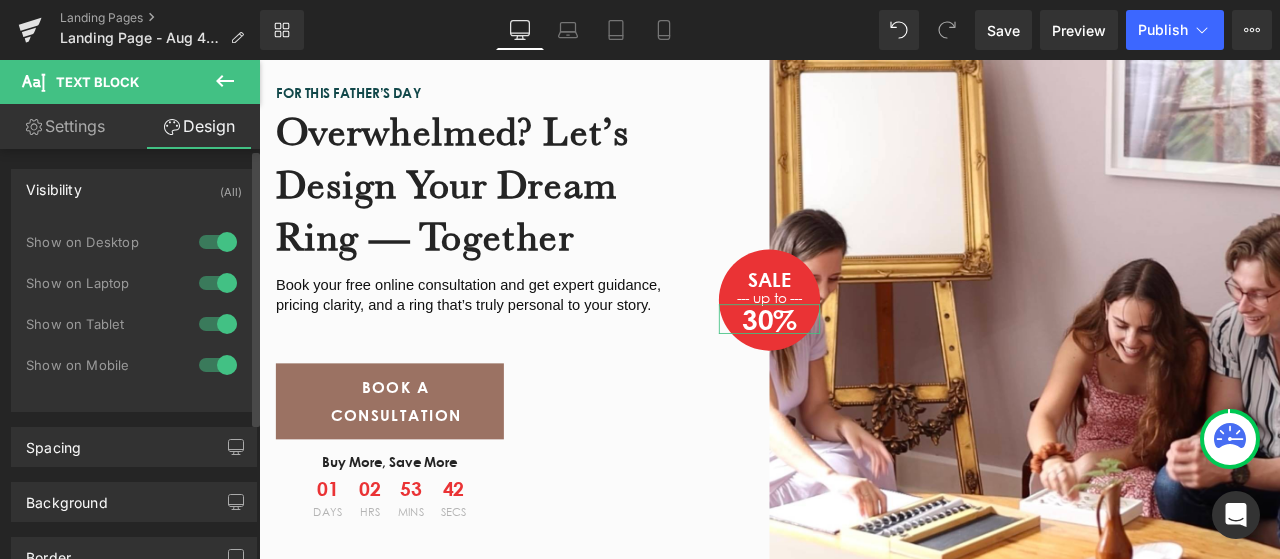 click at bounding box center [218, 242] 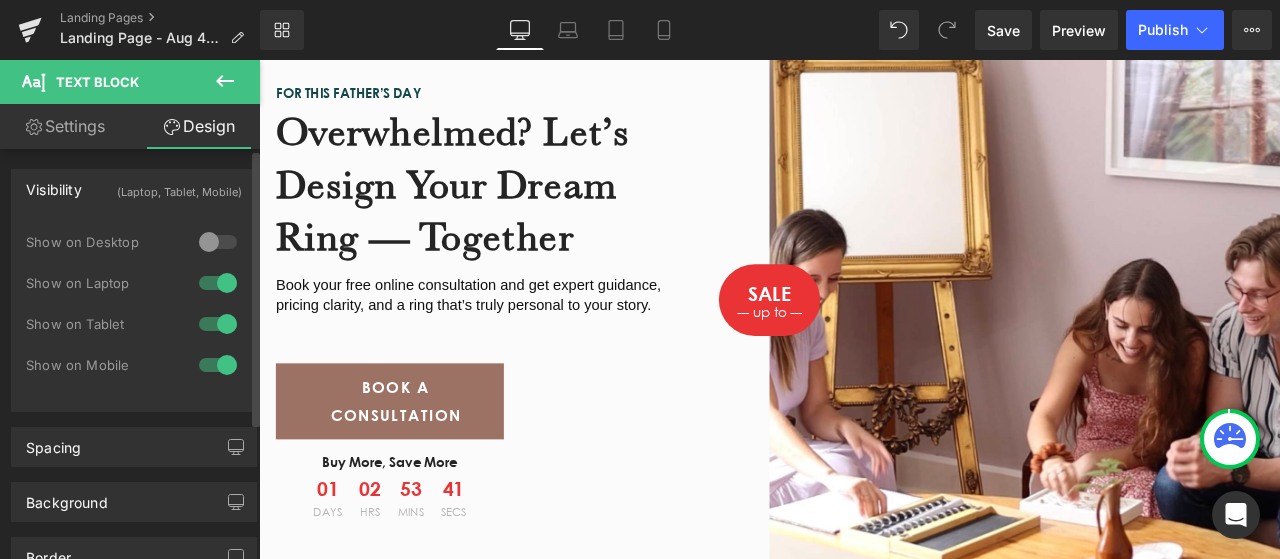 click at bounding box center [218, 283] 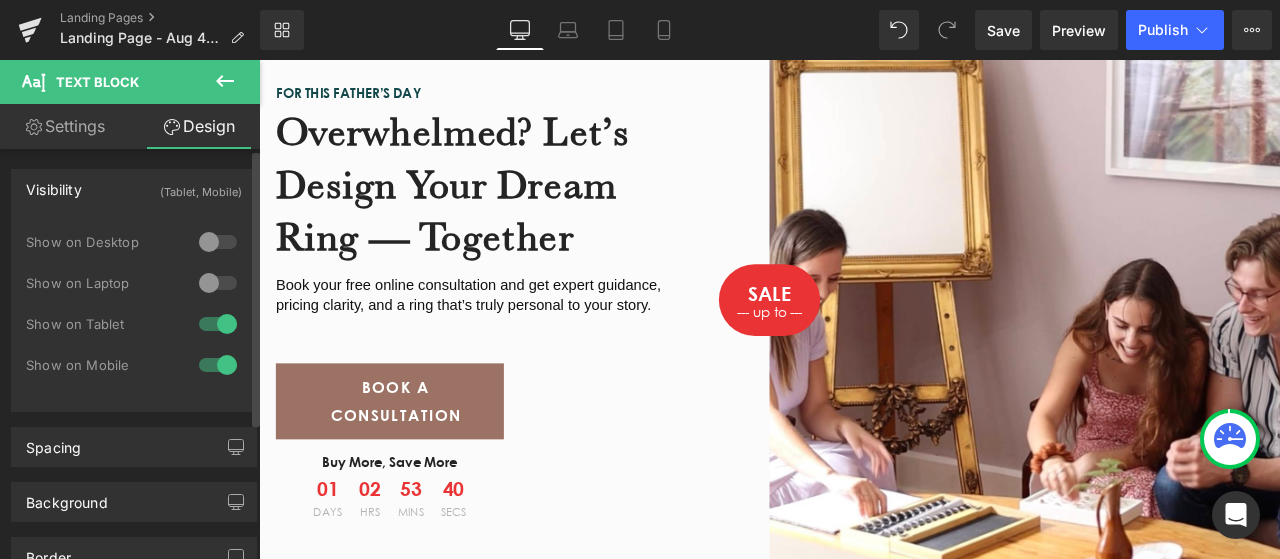 click at bounding box center (218, 324) 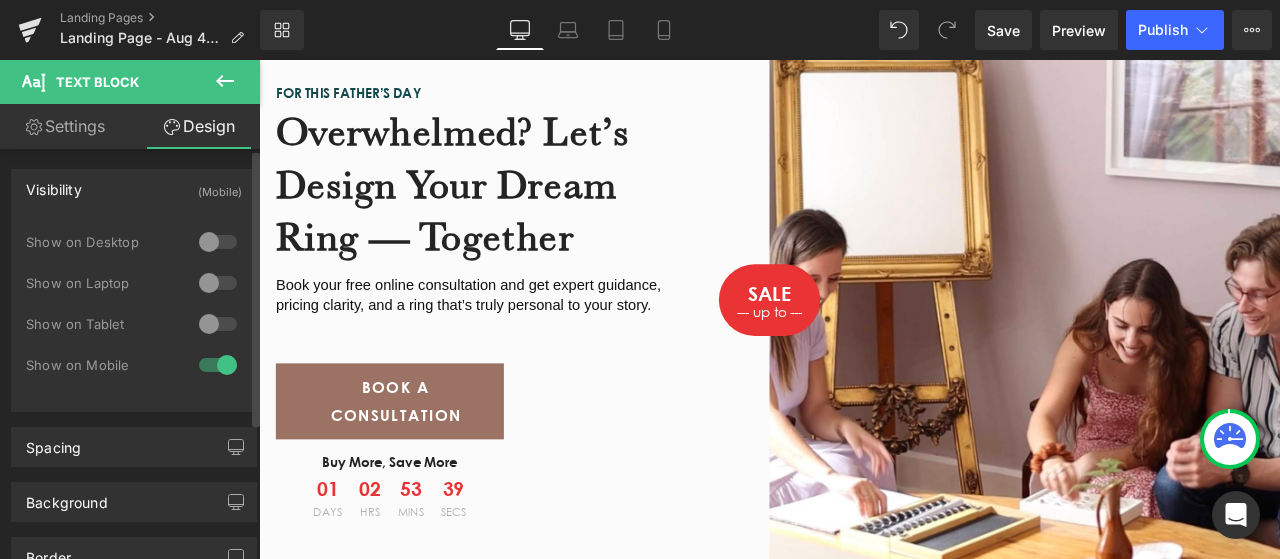 click at bounding box center [218, 365] 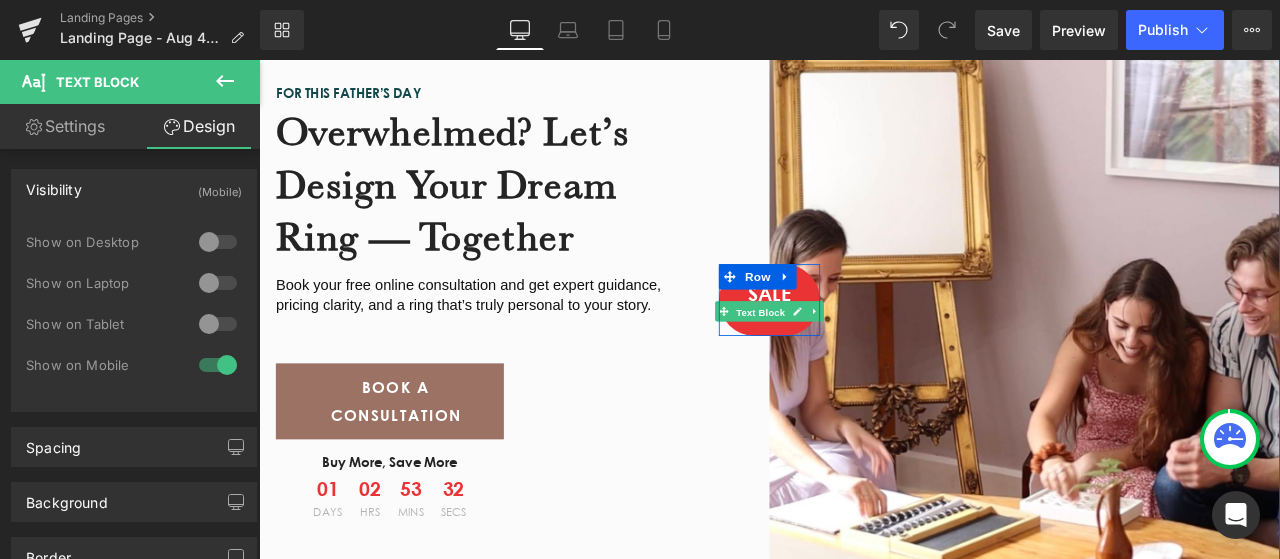 click on "Text Block" at bounding box center [853, 359] 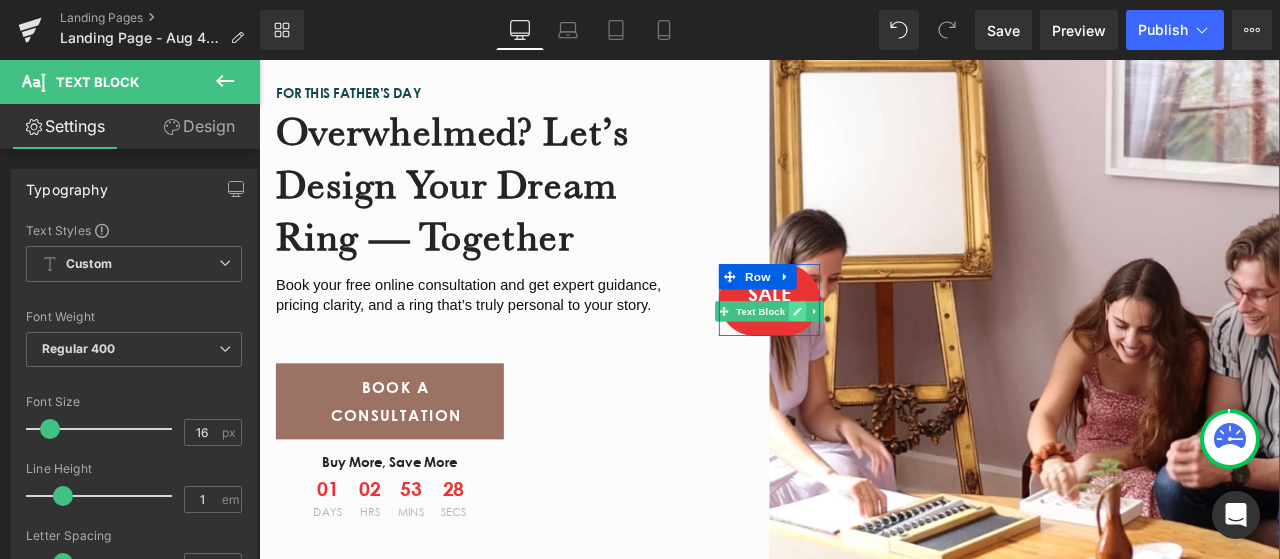 click 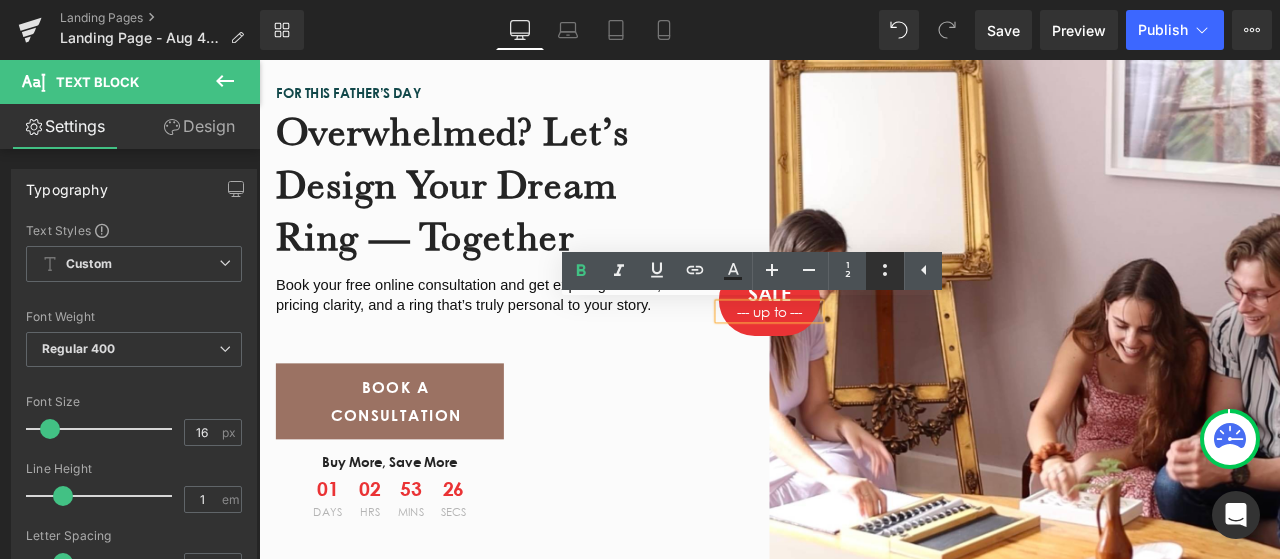 click 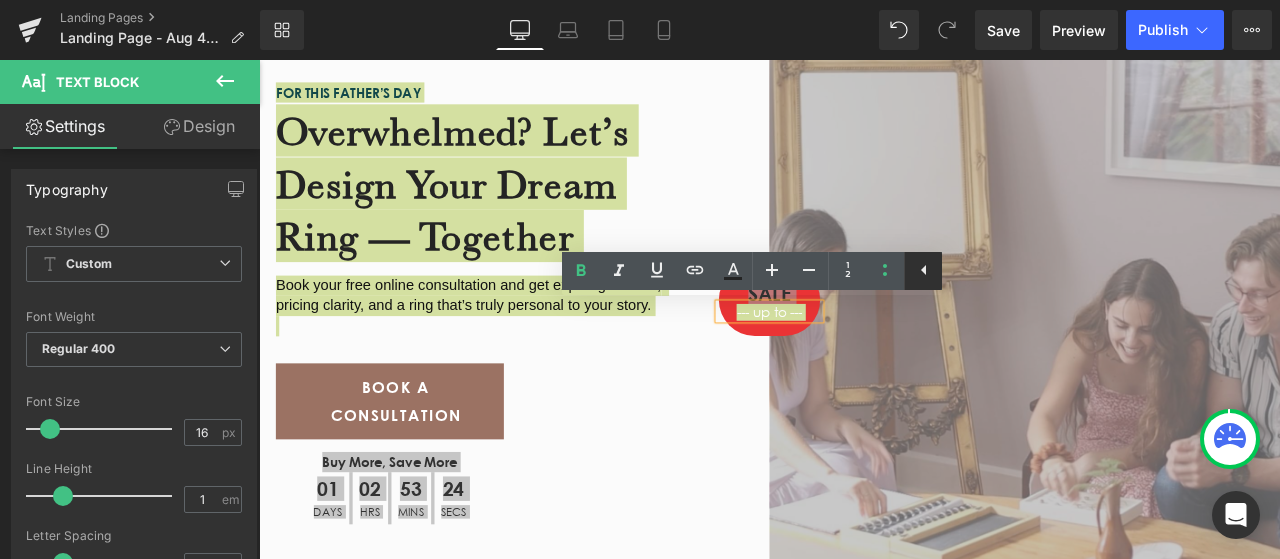 click 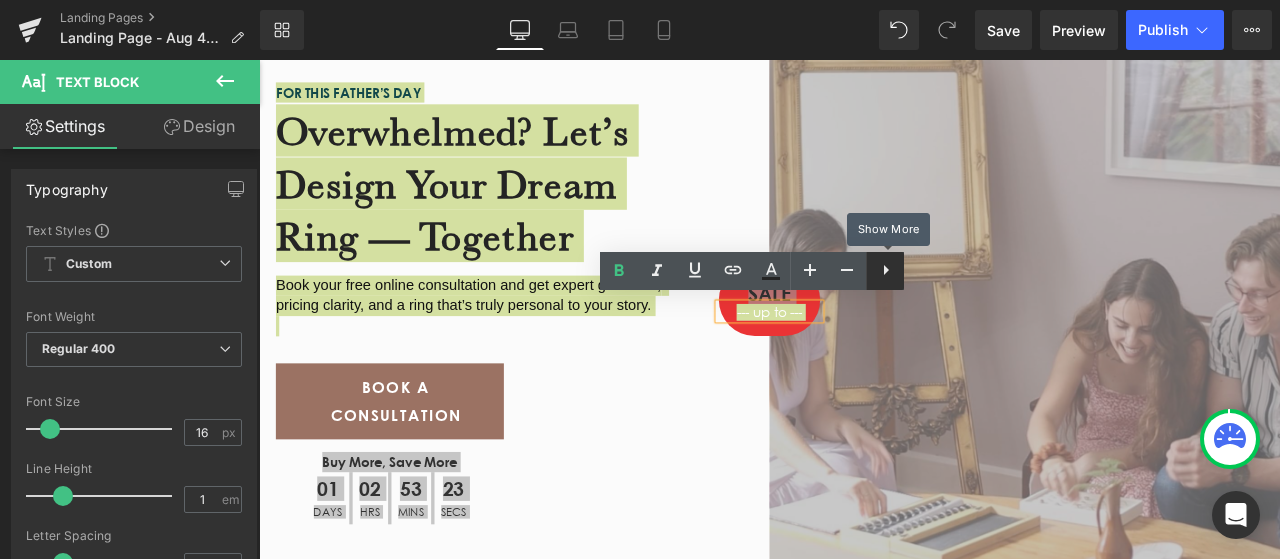 click 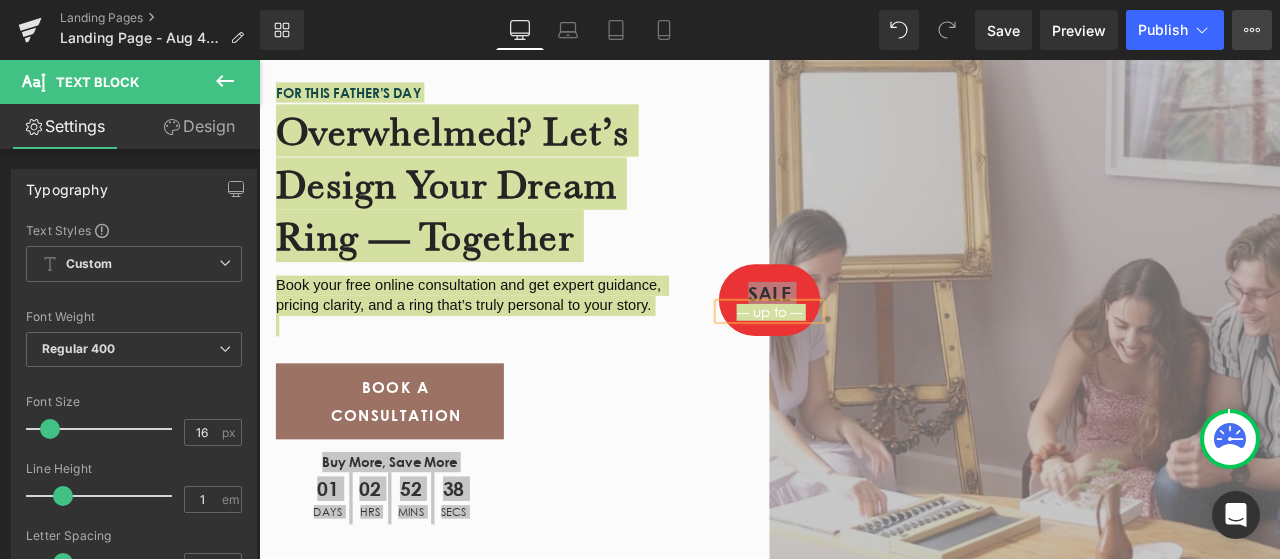 click on "View Live Page View with current Template Save Template to Library Schedule Publish  Optimize  Publish Settings Shortcuts" at bounding box center [1252, 30] 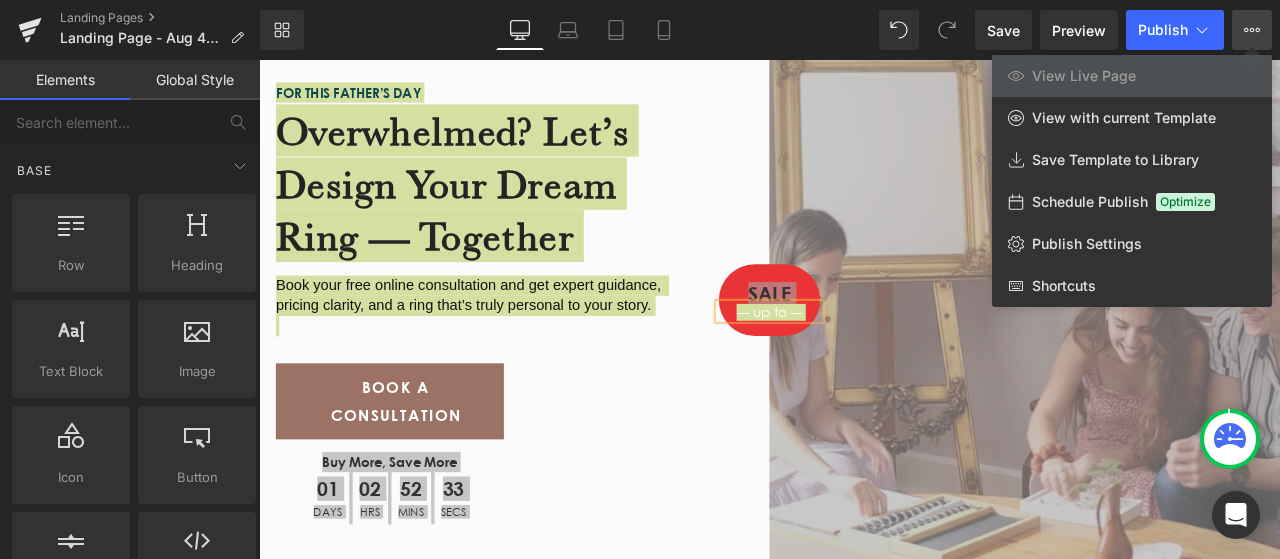 click at bounding box center (769, 309) 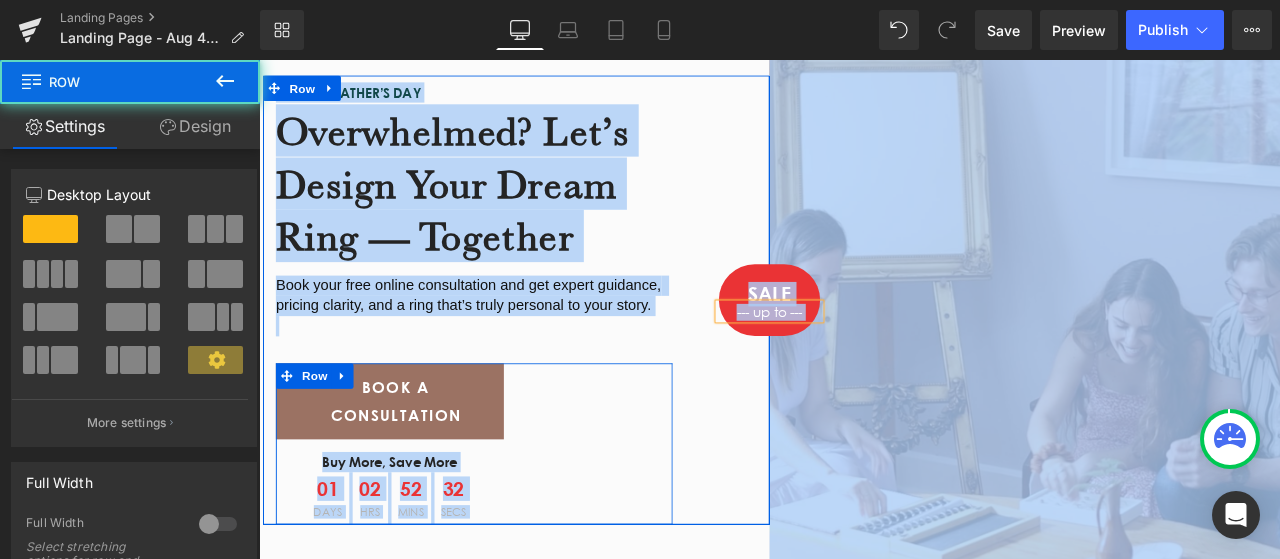 click on "BOOK A CONSULTATION Button         Buy More, Save More Text Block
01 Days
02 Hrs
52 Mins
32 Secs
Countdown Timer         Row" at bounding box center [514, 515] 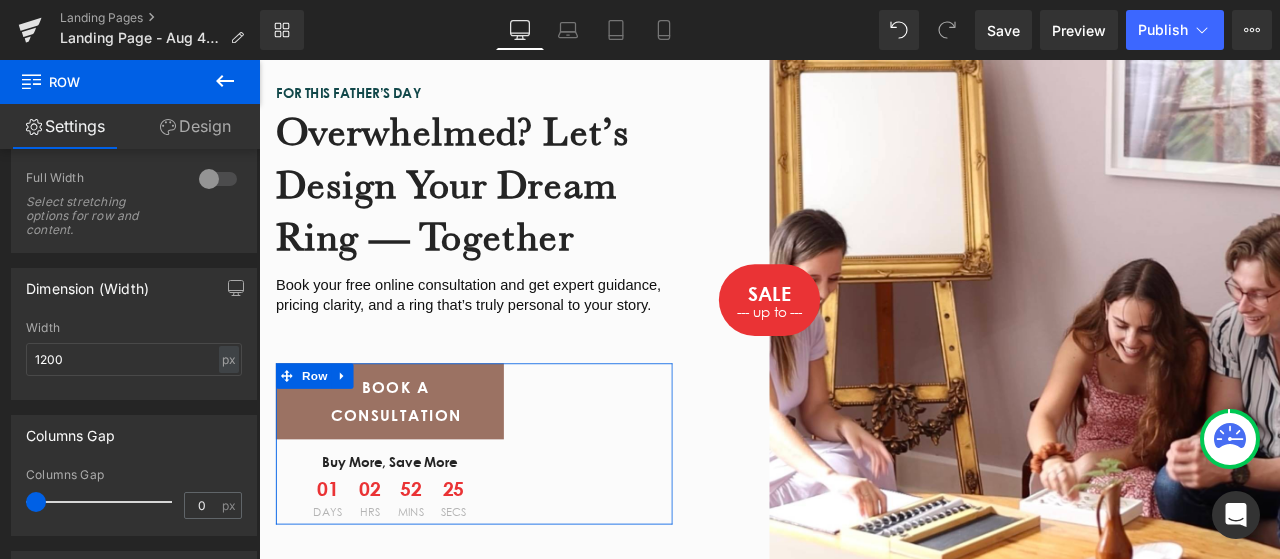 scroll, scrollTop: 740, scrollLeft: 0, axis: vertical 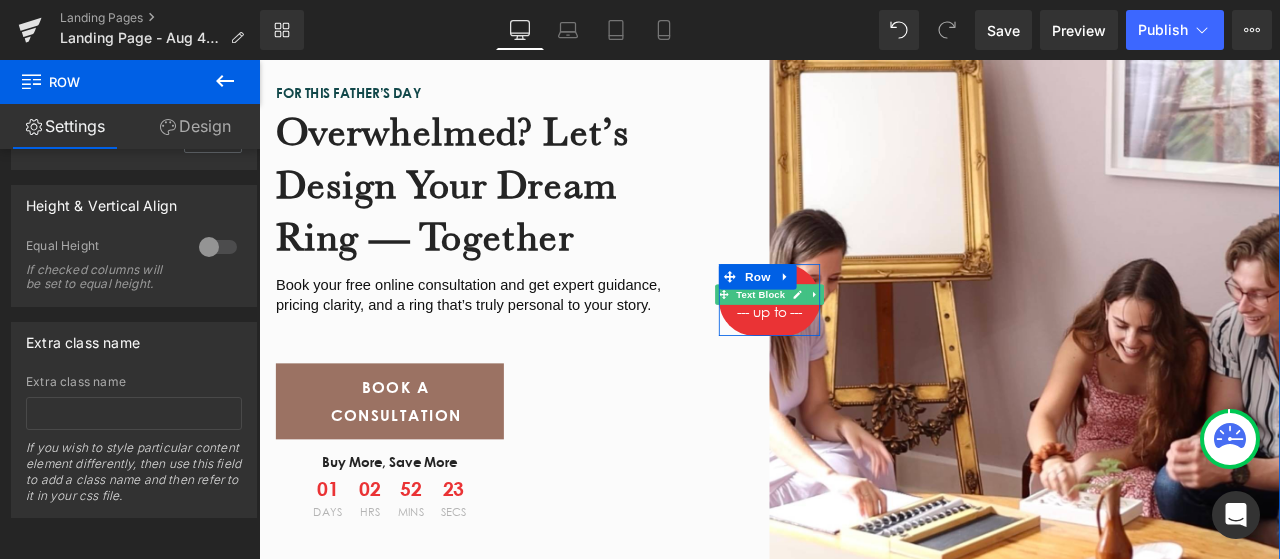 click on "Text Block" at bounding box center [853, 338] 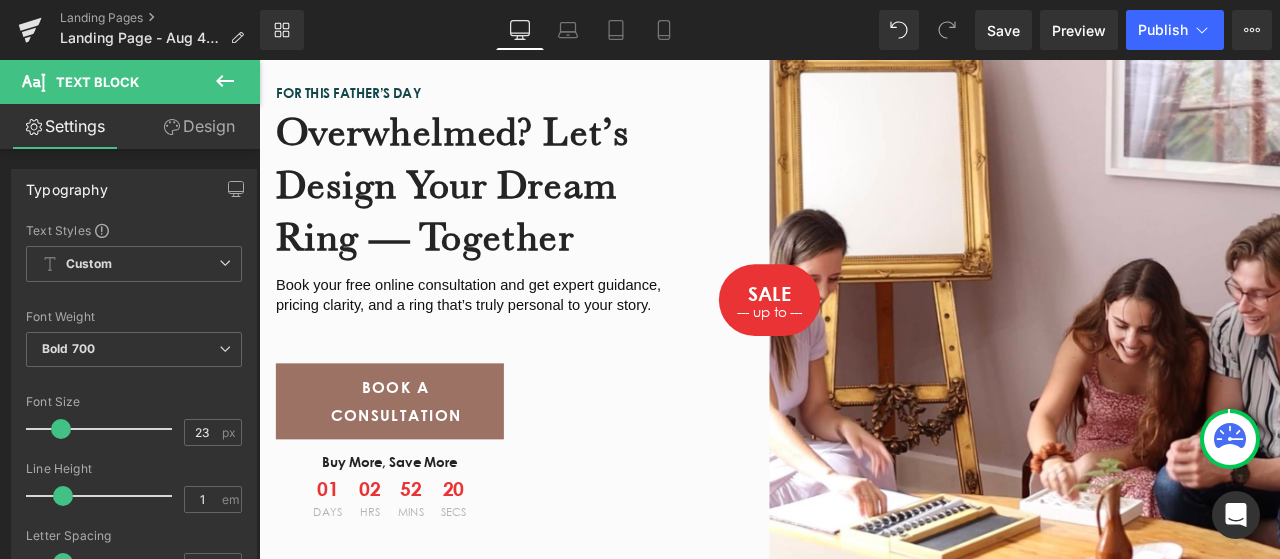 click 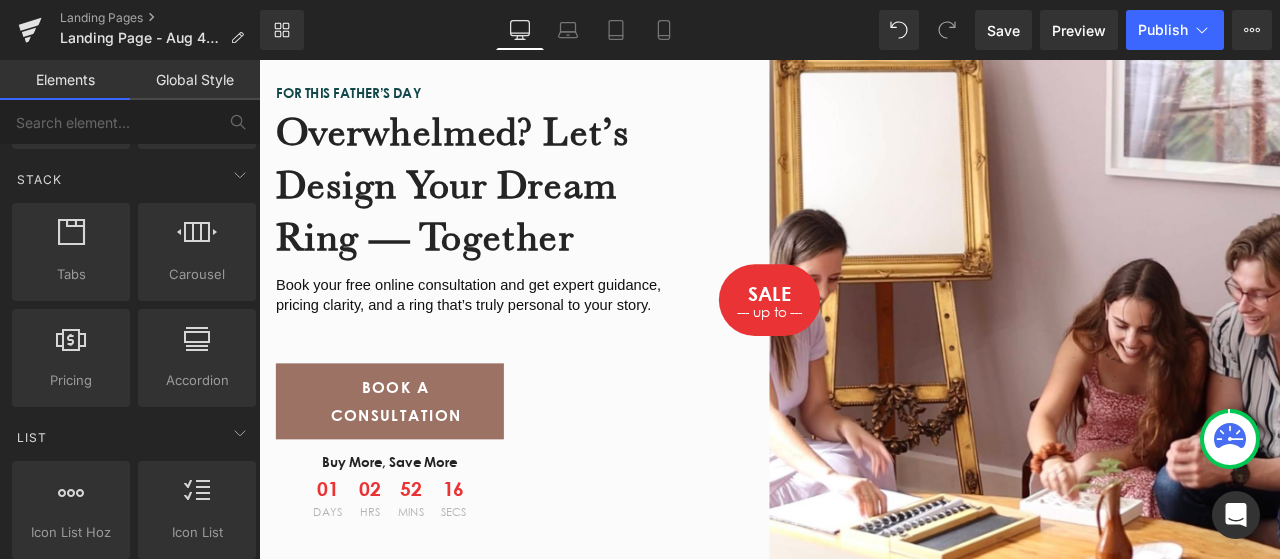 scroll, scrollTop: 614, scrollLeft: 0, axis: vertical 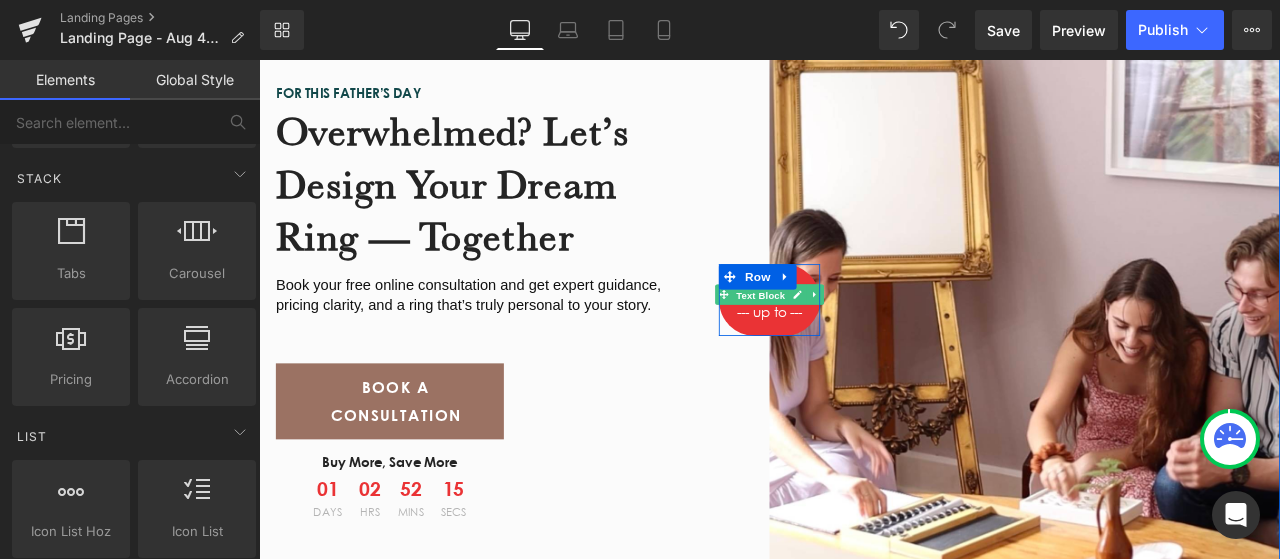click on "Text Block" at bounding box center [853, 339] 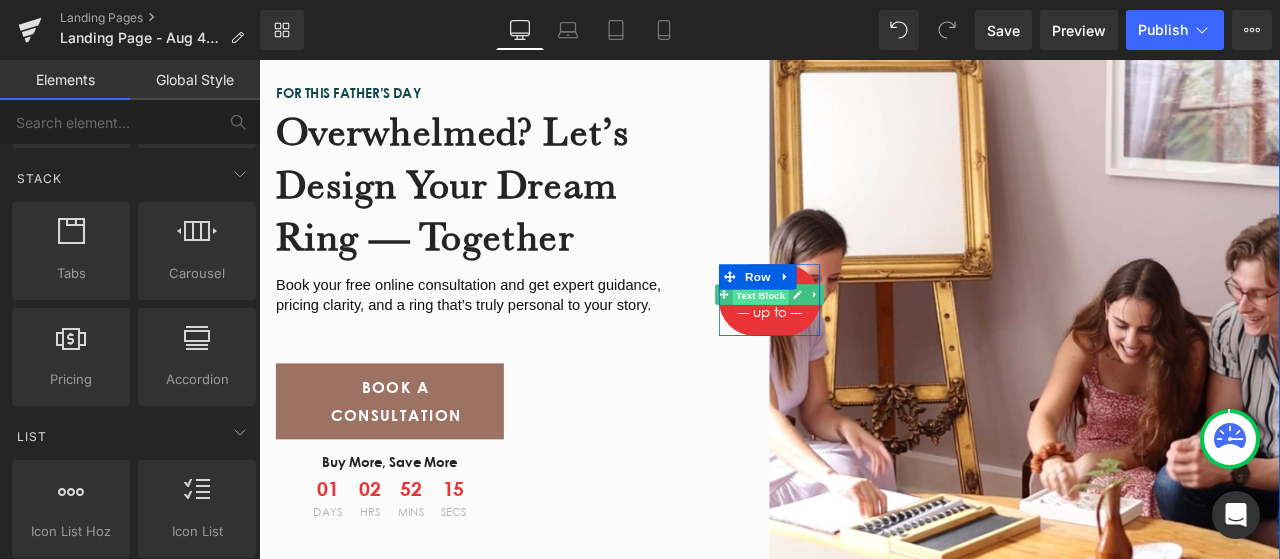 click on "Text Block" at bounding box center (853, 339) 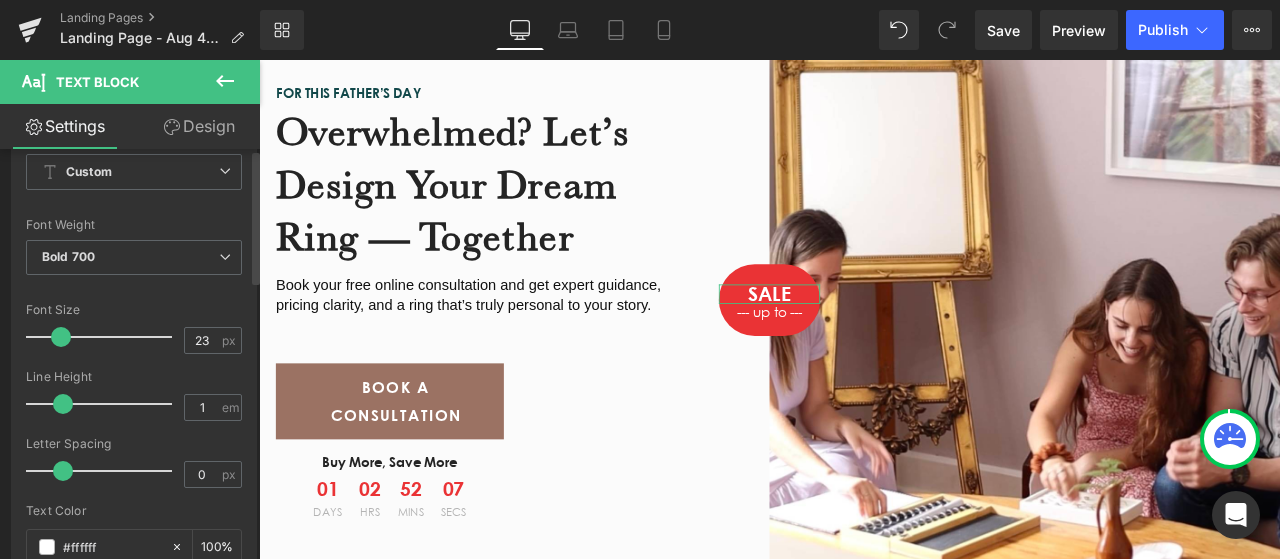 scroll, scrollTop: 0, scrollLeft: 0, axis: both 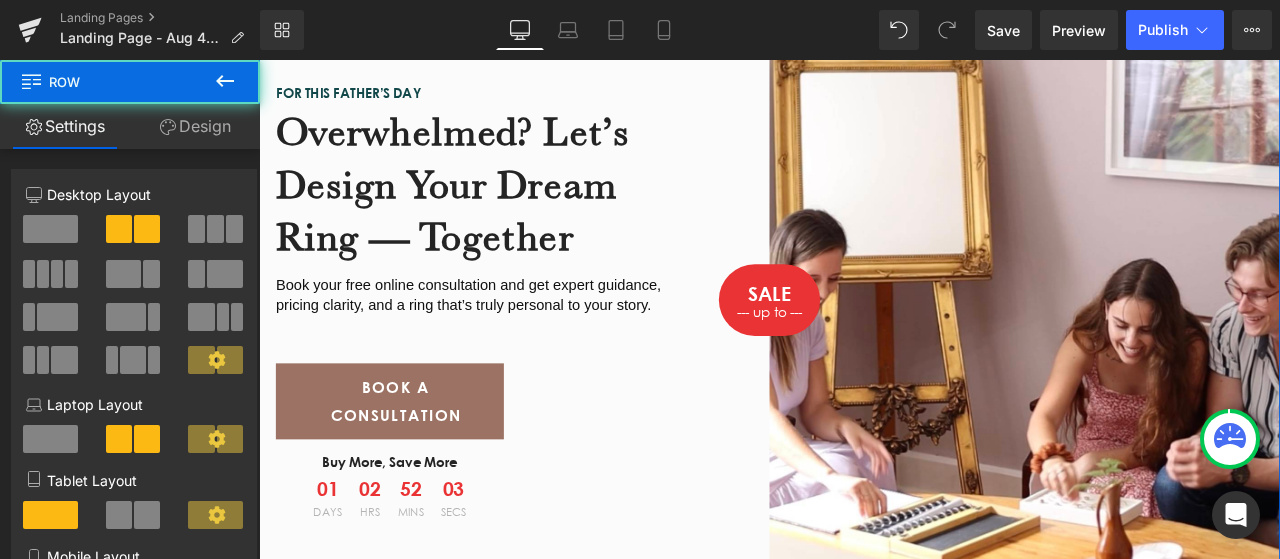click on "FOR THIS FATHER’S DAY Text Block         overwhelmed? Let’s design your dream ring — together Heading         Book your free online consultation and get expert guidance, pricing clarity, and a ring that’s truly personal to your story. Text Block         BOOK A CONSULTATION Button         Buy More, Save More Text Block
01 Days
02 Hrs
52 Mins
03 Secs
Countdown Timer         Row         200px Row         100px" at bounding box center (561, 345) 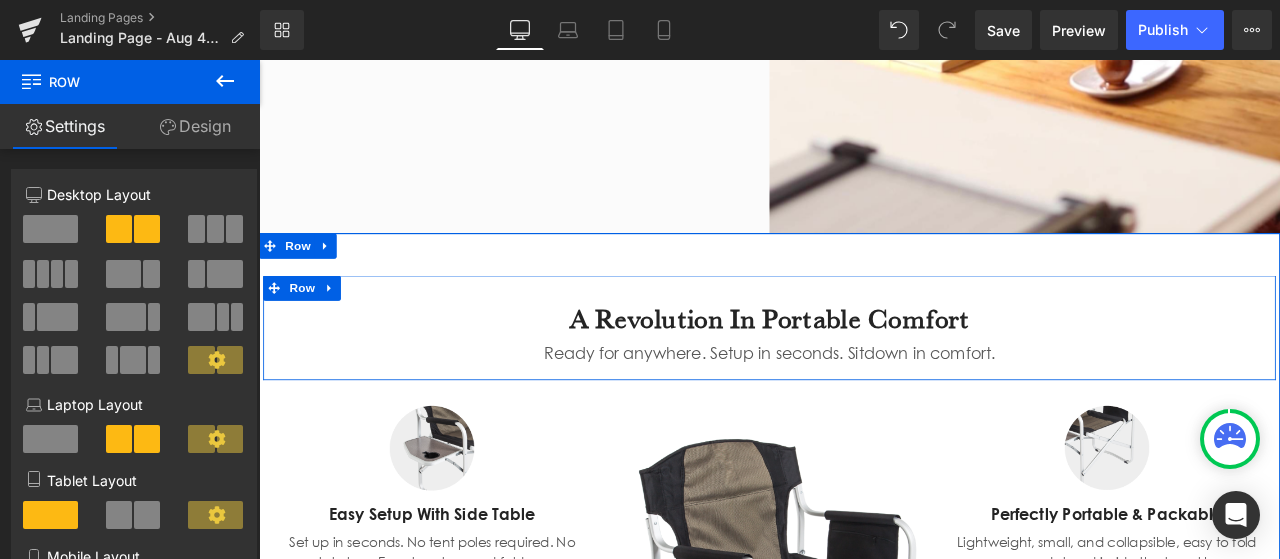 scroll, scrollTop: 1153, scrollLeft: 0, axis: vertical 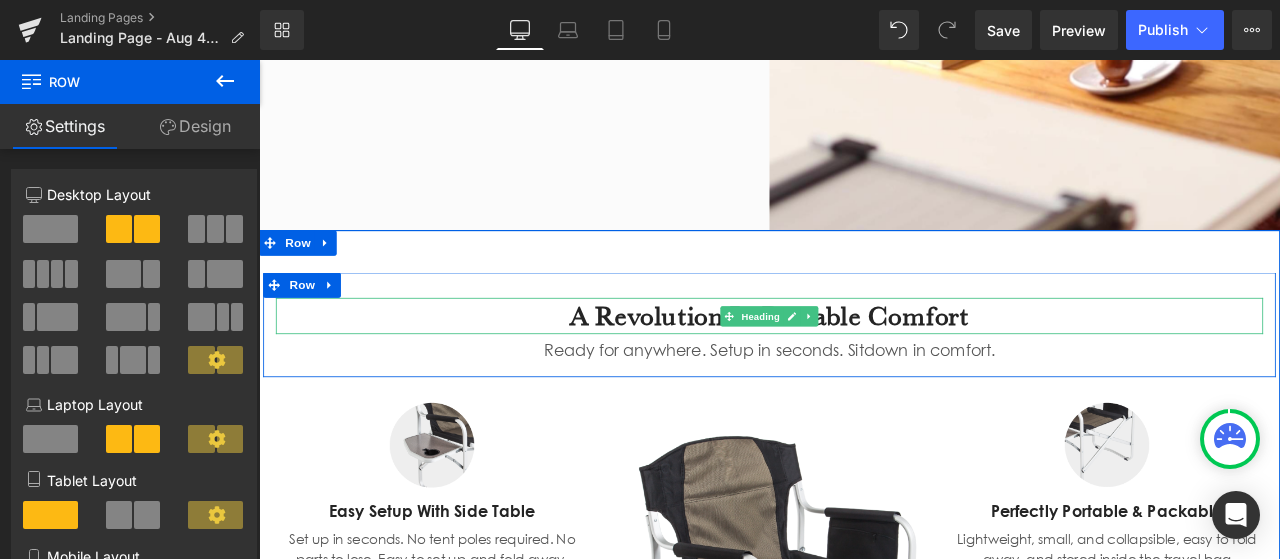 click on "A Revolution In Portable Comfort" at bounding box center (864, 363) 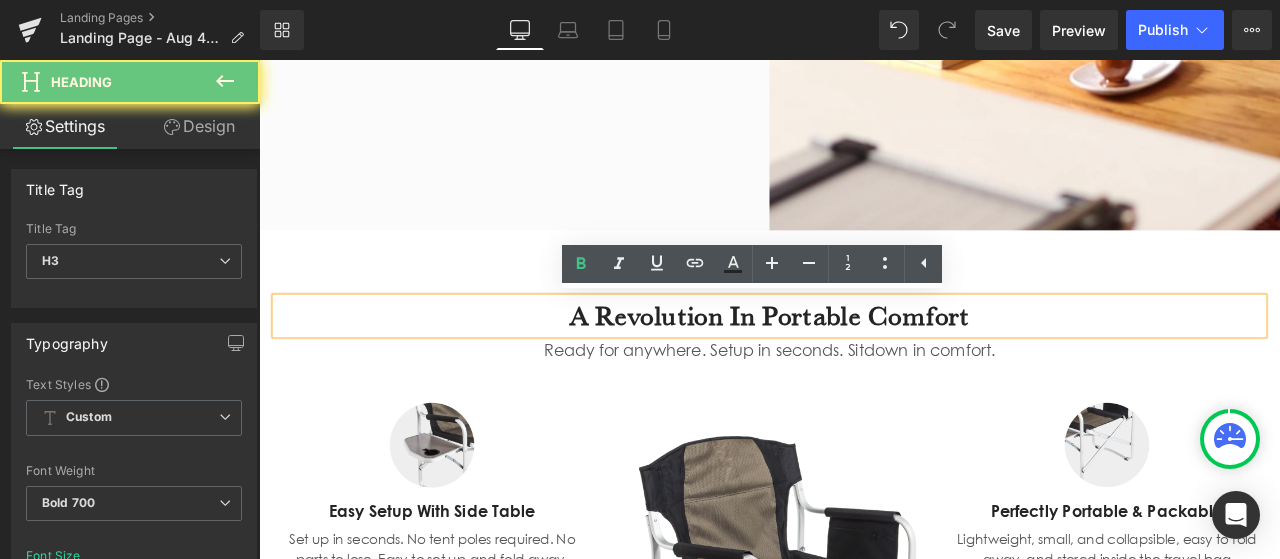 click on "A Revolution In Portable Comfort" at bounding box center (864, 363) 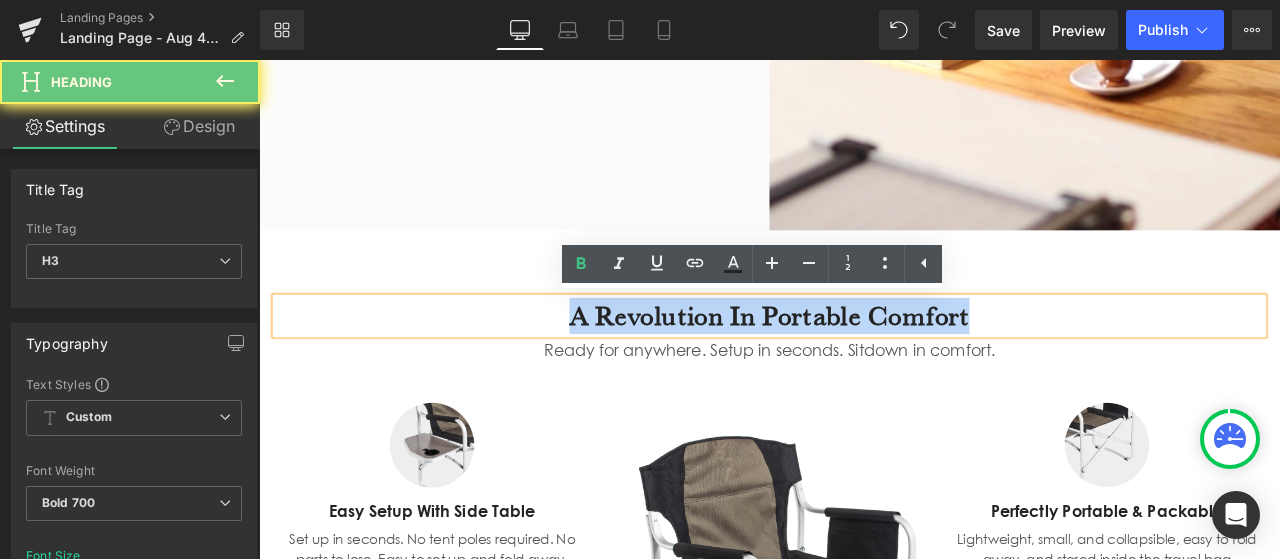 click on "A Revolution In Portable Comfort" at bounding box center (864, 363) 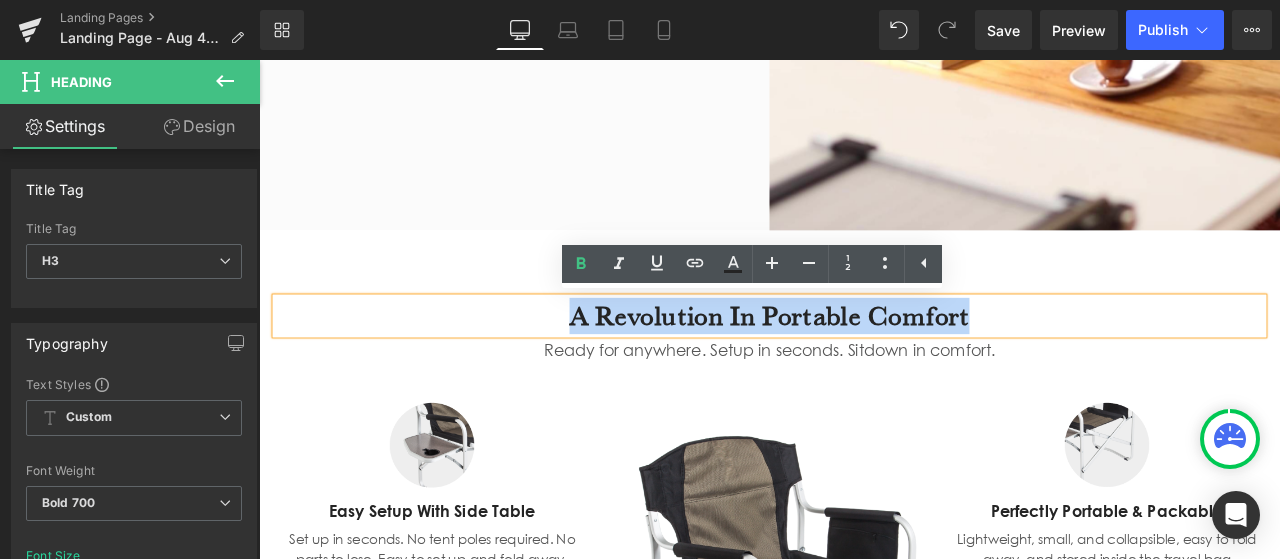 paste 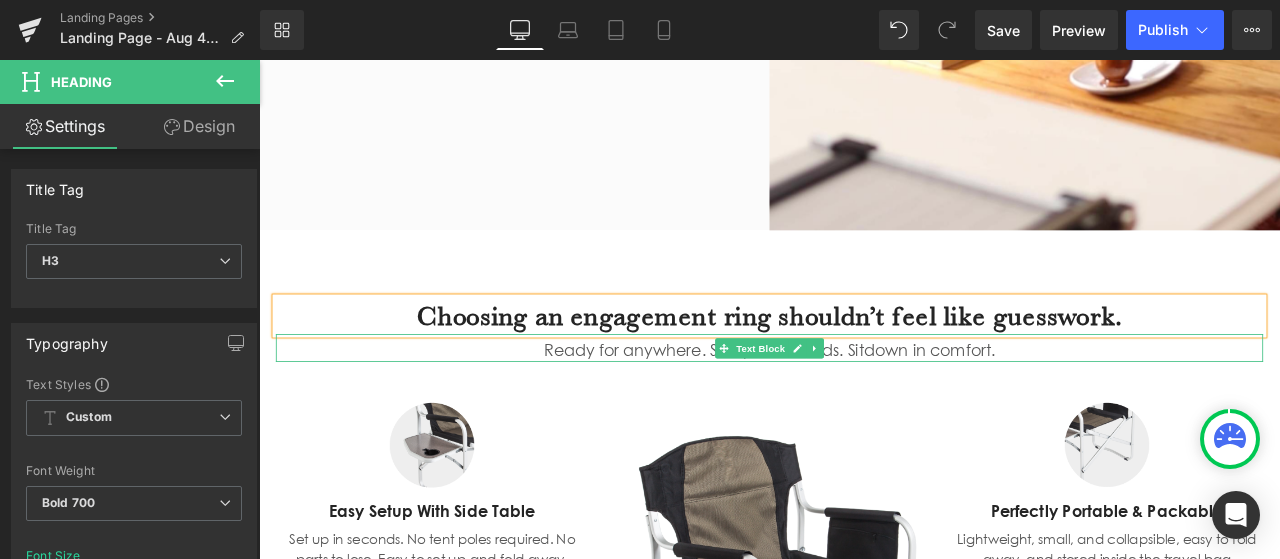 click on "Ready for anywhere. Setup in seconds. Sitdown in comfort." at bounding box center [864, 405] 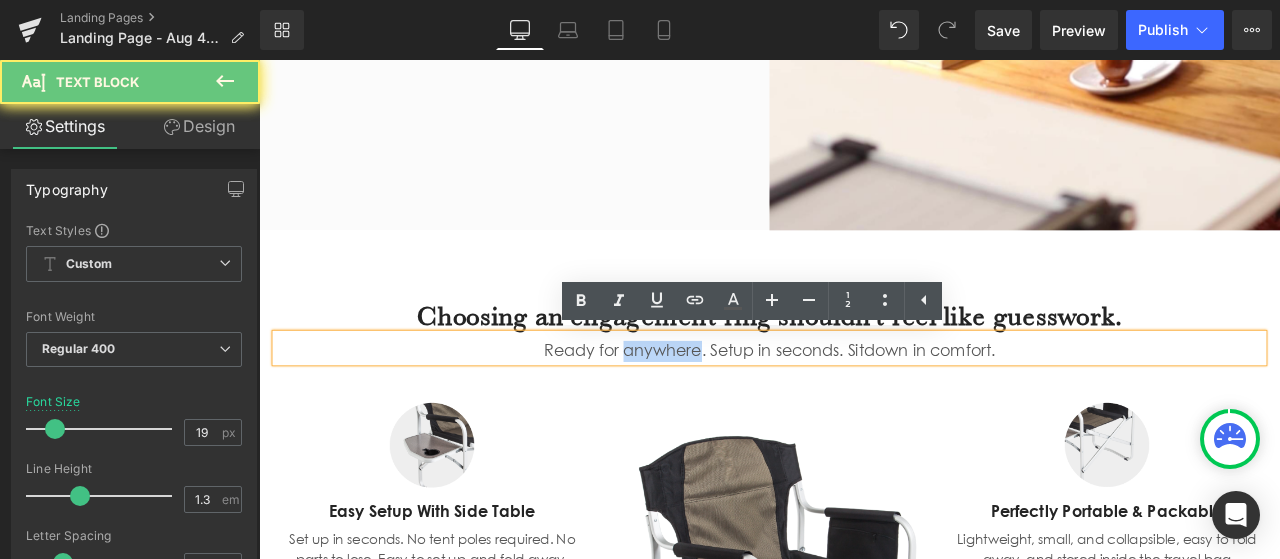 click on "Ready for anywhere. Setup in seconds. Sitdown in comfort." at bounding box center [864, 405] 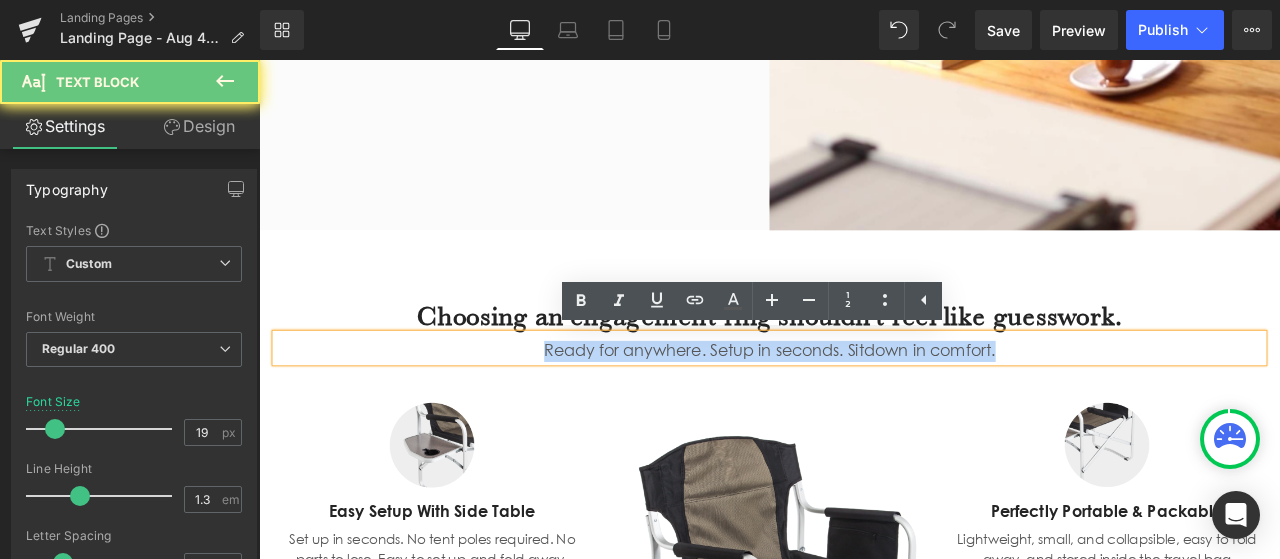 click on "Ready for anywhere. Setup in seconds. Sitdown in comfort." at bounding box center [864, 405] 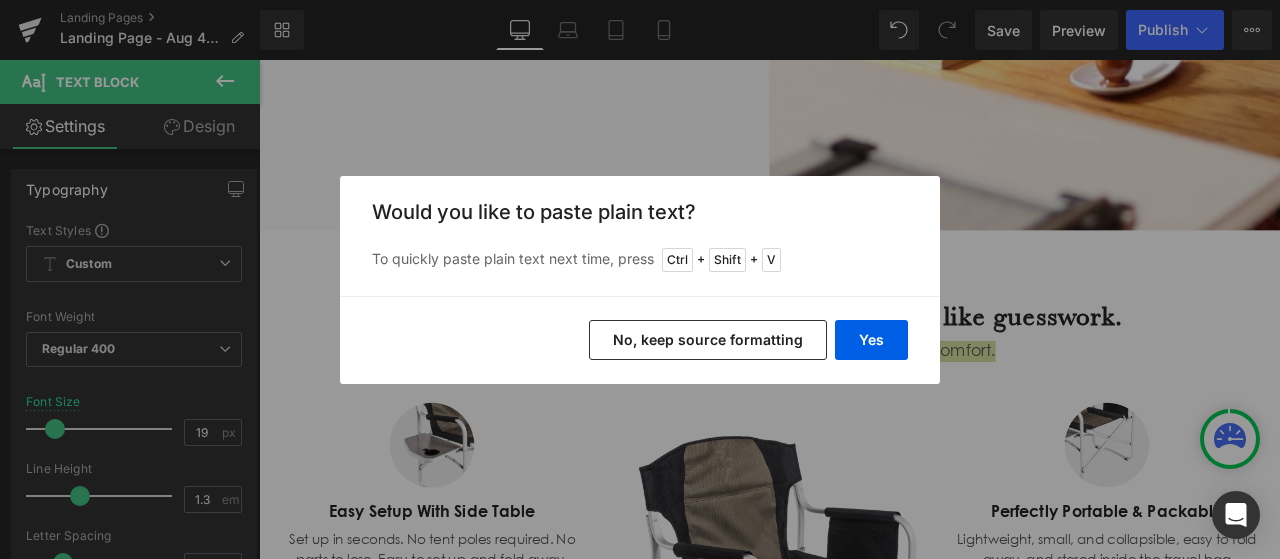 click on "No, keep source formatting" at bounding box center [708, 340] 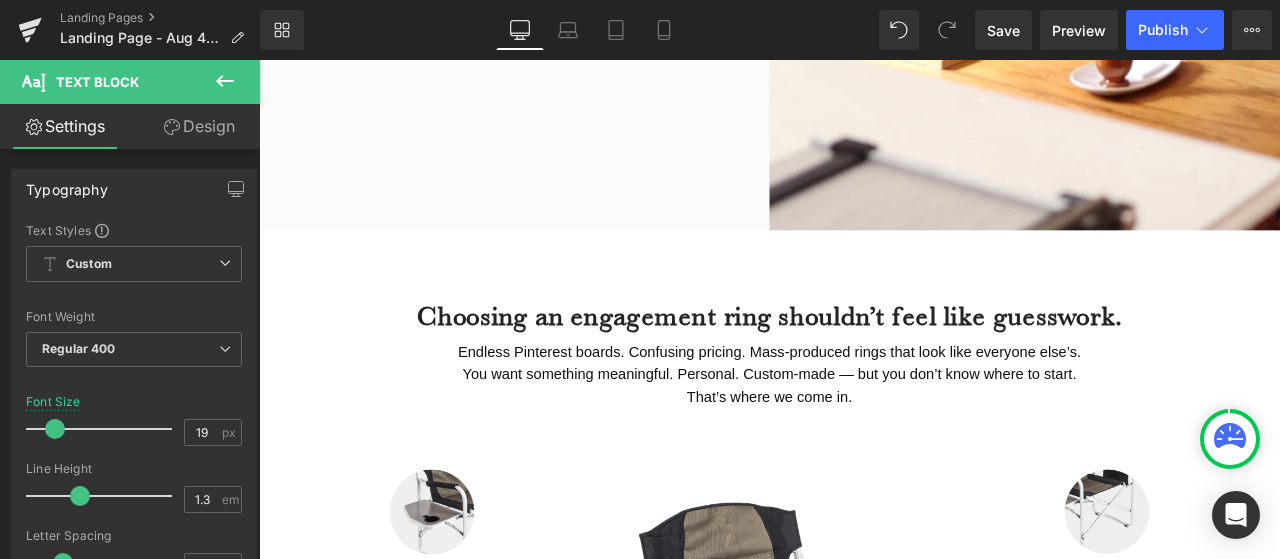 click on "Loading Product" at bounding box center (640, 480) 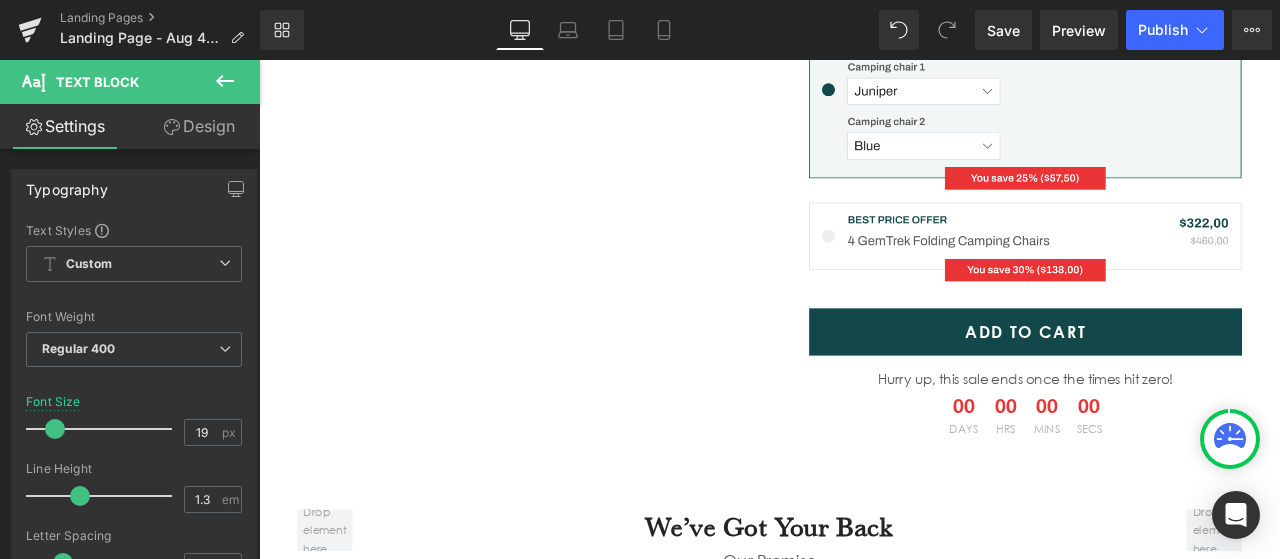 scroll, scrollTop: 4533, scrollLeft: 0, axis: vertical 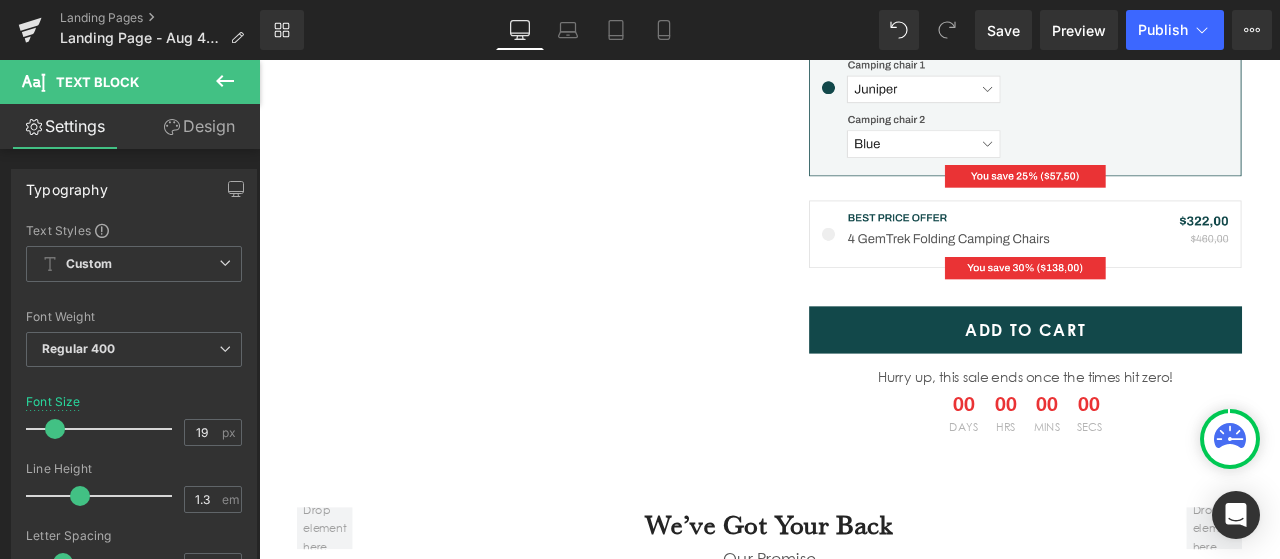 click on "Image
Free Shipping Worldwide
Text Block
Icon List
Image
100% Money-Back Guarantee
Text Block
Icon List
‹ ›
Carousel         Row         Row         Image         SALE Text Block         --- up to --- Text Block         30% Text Block         Row         Row         Text Block" at bounding box center (864, -861) 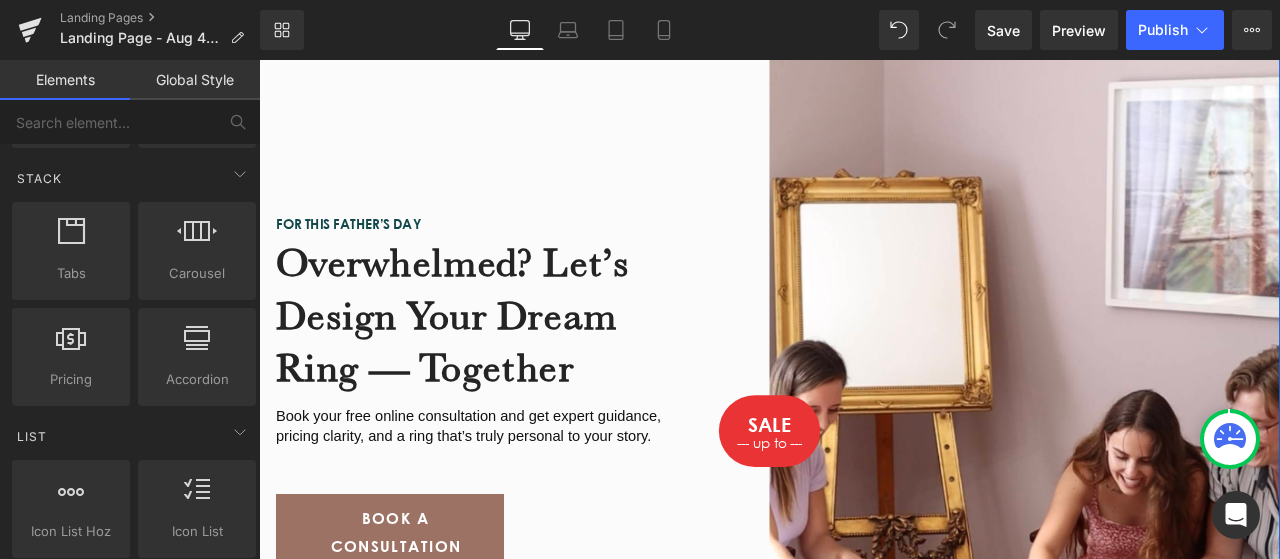 scroll, scrollTop: 412, scrollLeft: 0, axis: vertical 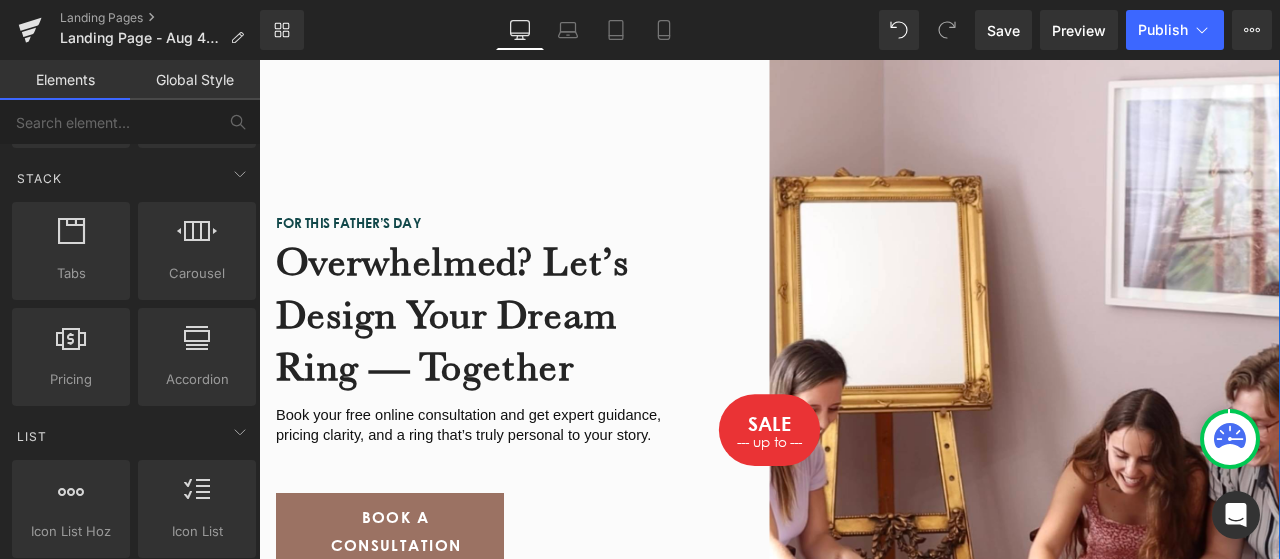 click on "overwhelmed? Let’s design your dream ring — together" at bounding box center [514, 360] 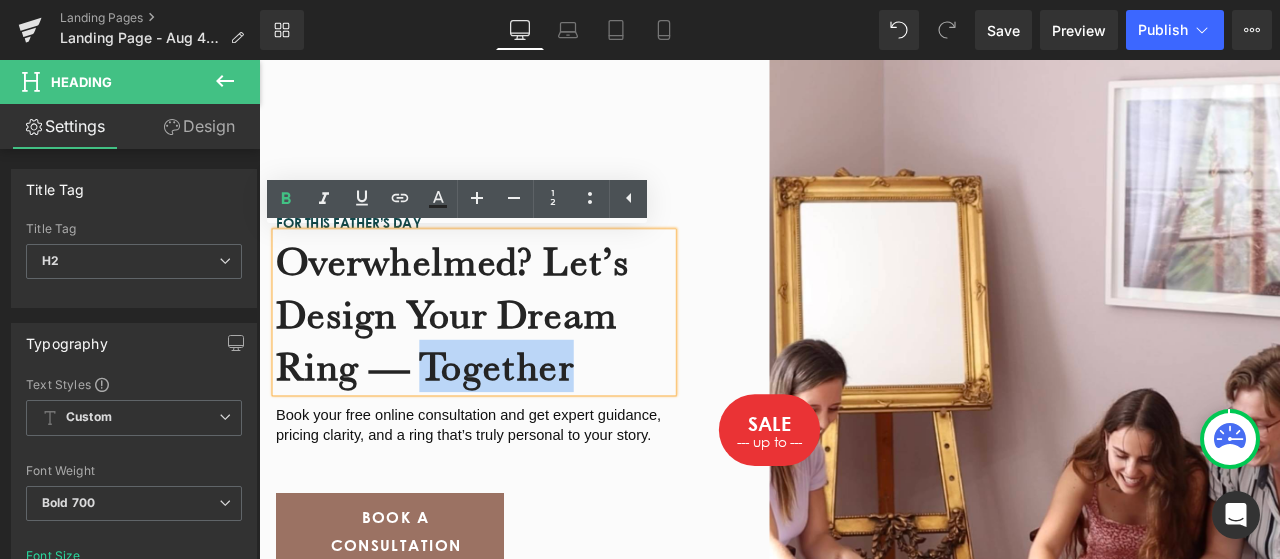 click on "overwhelmed? Let’s design your dream ring — together" at bounding box center [514, 360] 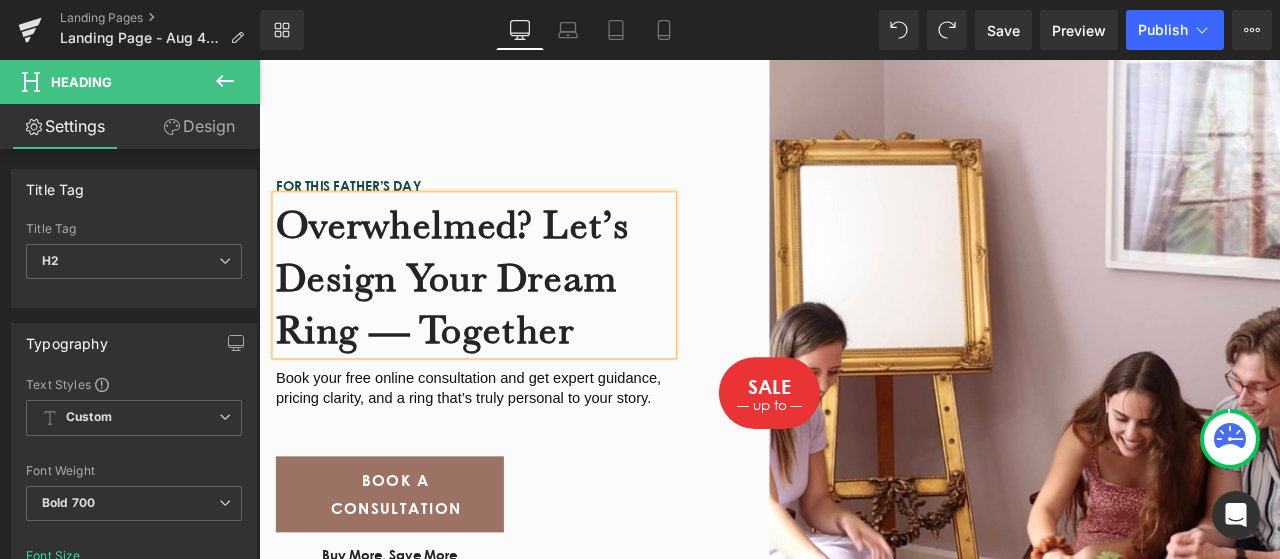 scroll, scrollTop: 455, scrollLeft: 0, axis: vertical 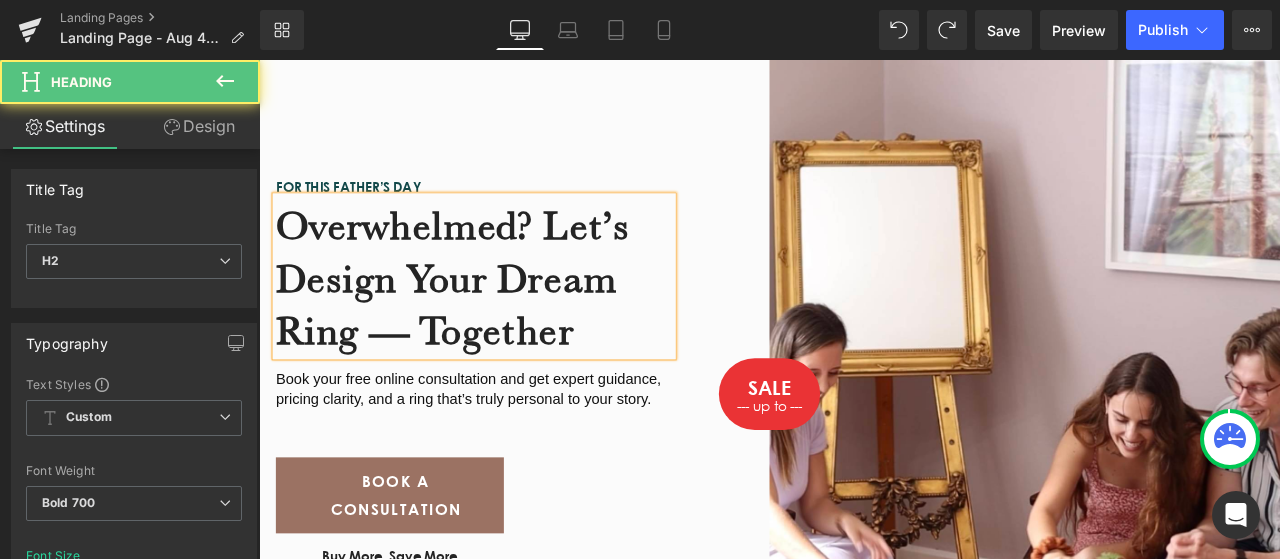 click on "overwhelmed? Let’s design your dream ring — together" at bounding box center (514, 317) 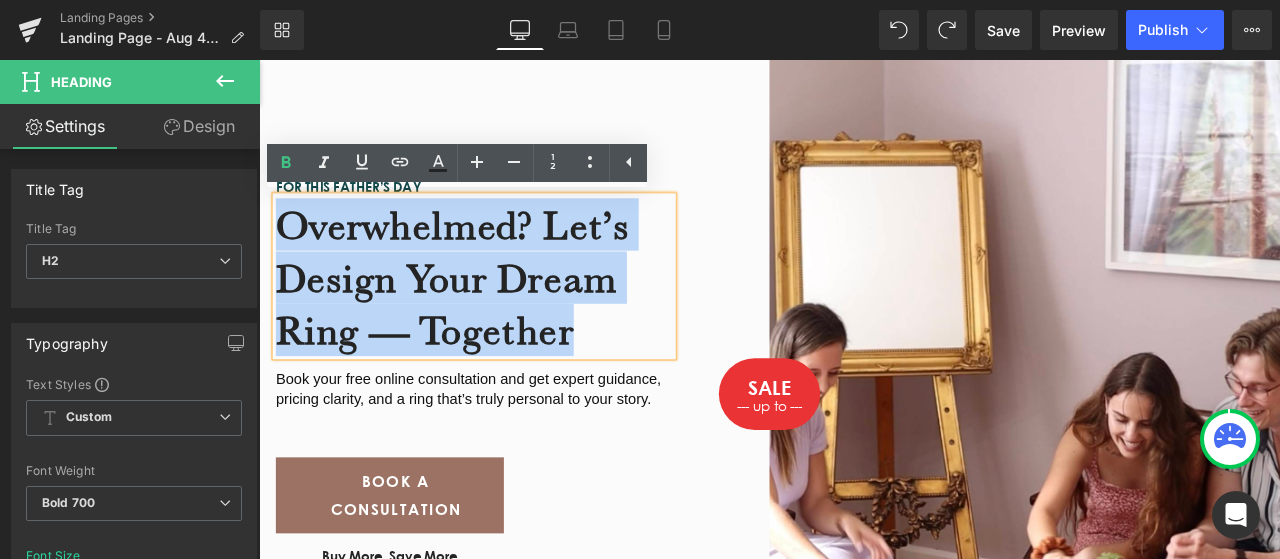 drag, startPoint x: 274, startPoint y: 237, endPoint x: 647, endPoint y: 386, distance: 401.65906 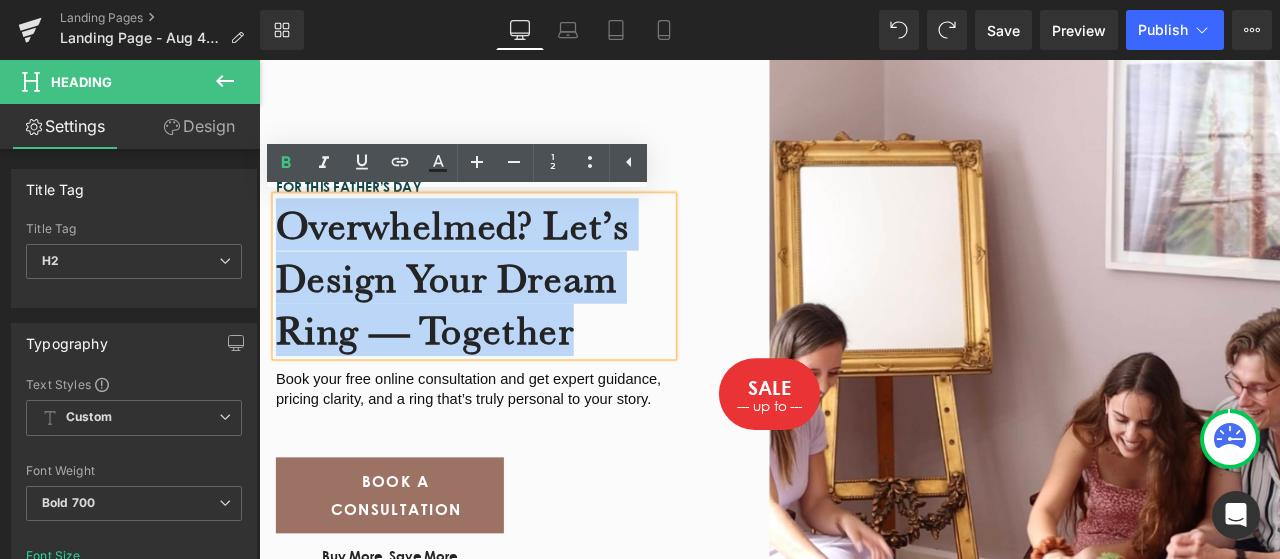 click on "overwhelmed? Let’s design your dream ring — together" at bounding box center [514, 317] 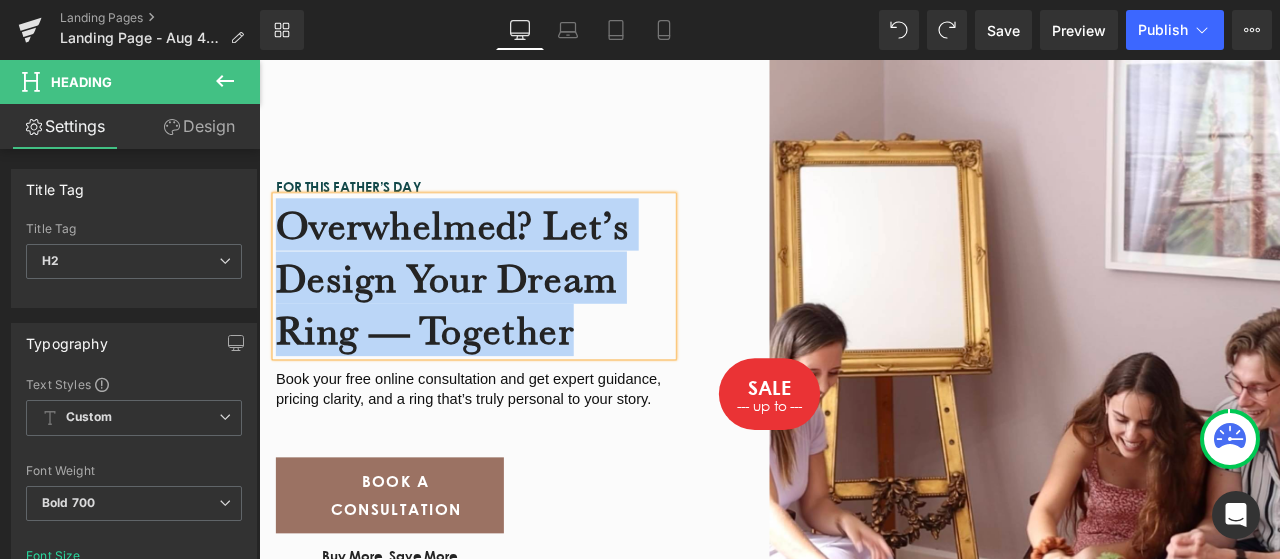 copy on "overwhelmed? Let’s design your dream ring — together" 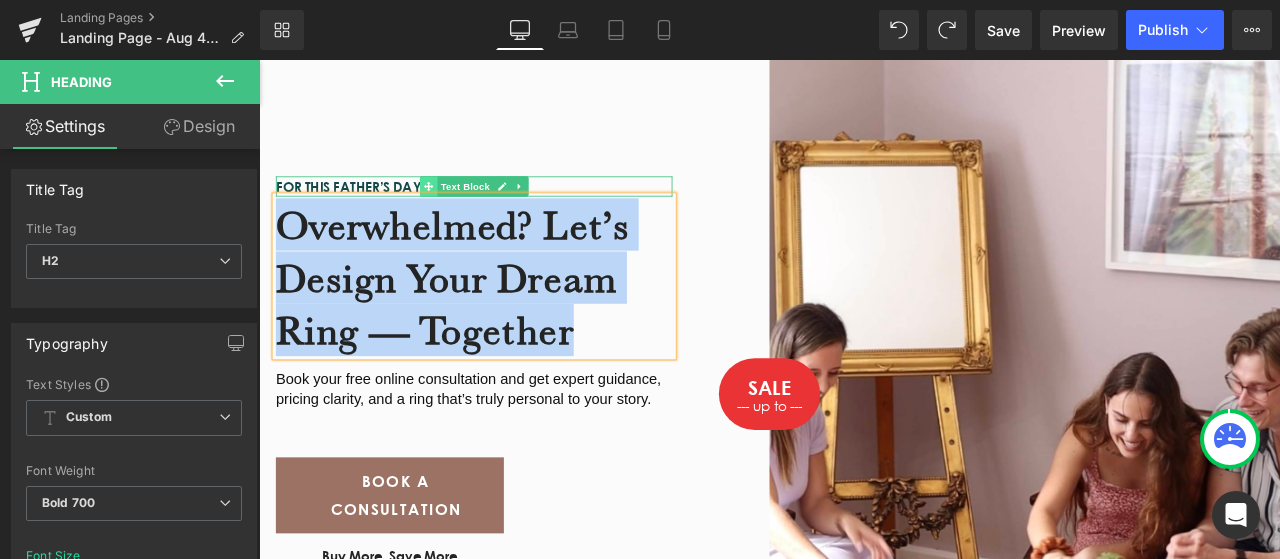 click at bounding box center [460, 210] 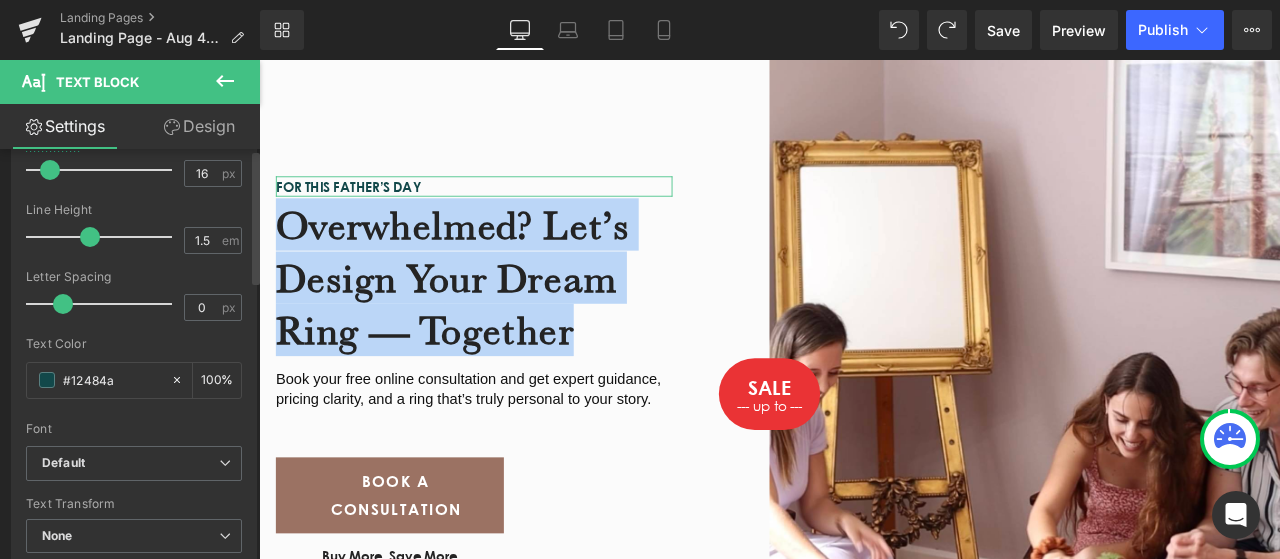 scroll, scrollTop: 0, scrollLeft: 0, axis: both 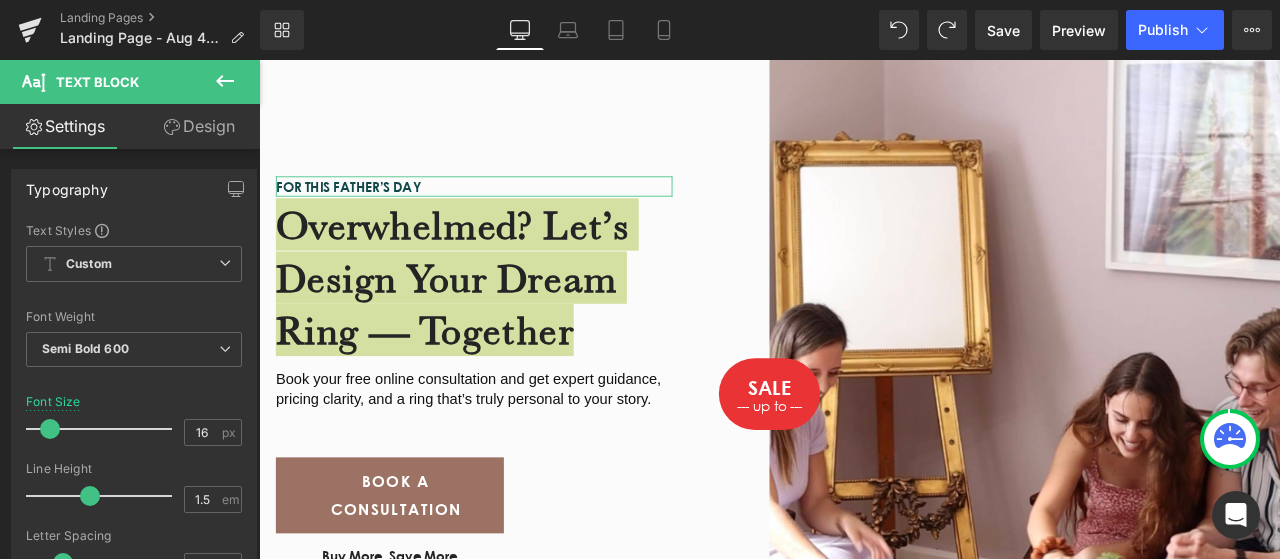 click on "Design" at bounding box center [199, 126] 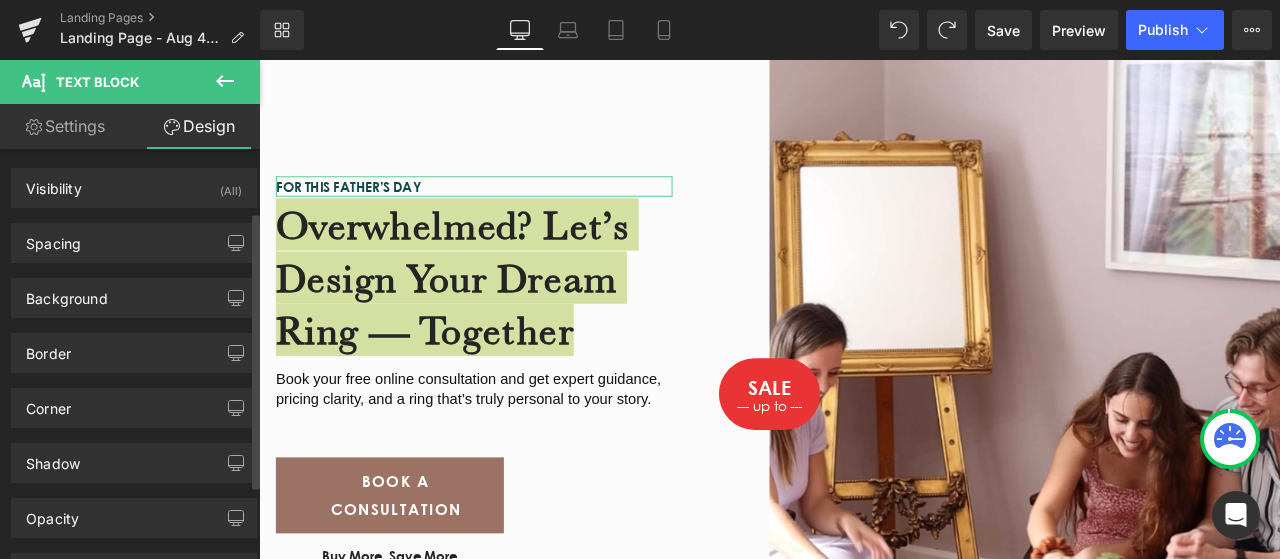 scroll, scrollTop: 201, scrollLeft: 0, axis: vertical 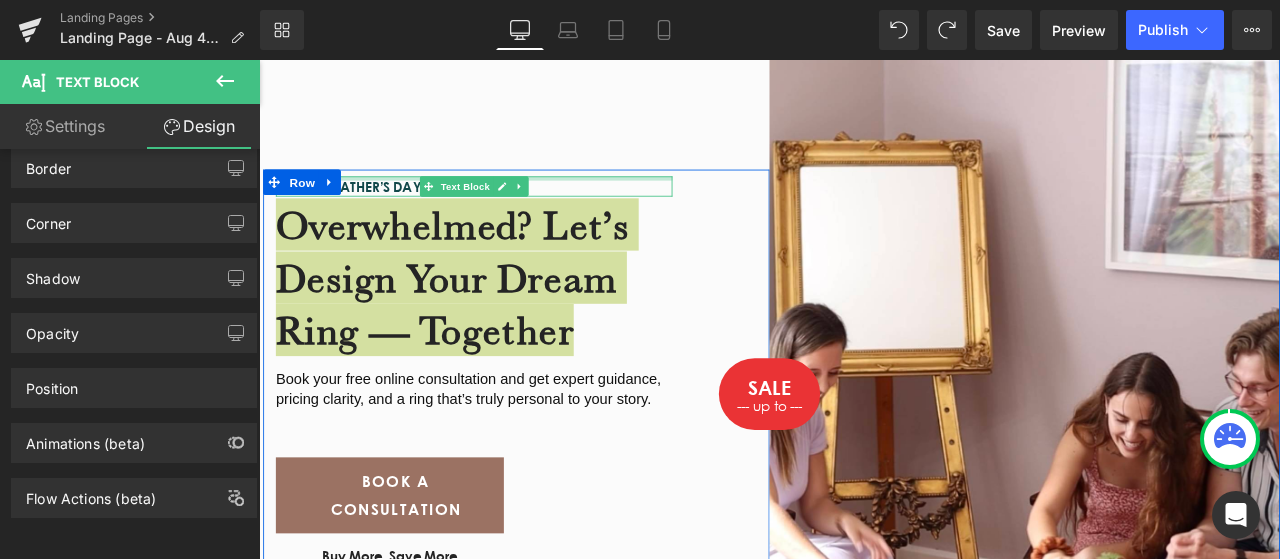 click at bounding box center (514, 200) 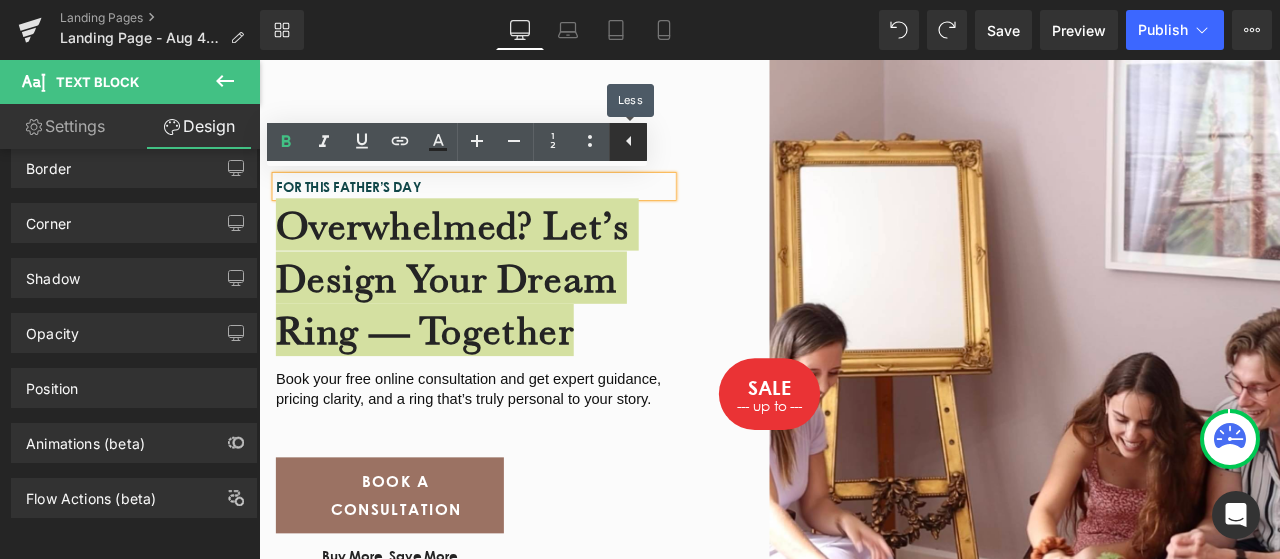 click 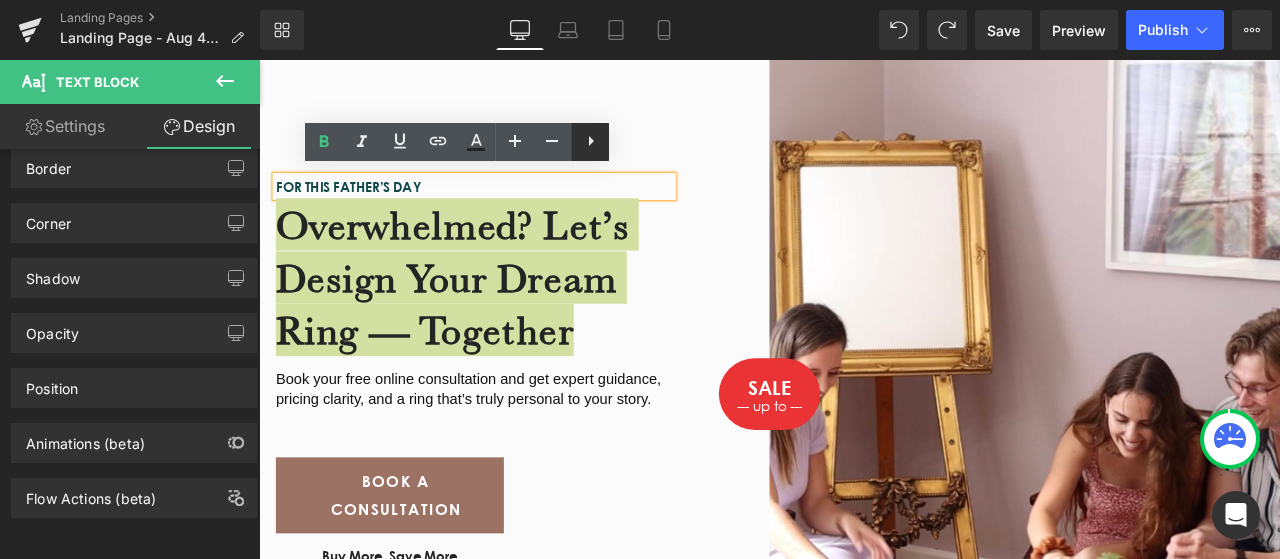click 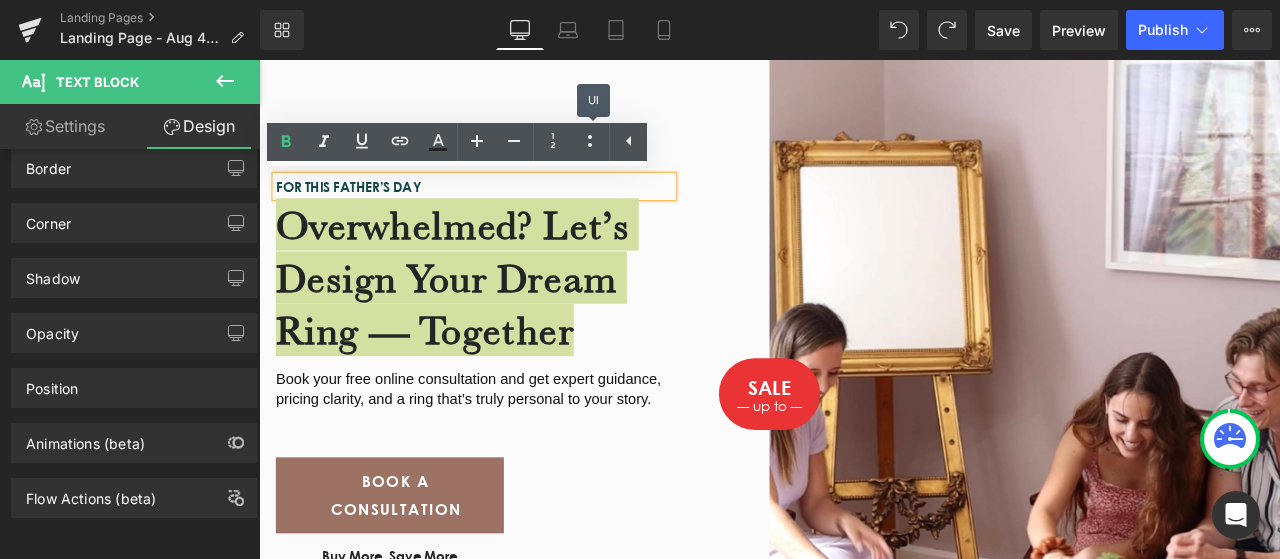 click 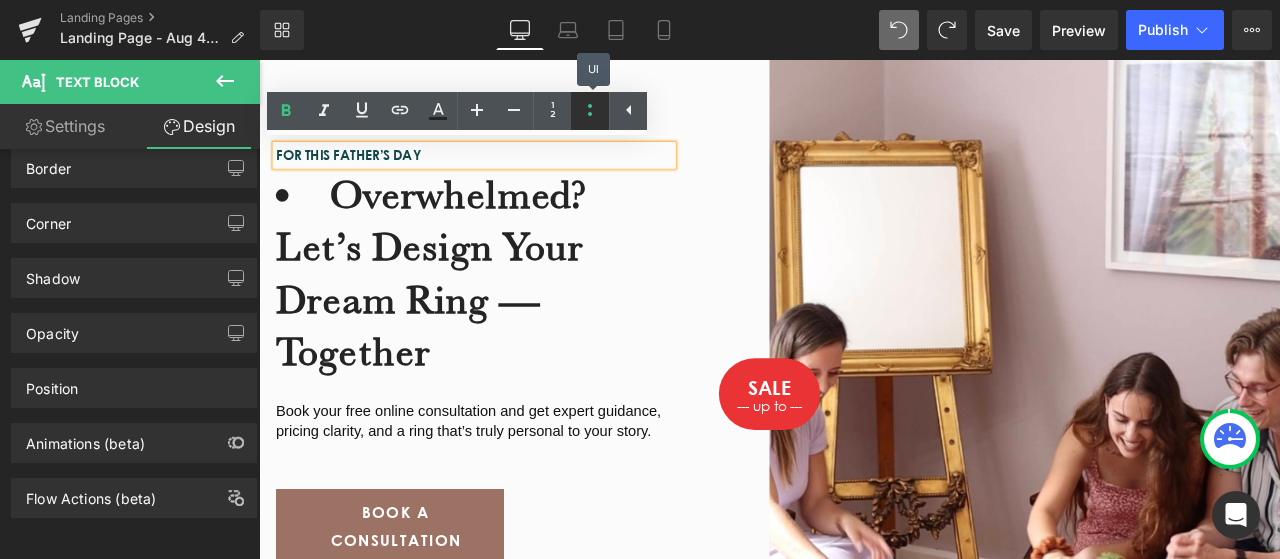click 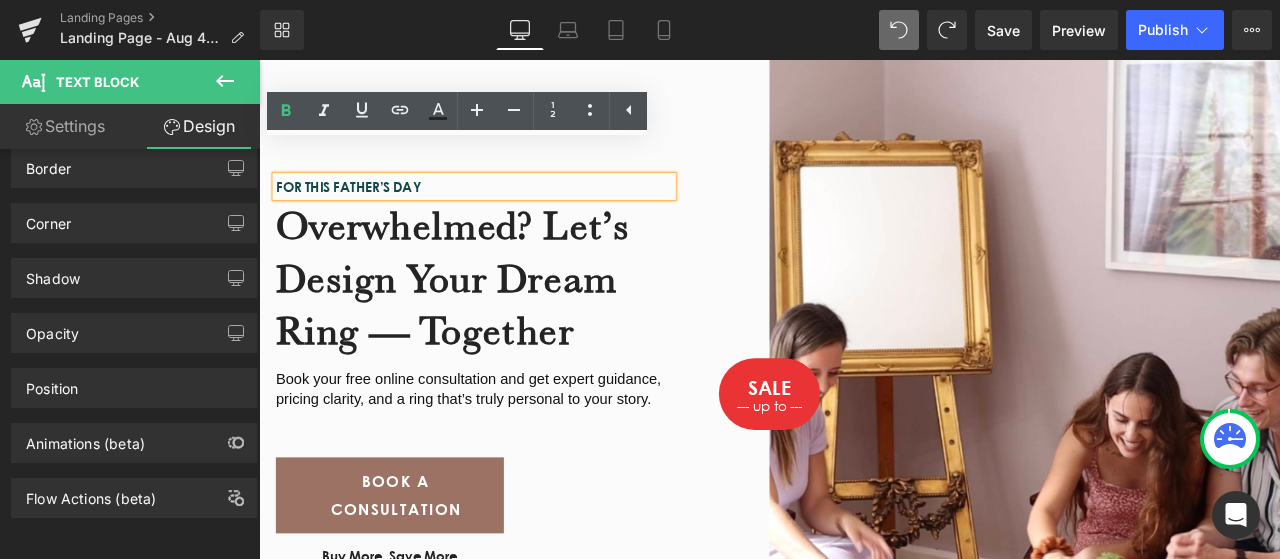 click on "FOR THIS FATHER’S DAY Text Block         overwhelmed? Let’s design your dream ring — together Heading         Book your free online consultation and get expert guidance, pricing clarity, and a ring that’s truly personal to your story. Text Block         BOOK A CONSULTATION Button         Buy More, Save More Text Block
01 Days
02 Hrs
43 Mins
28 Secs
Countdown Timer         Row         200px Row         100px" at bounding box center (564, 456) 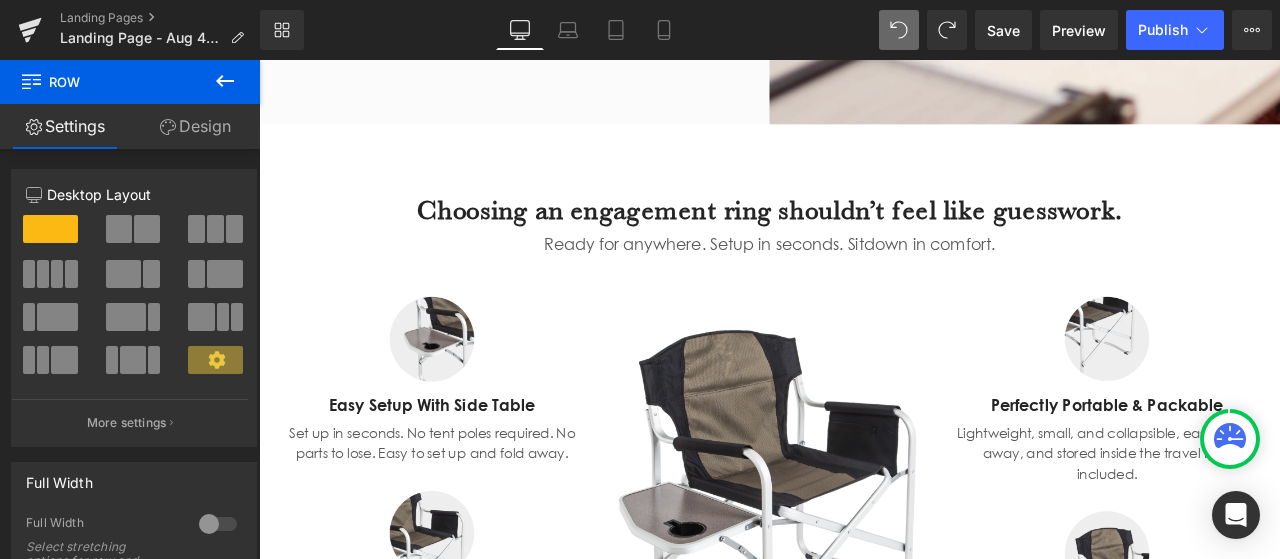 scroll, scrollTop: 1280, scrollLeft: 0, axis: vertical 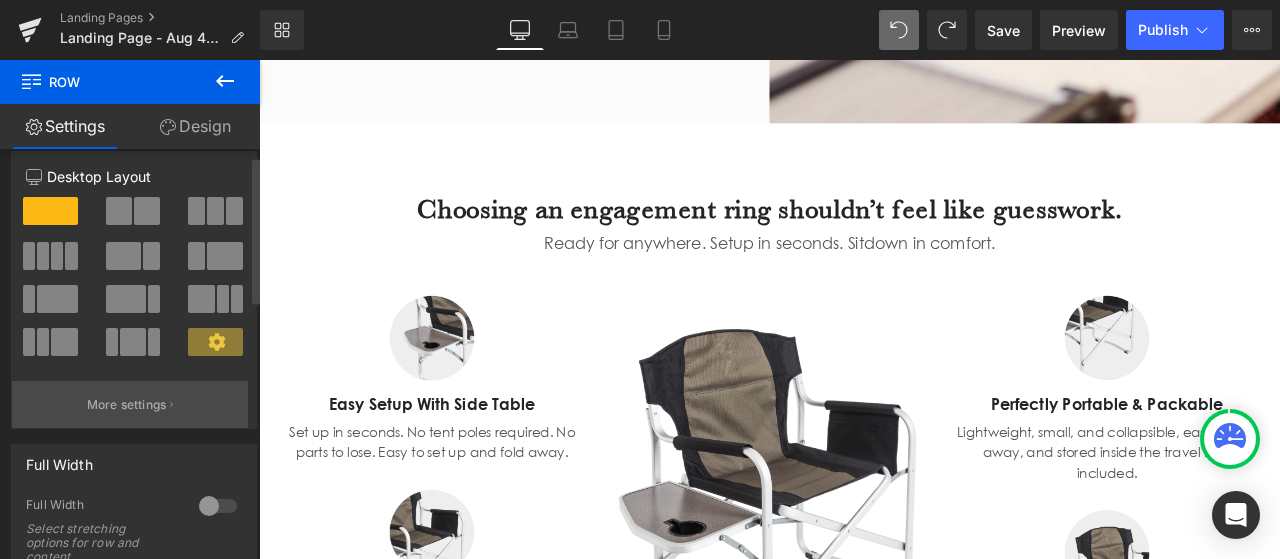 click on "More settings" at bounding box center [127, 405] 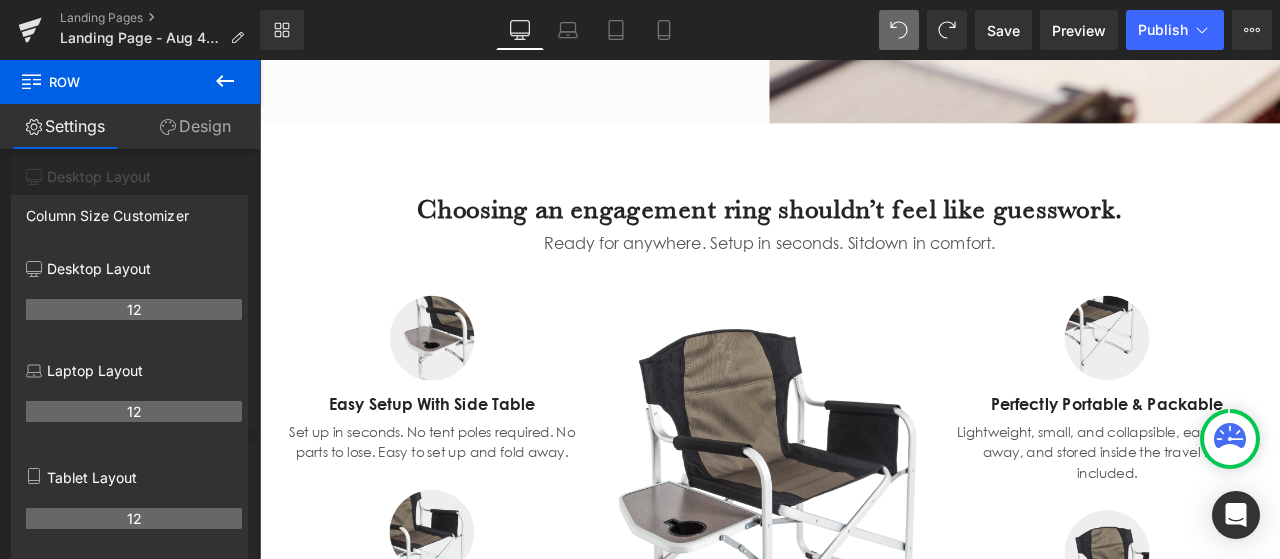 click on "Design" at bounding box center [195, 126] 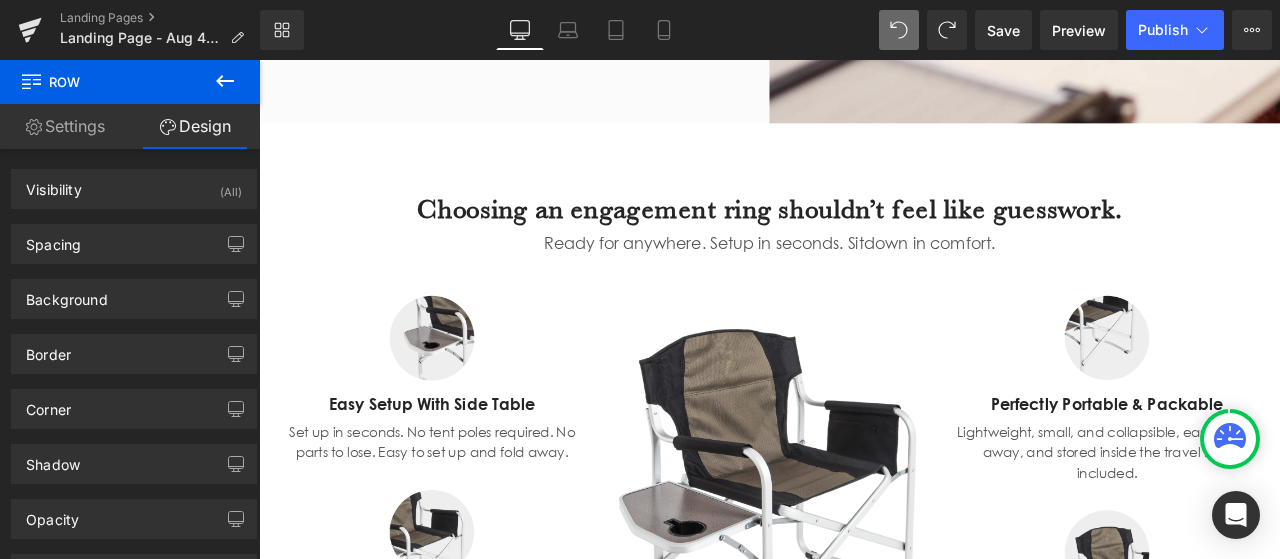 click on "Settings" at bounding box center (65, 126) 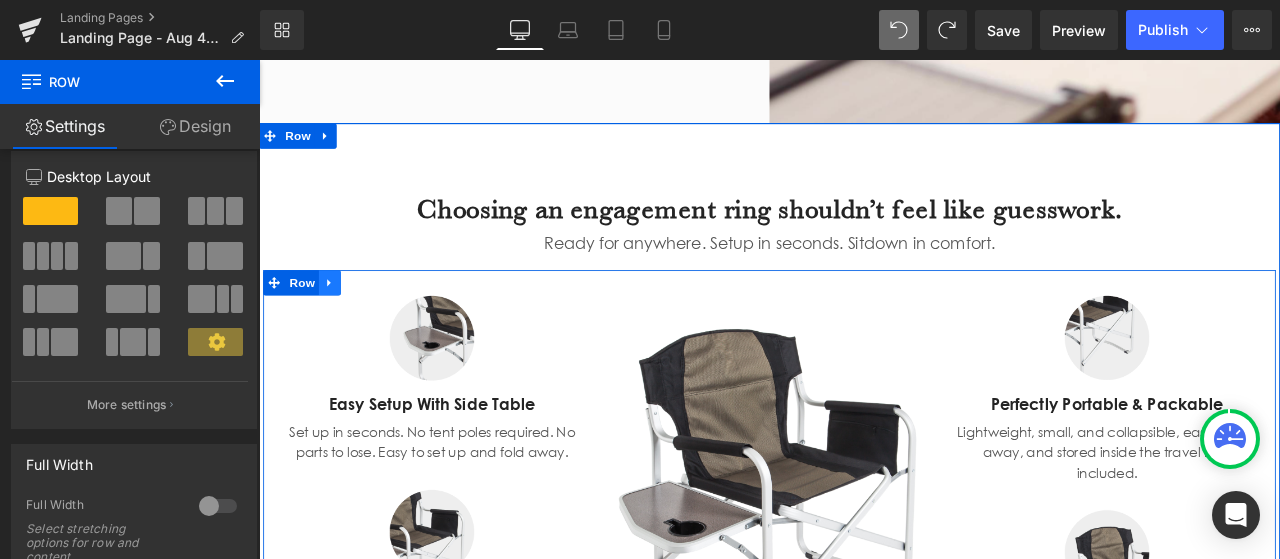 drag, startPoint x: 468, startPoint y: 273, endPoint x: 328, endPoint y: 332, distance: 151.92432 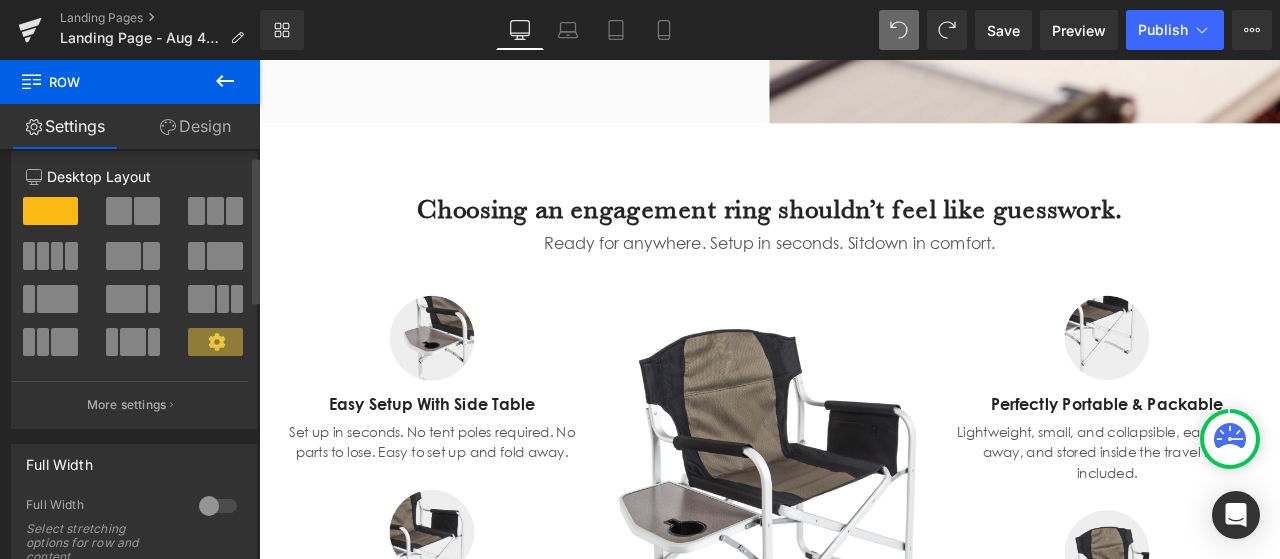 click at bounding box center [215, 211] 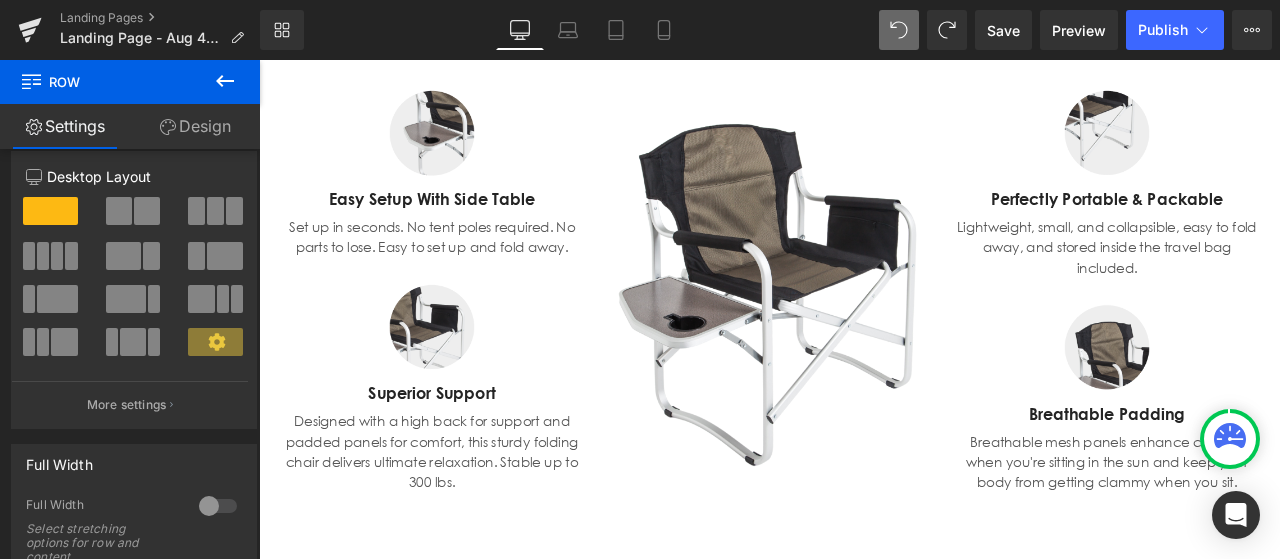 scroll, scrollTop: 1524, scrollLeft: 0, axis: vertical 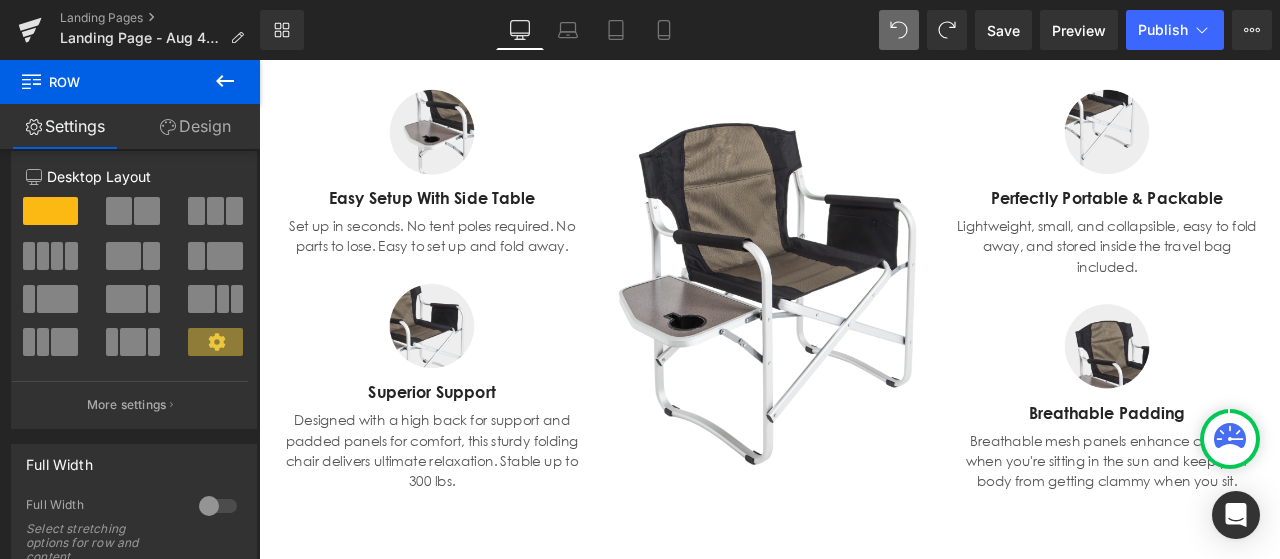 click on "Easy Setup With Side Table Text Block" at bounding box center [464, 216] 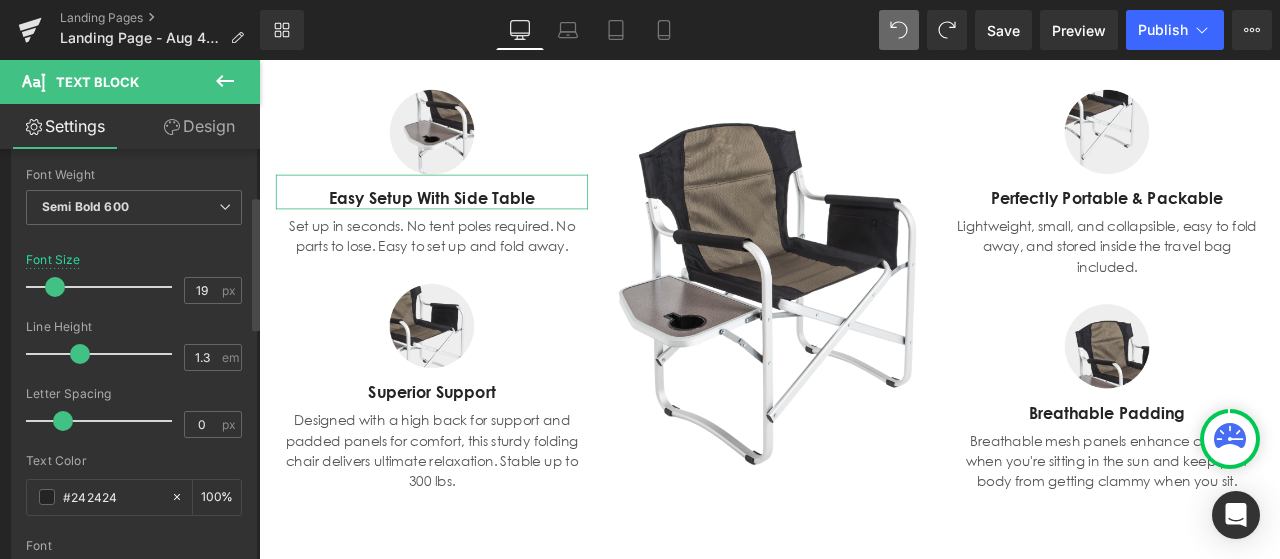 scroll, scrollTop: 0, scrollLeft: 0, axis: both 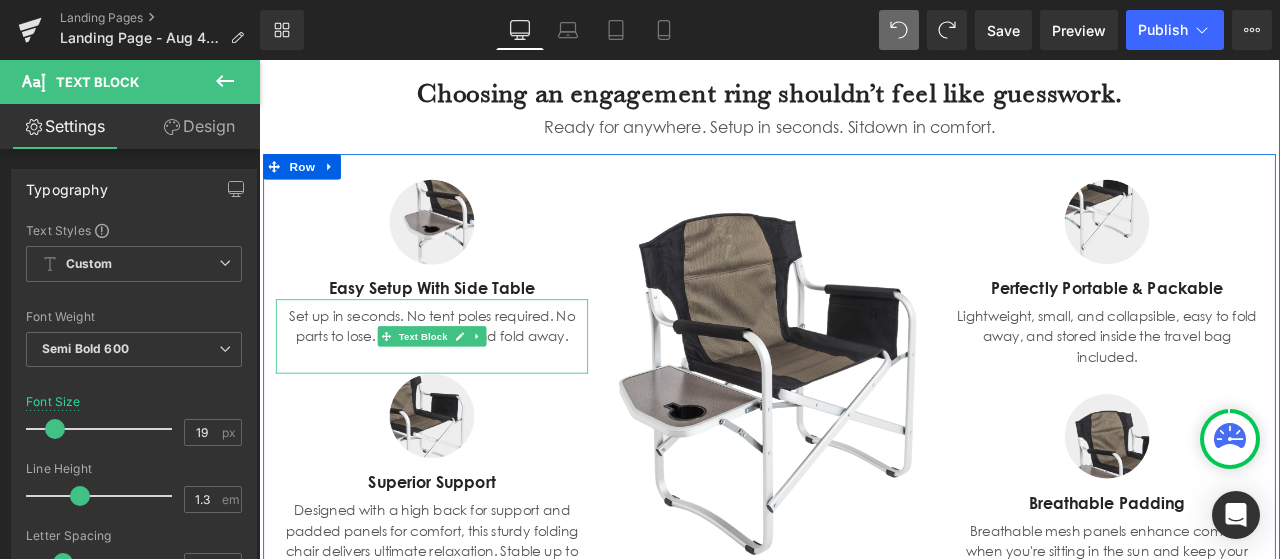 click on "Set up in seconds. No tent poles required. No parts to lose. Easy to set up and fold away." at bounding box center (464, 376) 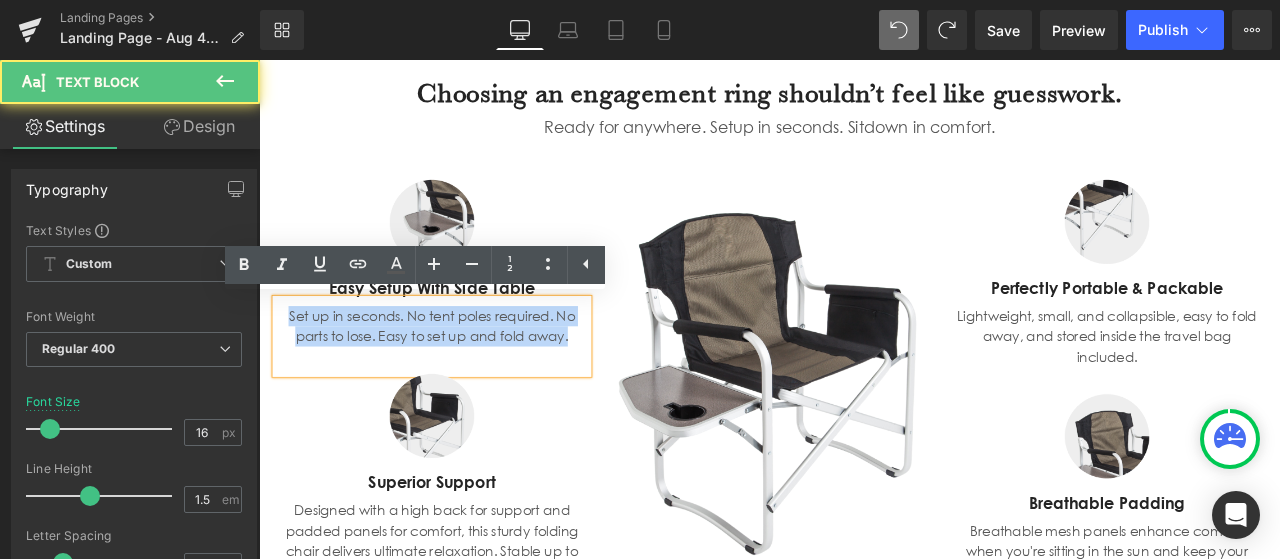 drag, startPoint x: 283, startPoint y: 366, endPoint x: 625, endPoint y: 391, distance: 342.91254 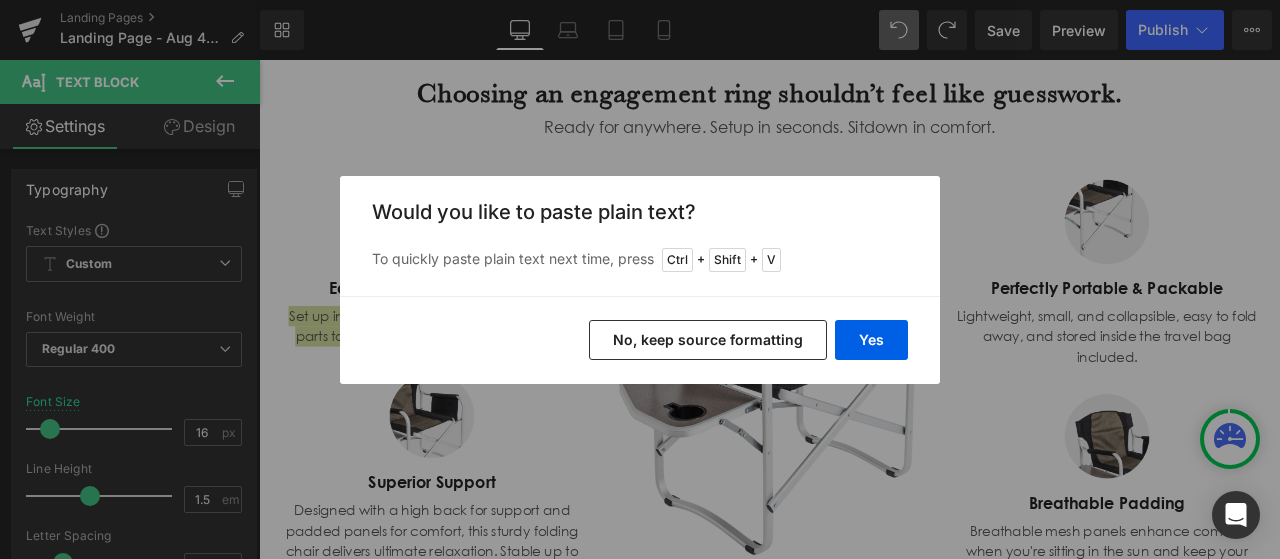 click on "No, keep source formatting" at bounding box center [708, 340] 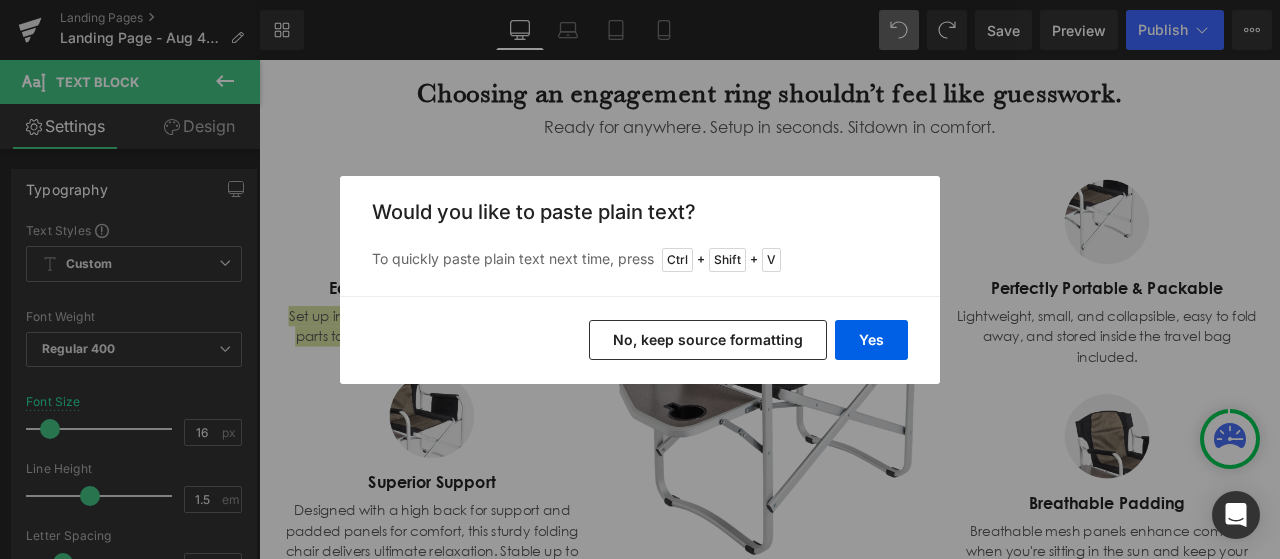 type 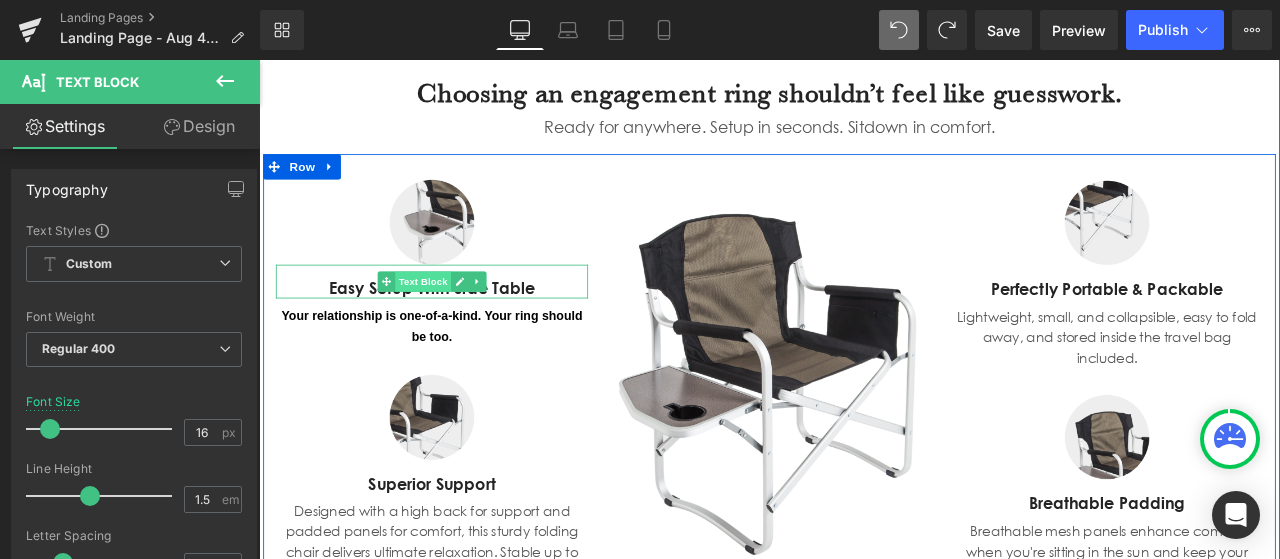click on "Text Block" at bounding box center [453, 323] 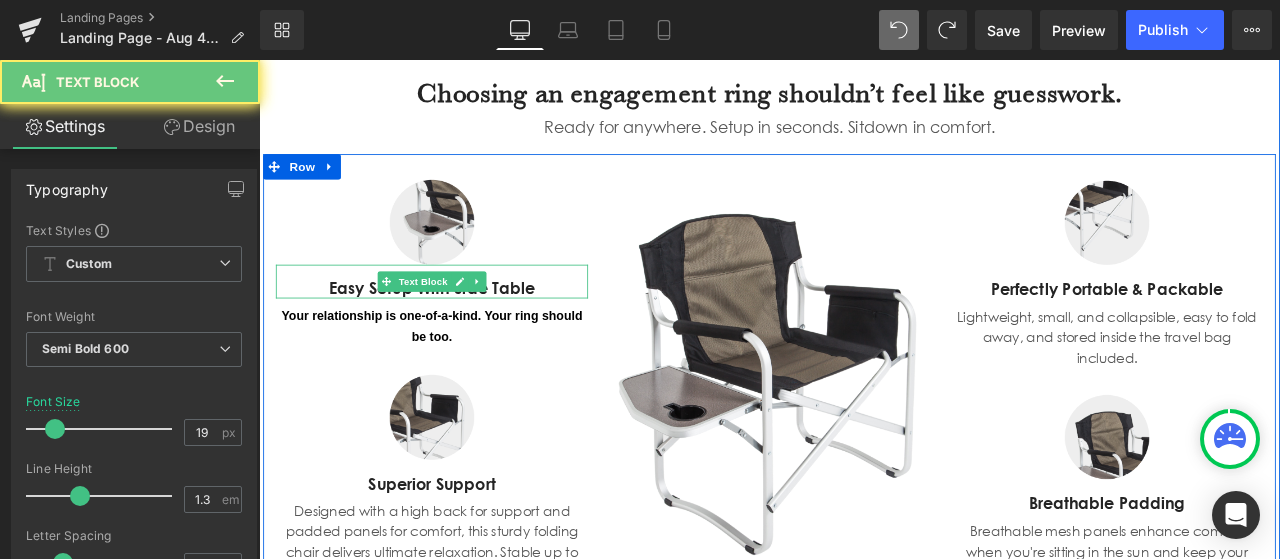 click on "Easy Setup With Side Table" at bounding box center [464, 331] 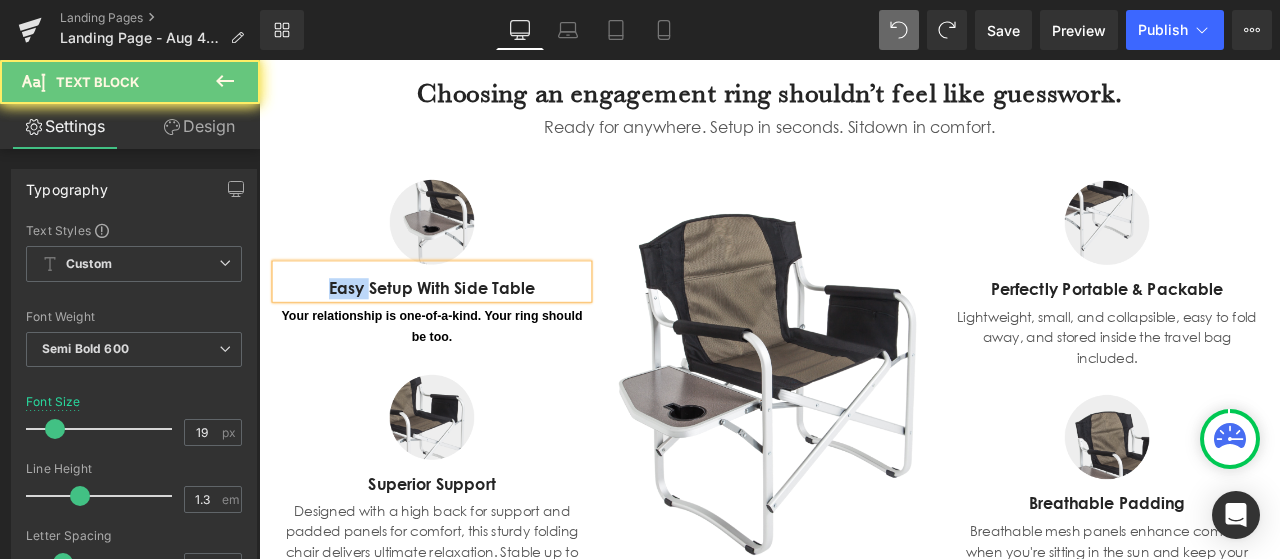 click on "Easy Setup With Side Table" at bounding box center (464, 331) 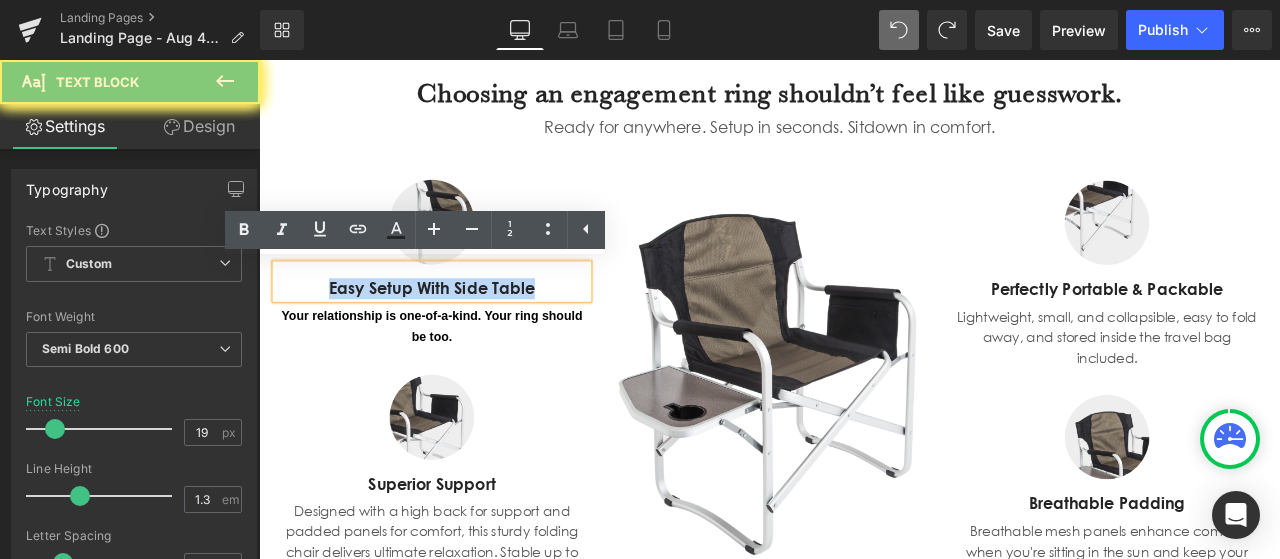 click on "Easy Setup With Side Table" at bounding box center [464, 331] 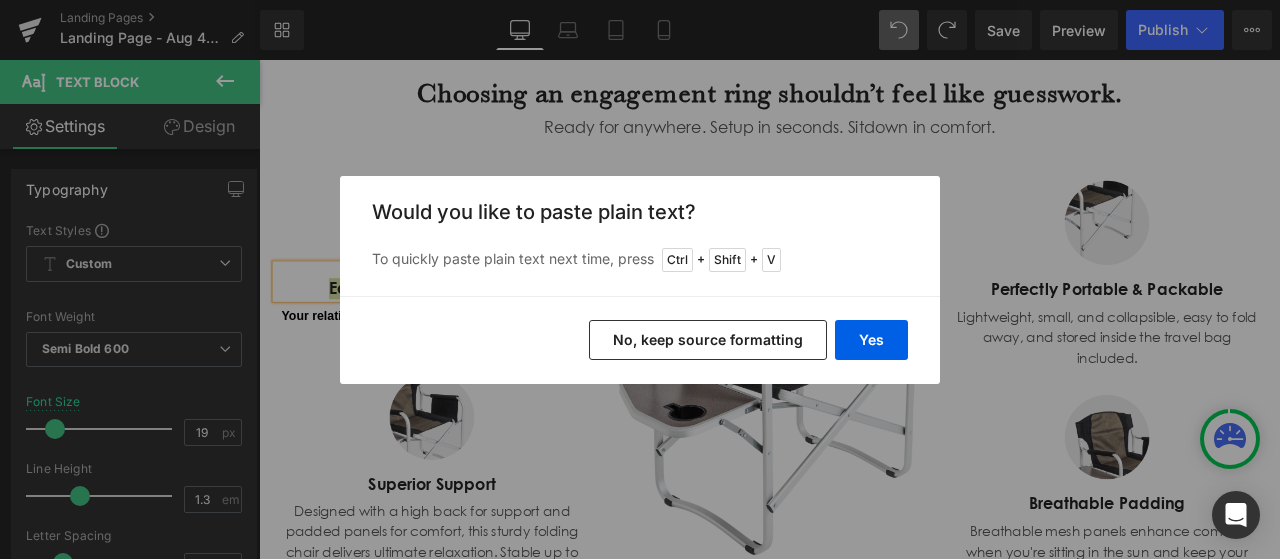 click on "No, keep source formatting" at bounding box center (708, 340) 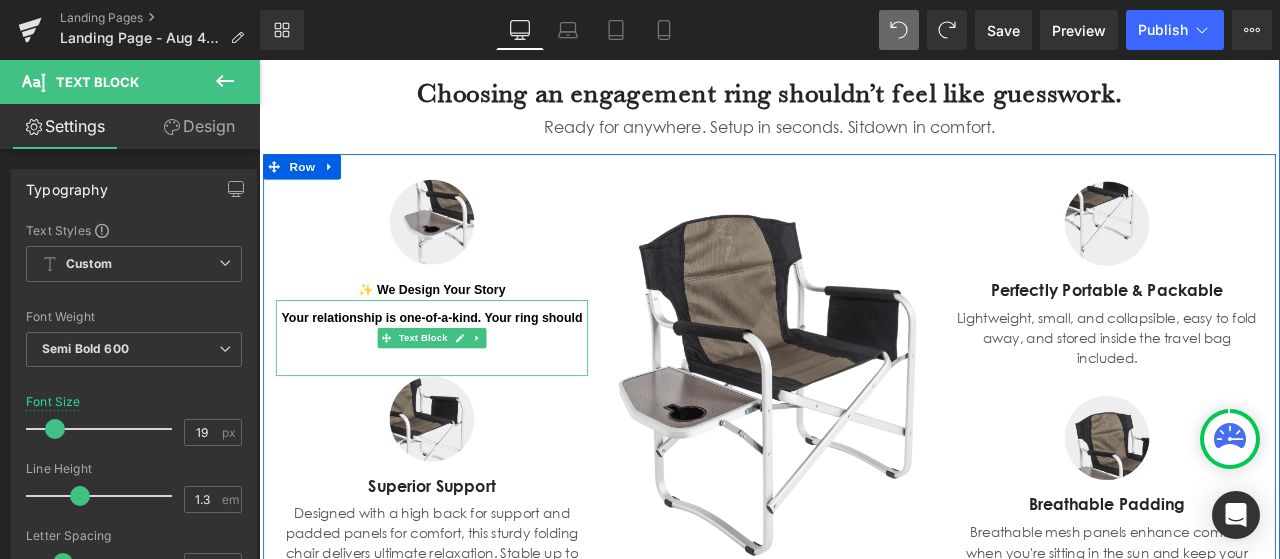 drag, startPoint x: 512, startPoint y: 360, endPoint x: 512, endPoint y: 371, distance: 11 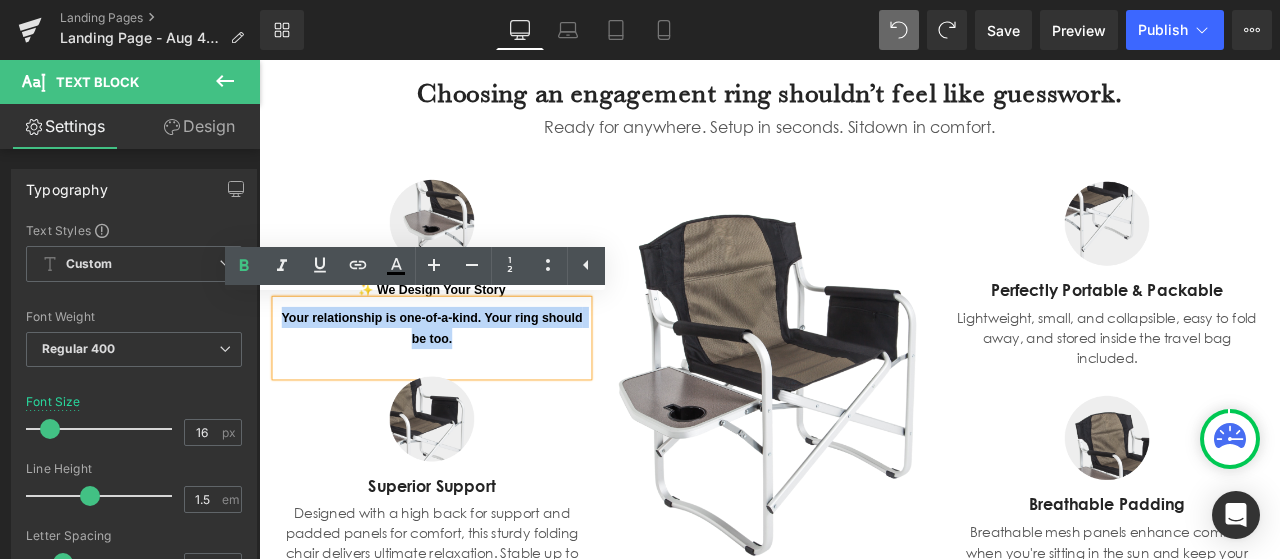 drag, startPoint x: 483, startPoint y: 385, endPoint x: 260, endPoint y: 347, distance: 226.2145 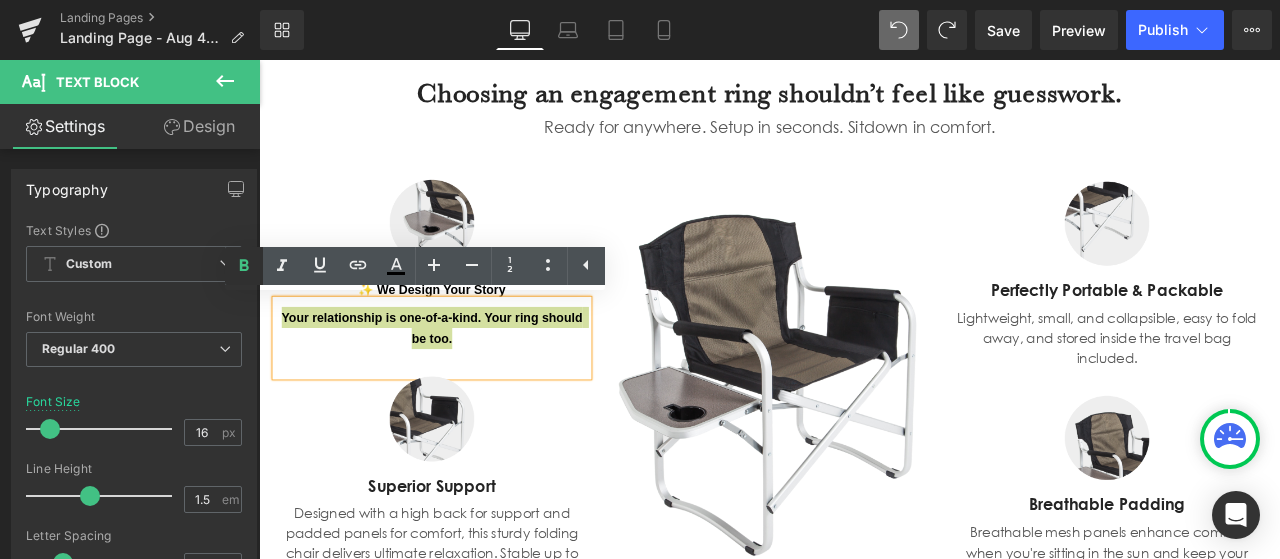 click 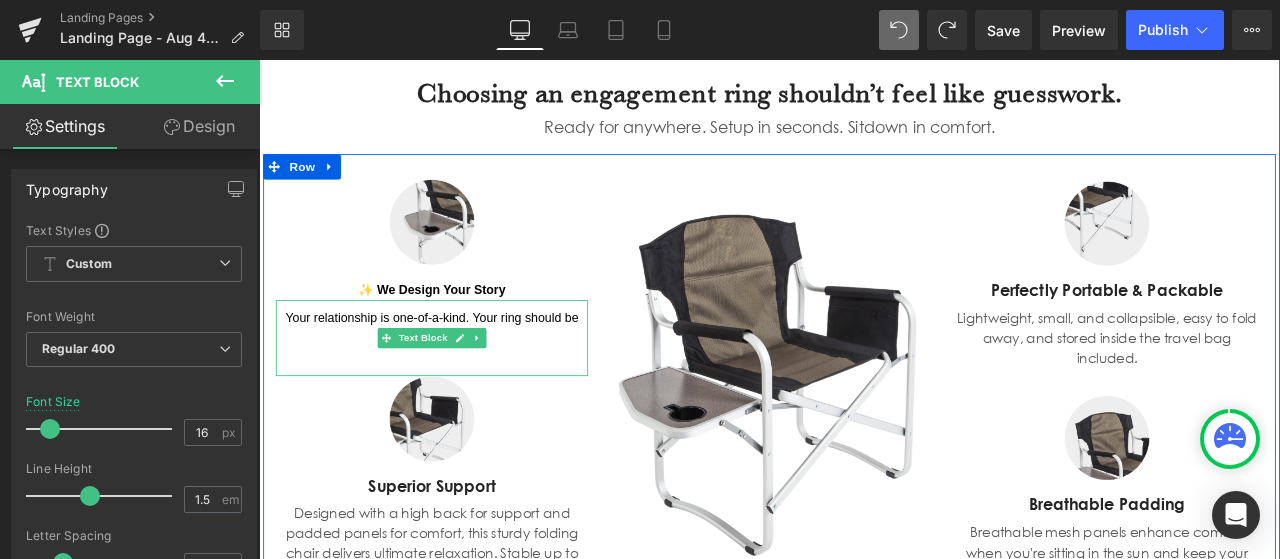 click on "Your relationship is one-of-a-kind. Your ring should be too. Text Block" at bounding box center (464, 390) 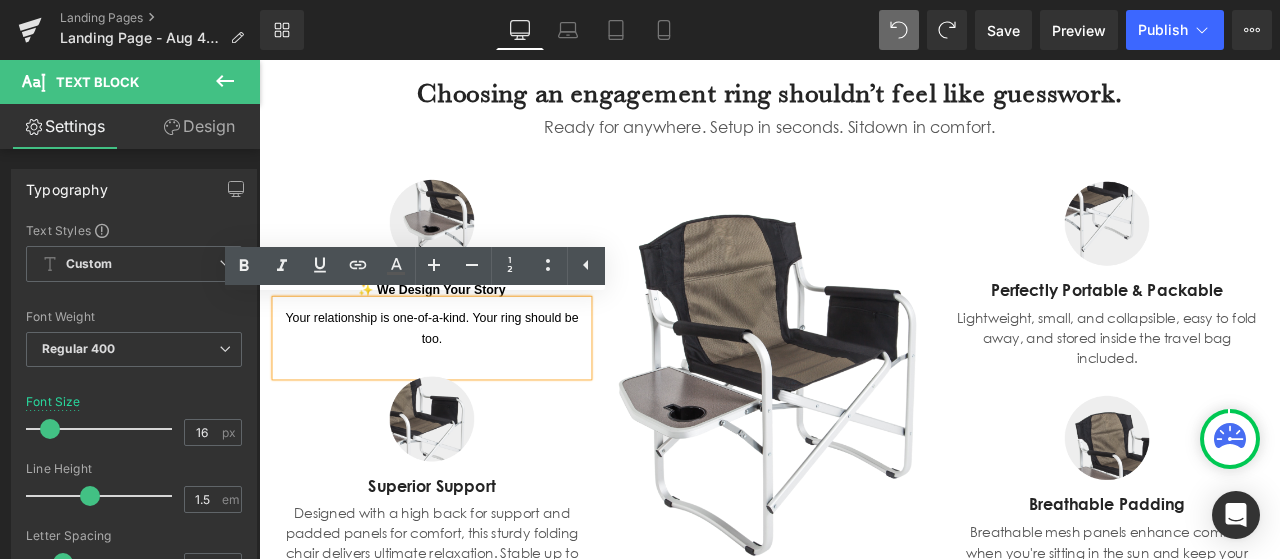 click on "Your relationship is one-of-a-kind. Your ring should be too." at bounding box center (465, 378) 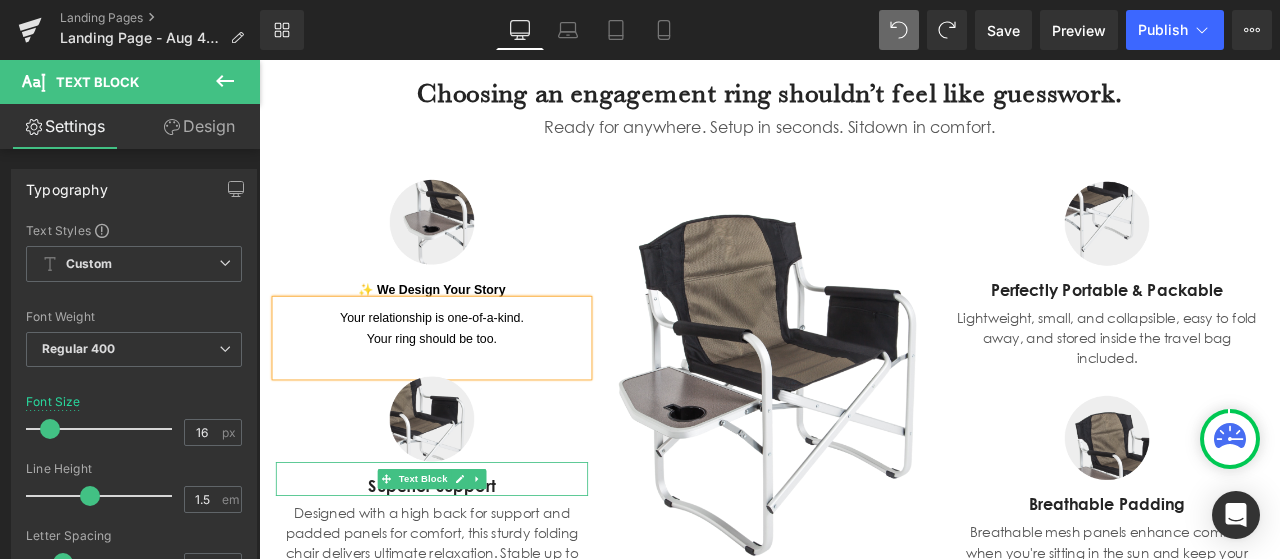 click on "Superior Support" at bounding box center (464, 557) 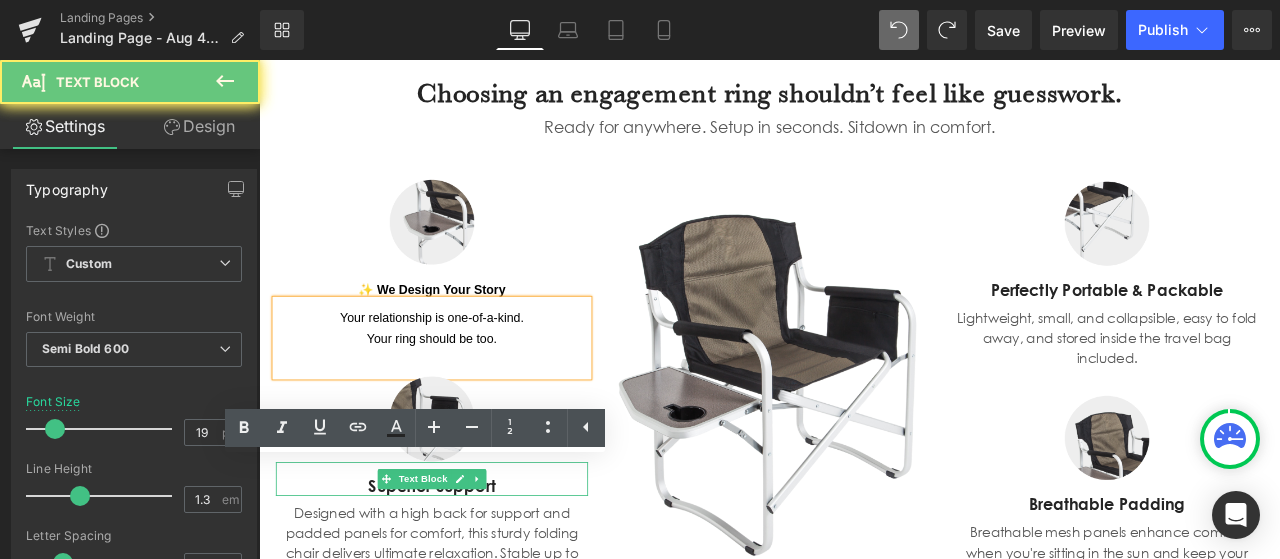 click on "Superior Support" at bounding box center [464, 557] 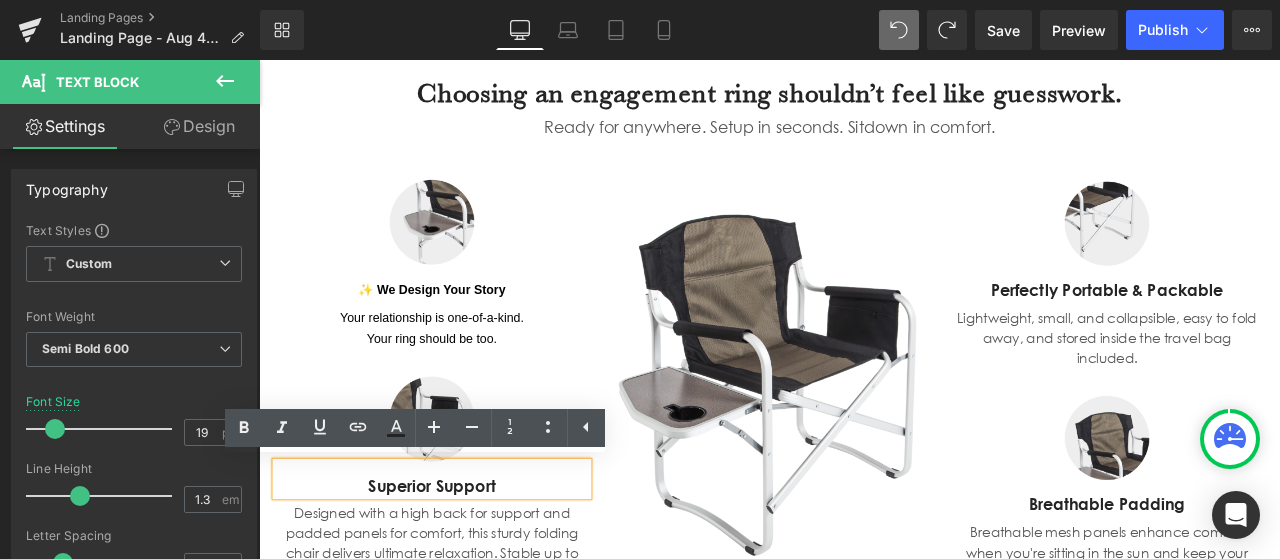 click on "Superior Support" at bounding box center (464, 565) 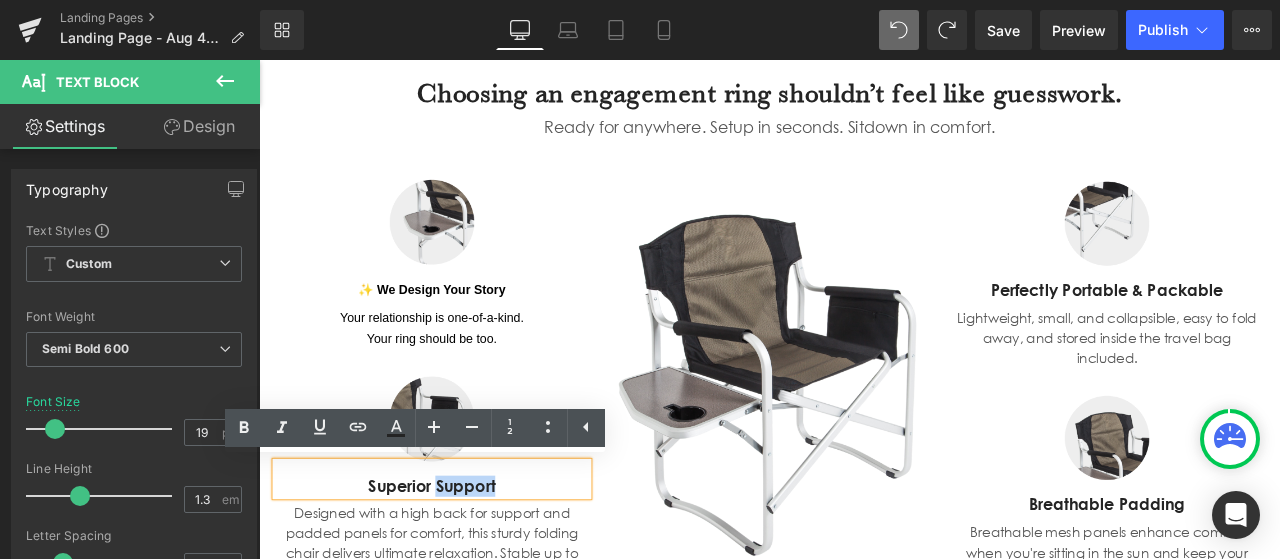 click on "Superior Support" at bounding box center (464, 565) 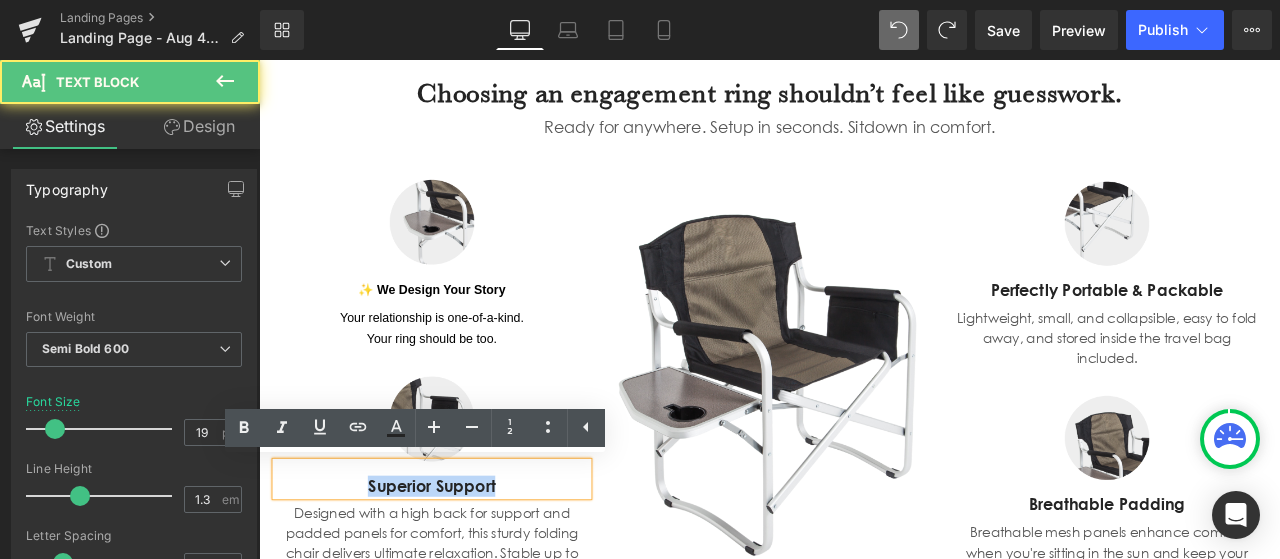 click on "Superior Support" at bounding box center (464, 565) 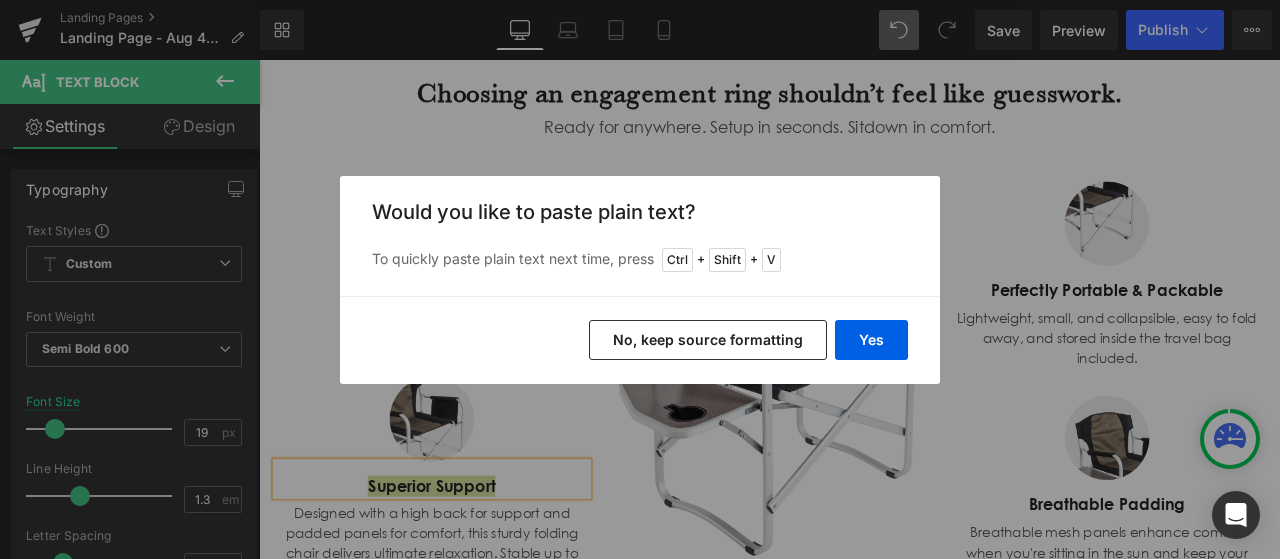 click on "No, keep source formatting" at bounding box center [708, 340] 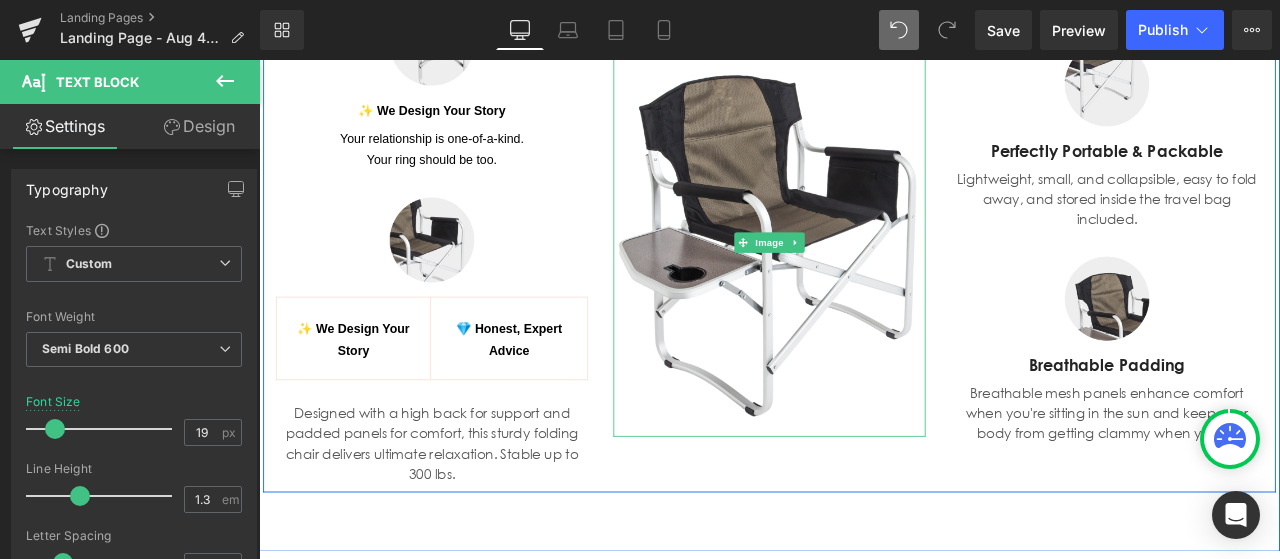 scroll, scrollTop: 1582, scrollLeft: 0, axis: vertical 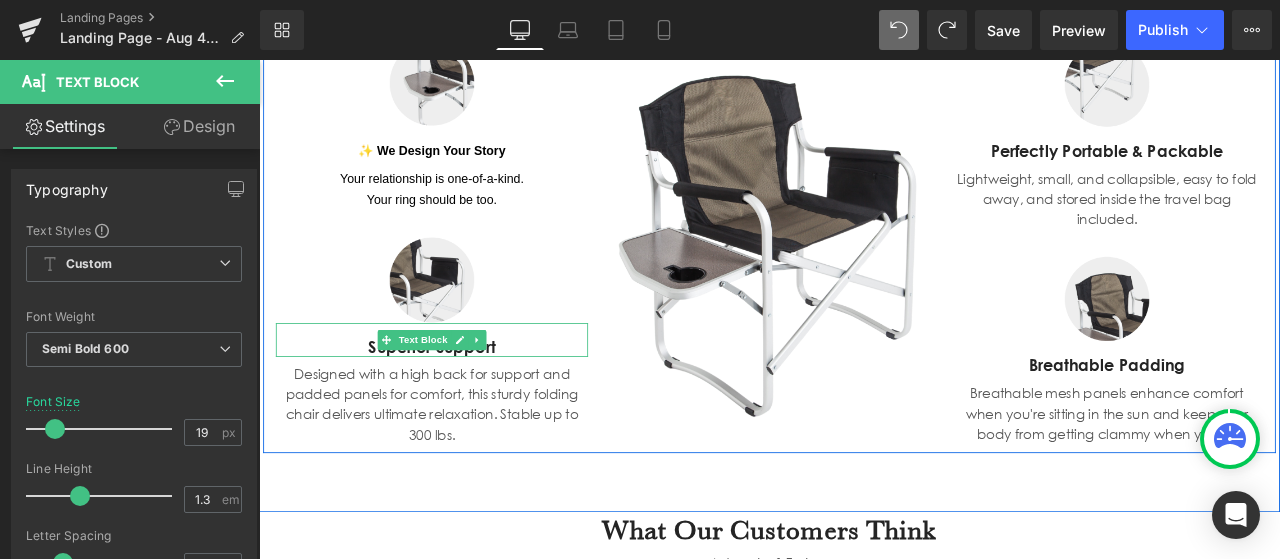 click on "Text Block" at bounding box center [453, 392] 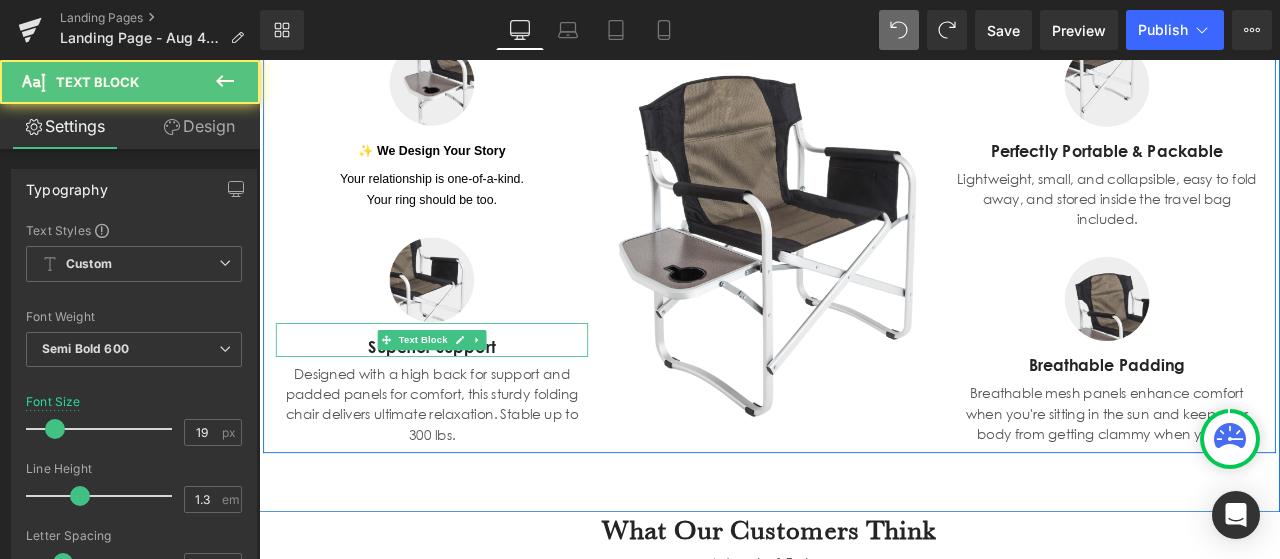 click on "Text Block" at bounding box center (453, 392) 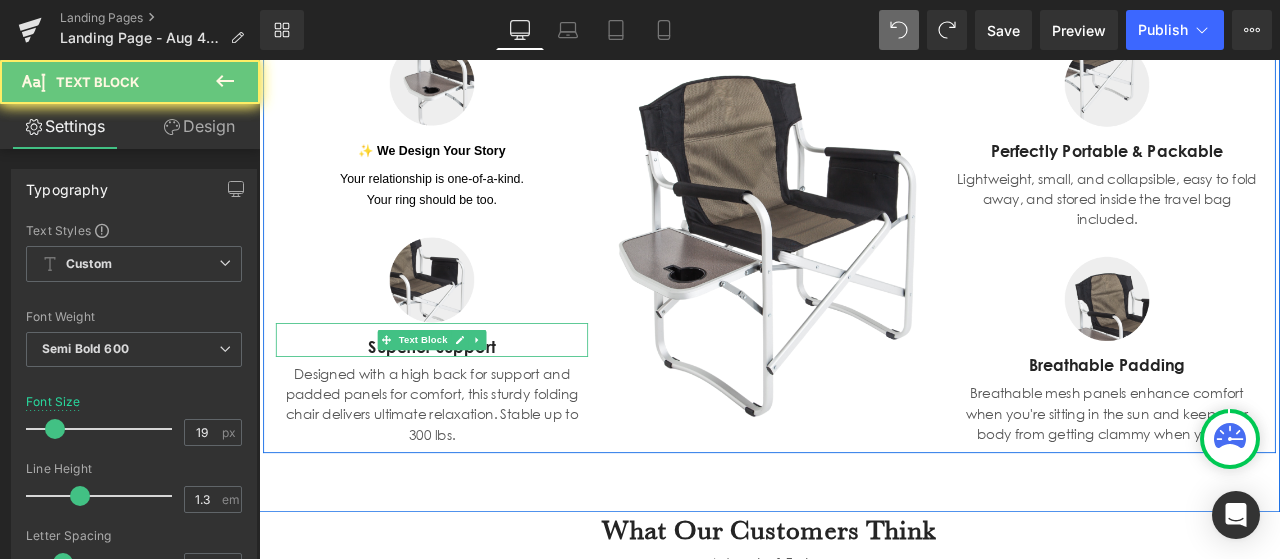 click on "Superior Support" at bounding box center (464, 400) 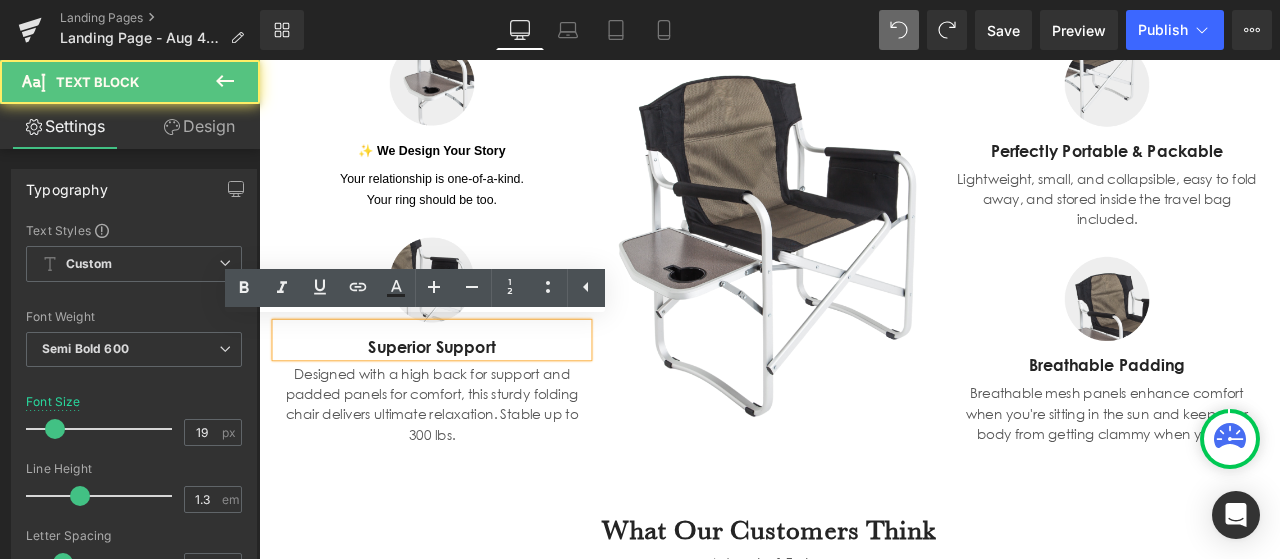 click on "Superior Support" at bounding box center [464, 400] 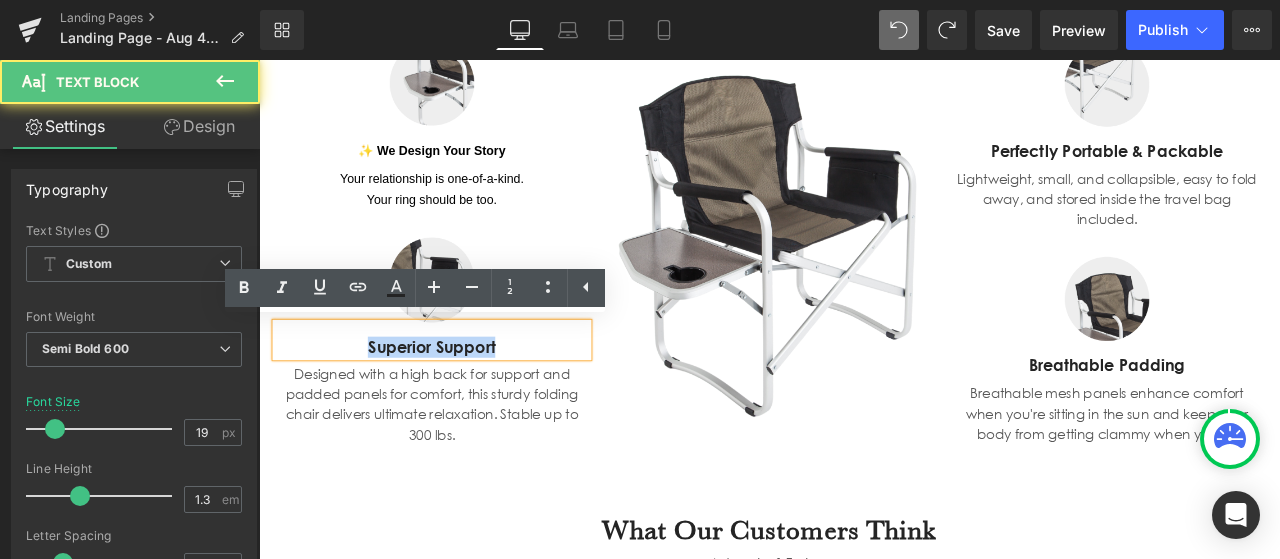 click on "Superior Support" at bounding box center [464, 400] 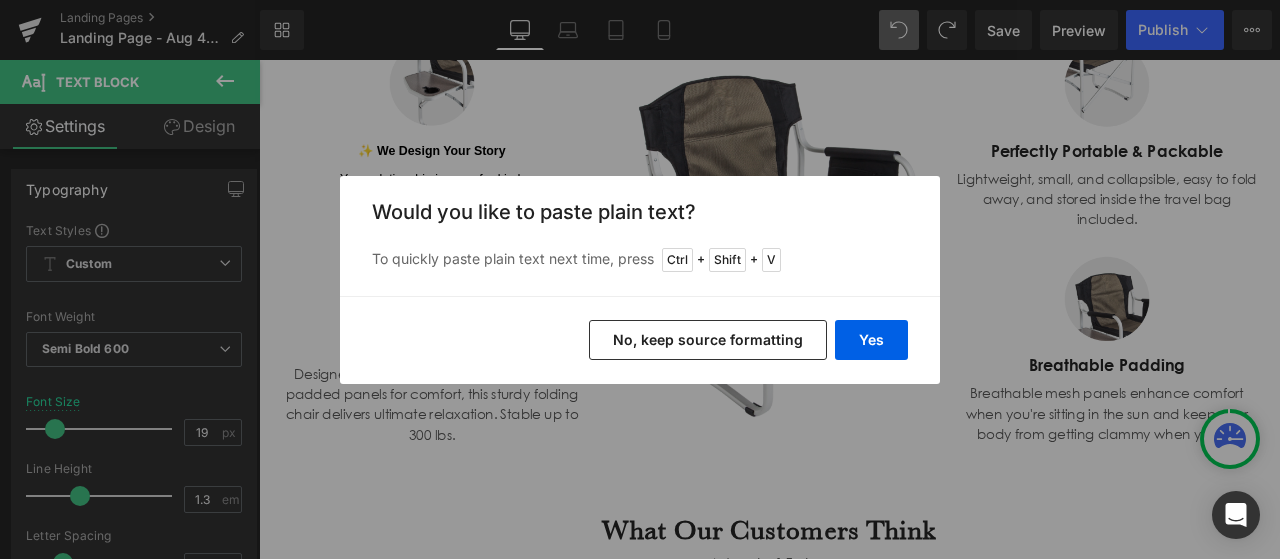 drag, startPoint x: 726, startPoint y: 340, endPoint x: 443, endPoint y: 346, distance: 283.0636 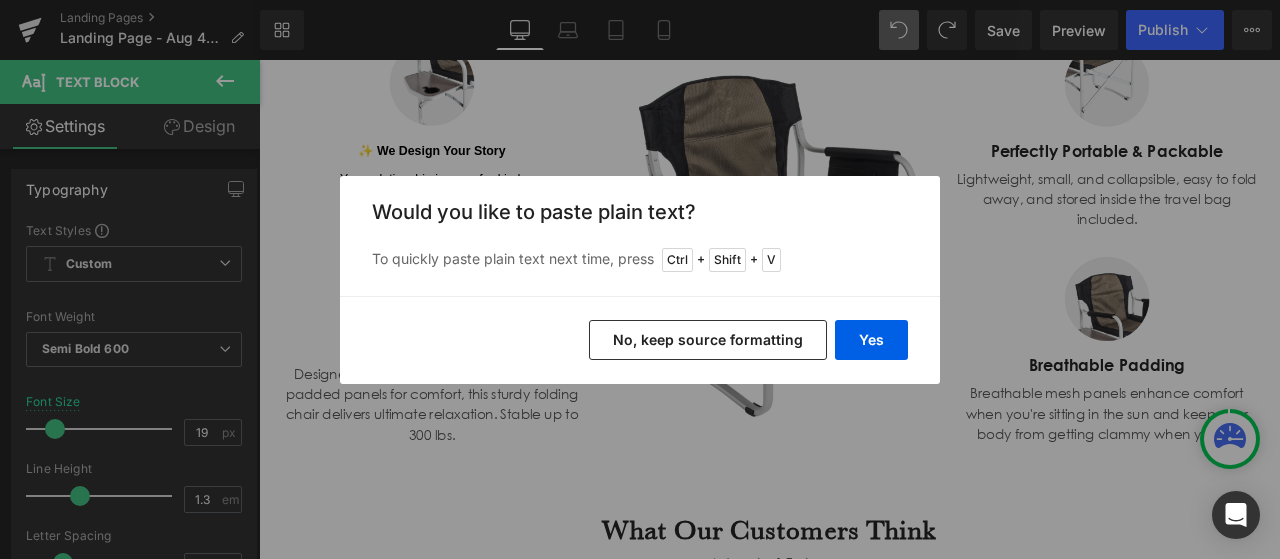 scroll, scrollTop: 1583, scrollLeft: 0, axis: vertical 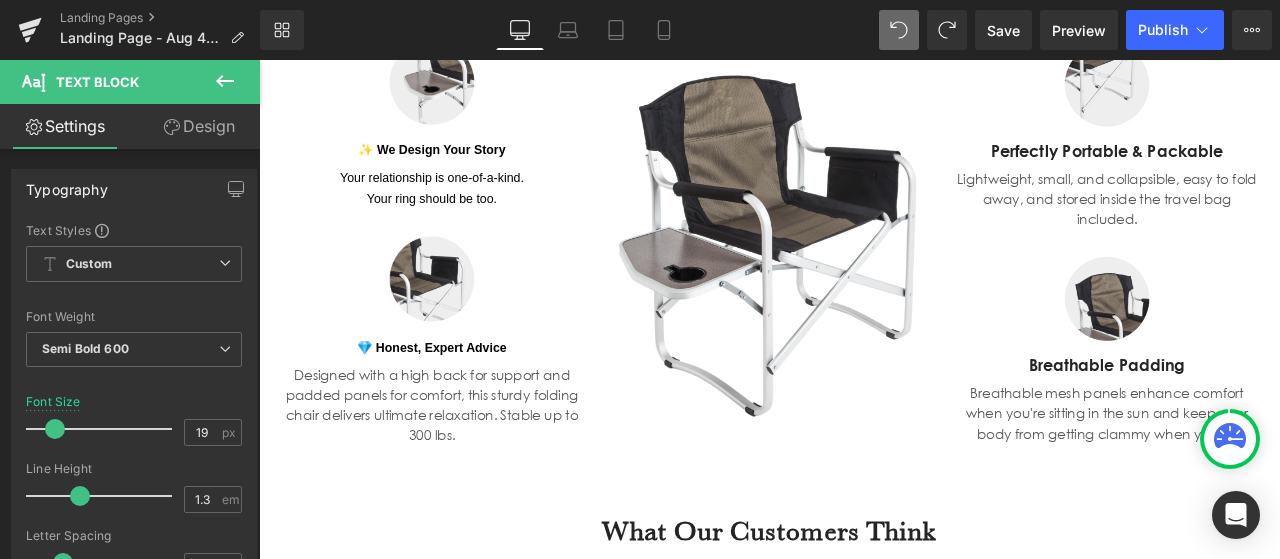 click on "Designed with a high back for support and padded panels for comfort, this sturdy folding chair delivers ultimate relaxation. Stable up to 300 lbs." at bounding box center [464, 469] 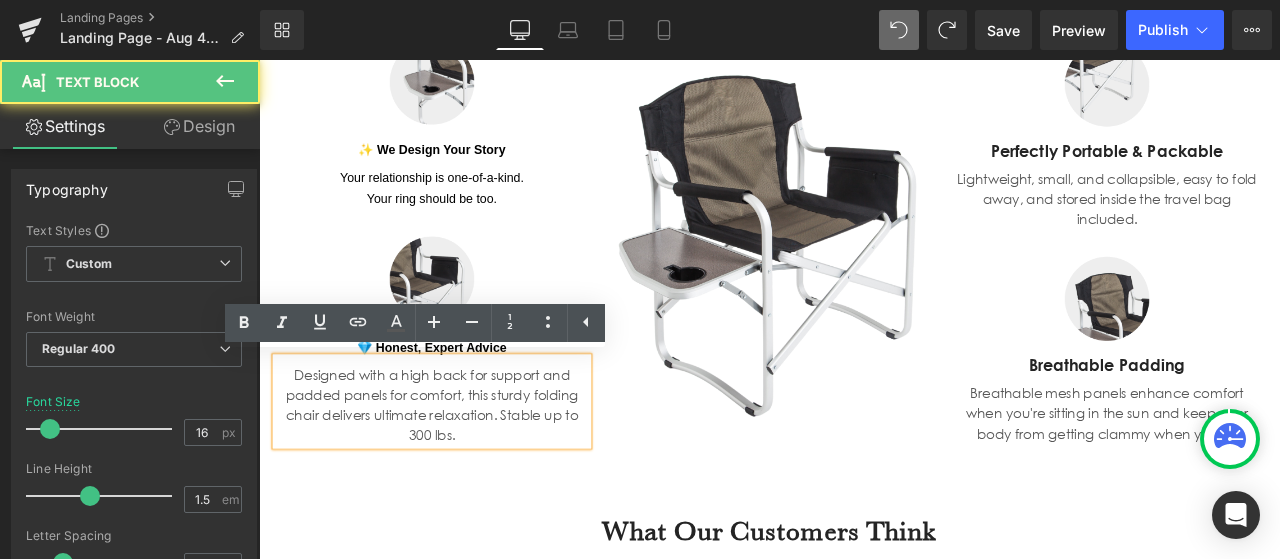 click on "Designed with a high back for support and padded panels for comfort, this sturdy folding chair delivers ultimate relaxation. Stable up to 300 lbs." at bounding box center [464, 469] 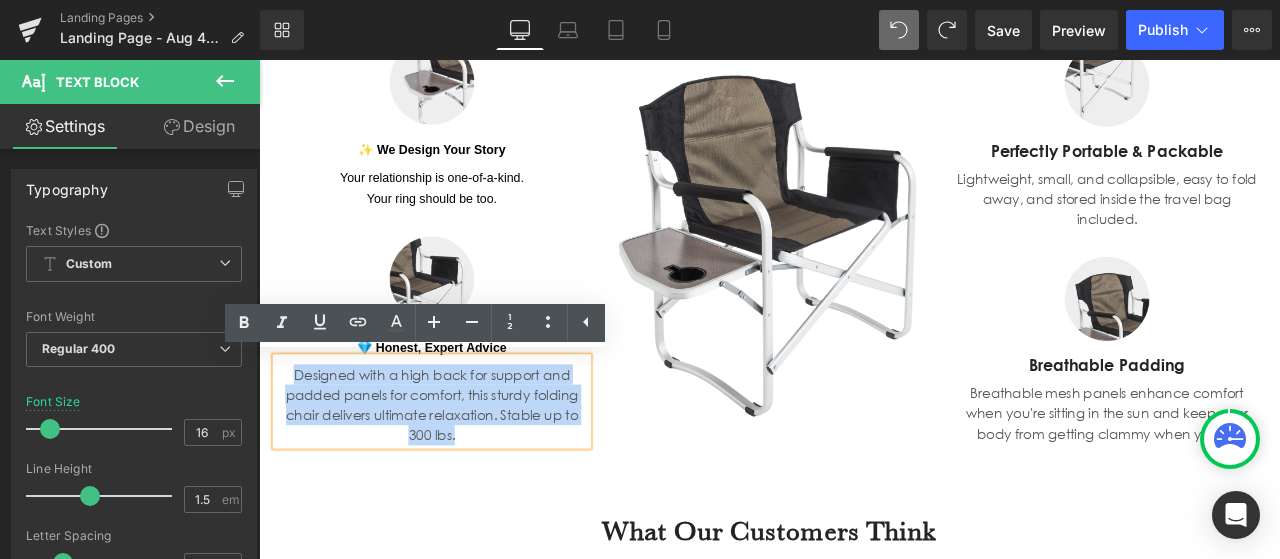 drag, startPoint x: 491, startPoint y: 511, endPoint x: 283, endPoint y: 434, distance: 221.79495 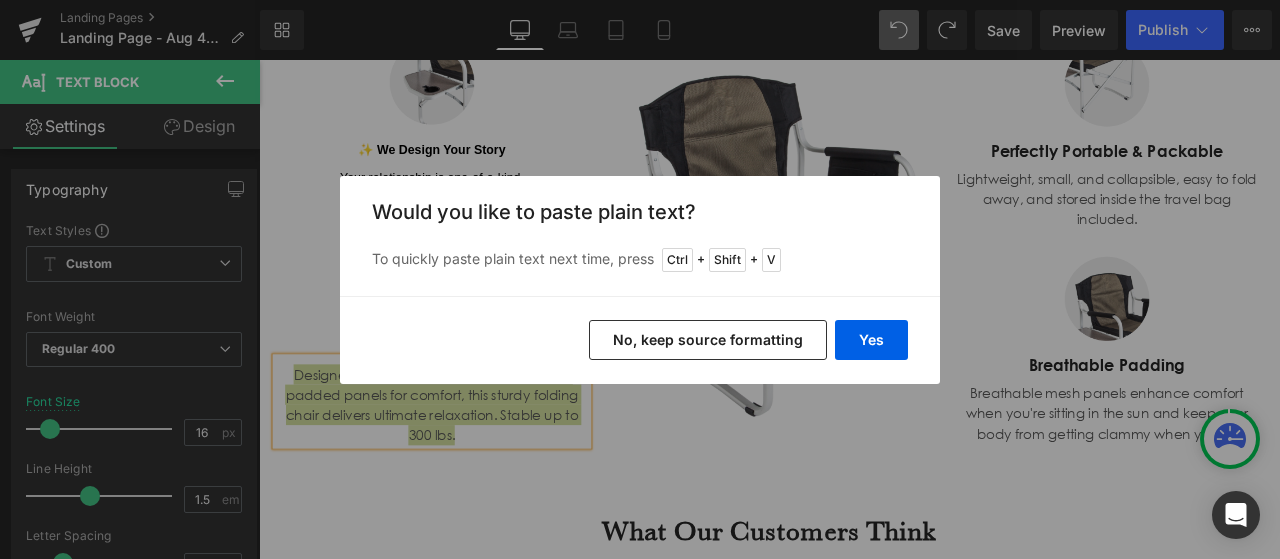 click on "No, keep source formatting" at bounding box center [708, 340] 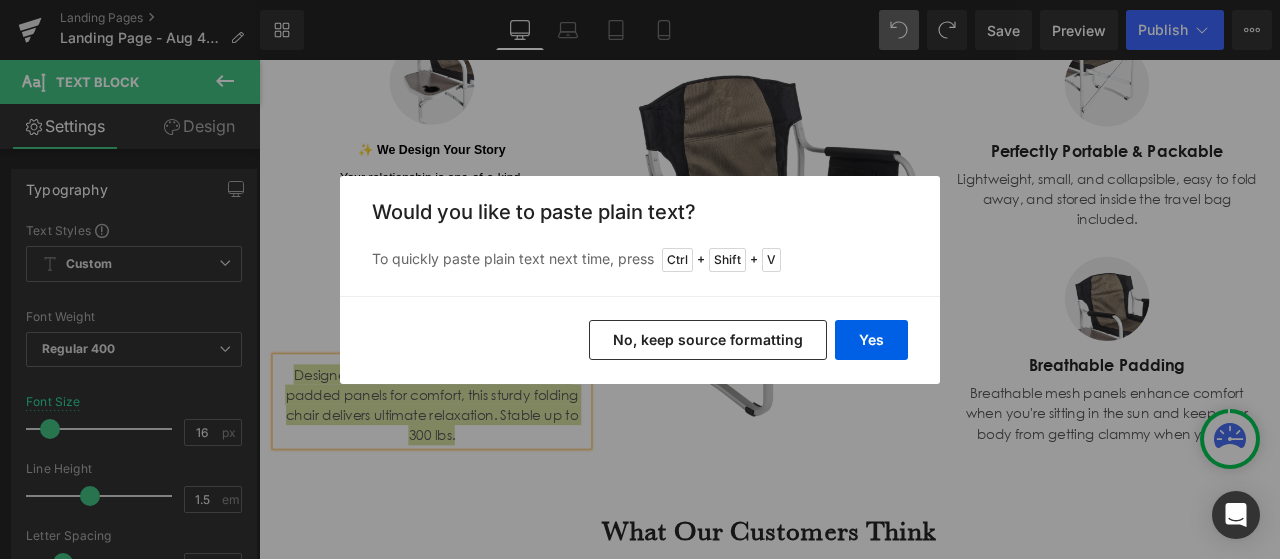 type 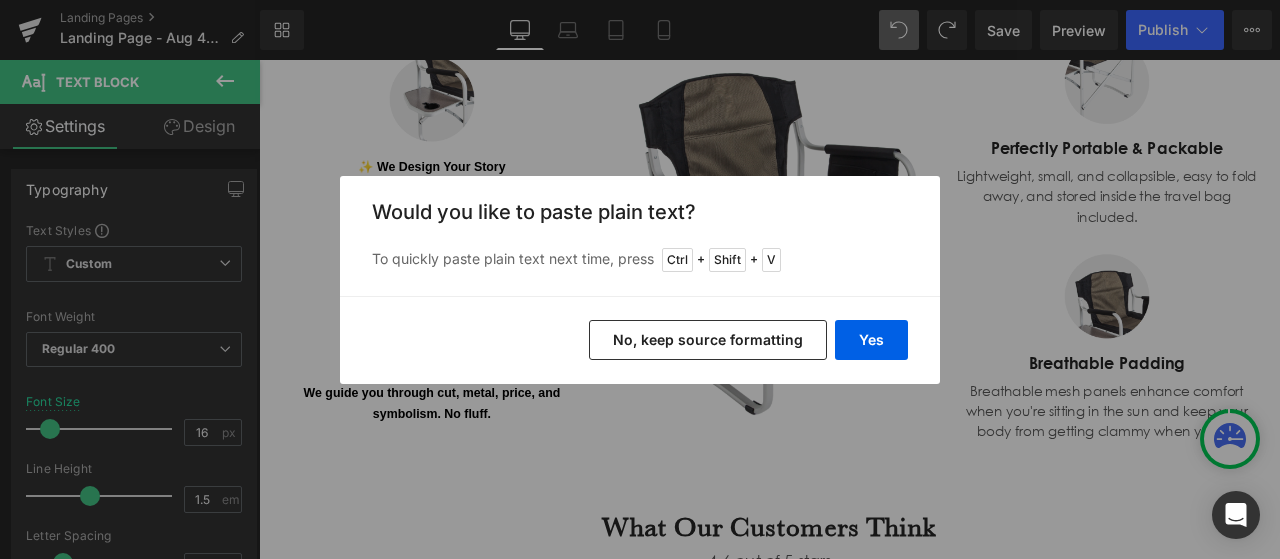 scroll, scrollTop: 1581, scrollLeft: 0, axis: vertical 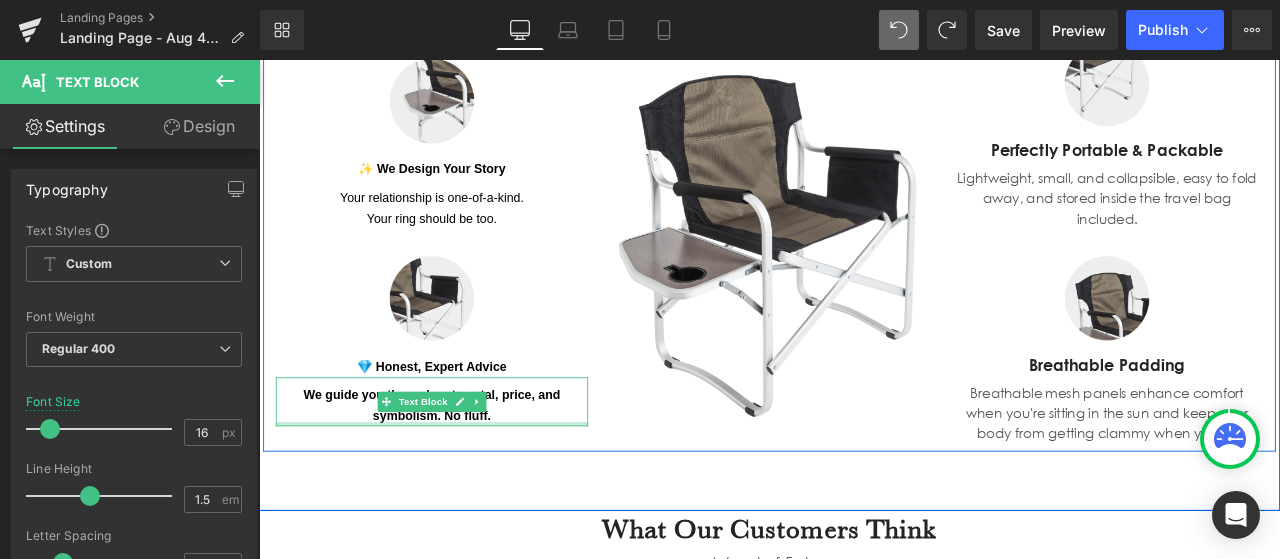 click at bounding box center [464, 491] 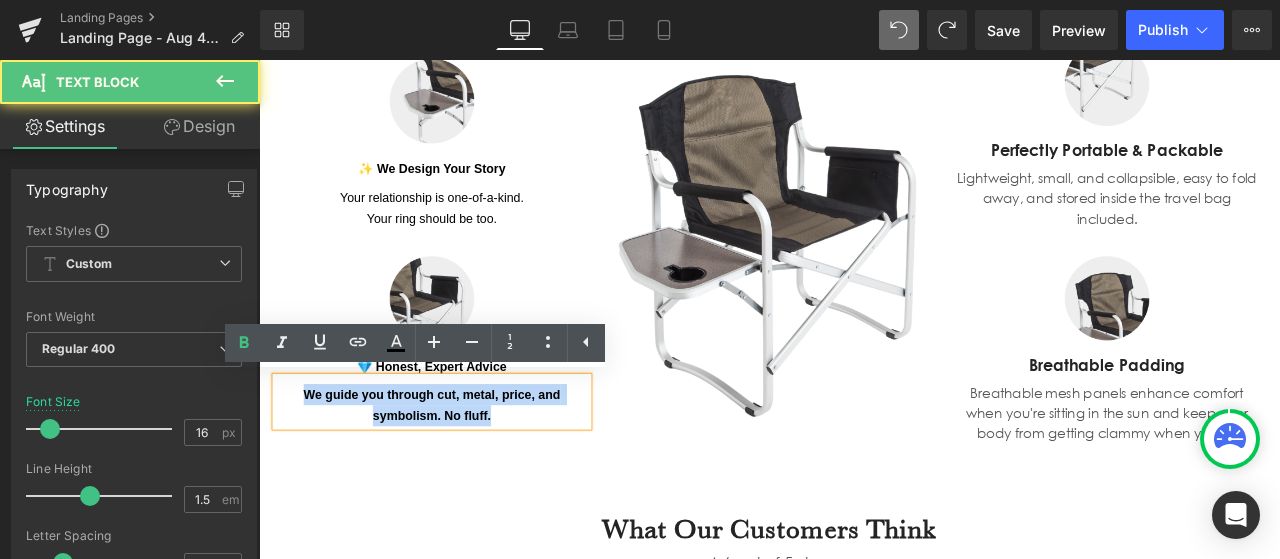 drag, startPoint x: 558, startPoint y: 471, endPoint x: 293, endPoint y: 439, distance: 266.92508 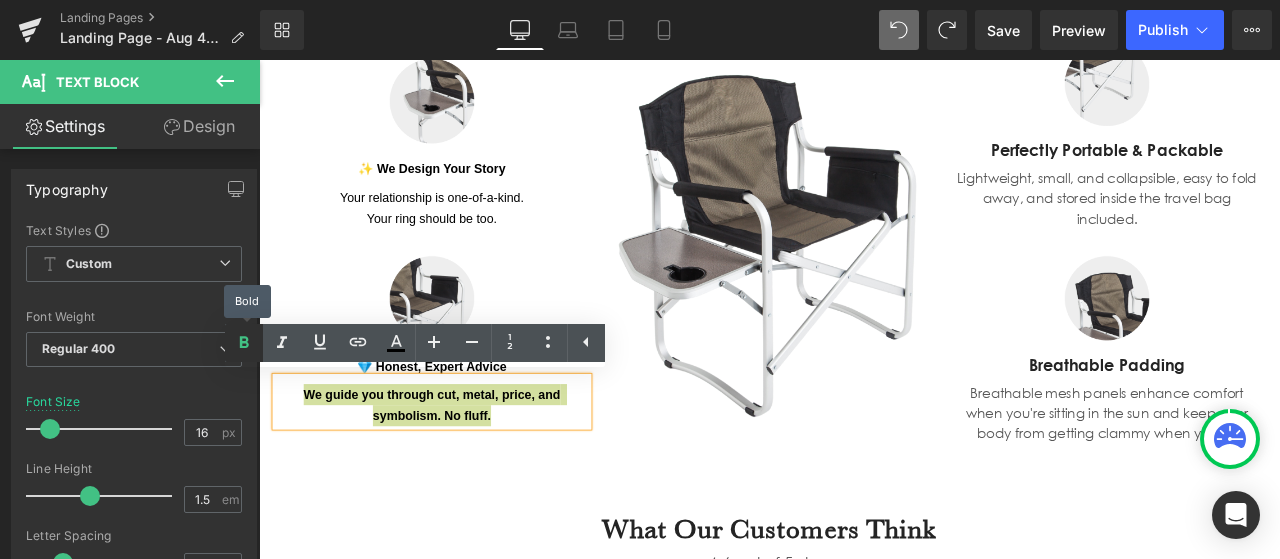 click 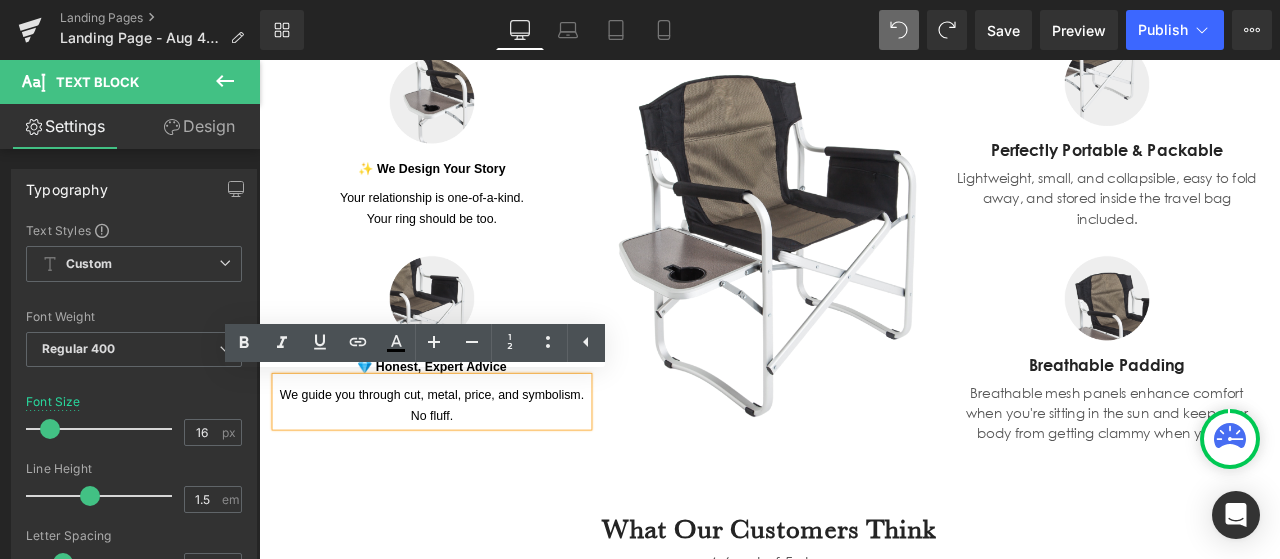 click on "We guide you through cut, metal, price, and symbolism. No fluff." at bounding box center (466, 469) 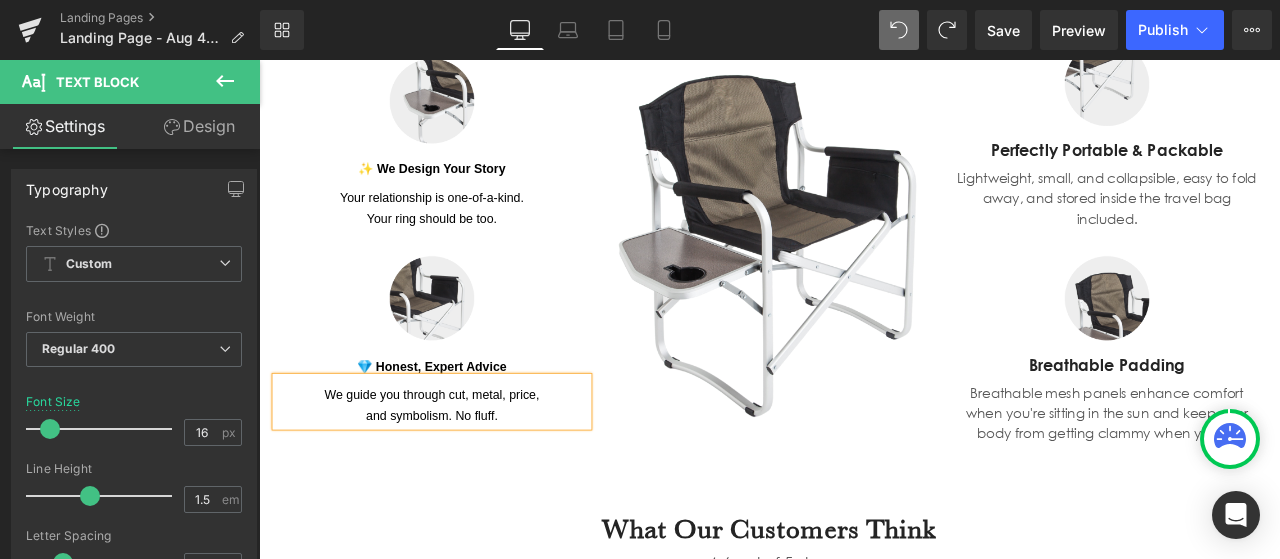 click on "Image         Image         ✨ We Design Your Story Text Block         Your relationship is one-of-a-kind.  Your ring should be too. Text Block         Image         💎 Honest, Expert Advice Text Block         We guide you through cut, metal, price,  and symbolism. No fluff. Text Block         Image         Perfectly Portable & Packable Text Block         Lightweight, small, and collapsible, easy to fold away, and stored inside the travel bag included. Text Block         Image         Breathable Padding Text Block         Breathable mesh panels enhance comfort when you're sitting in the sun and keep your body from getting clammy when you sit. Text Block         Row" at bounding box center (864, 266) 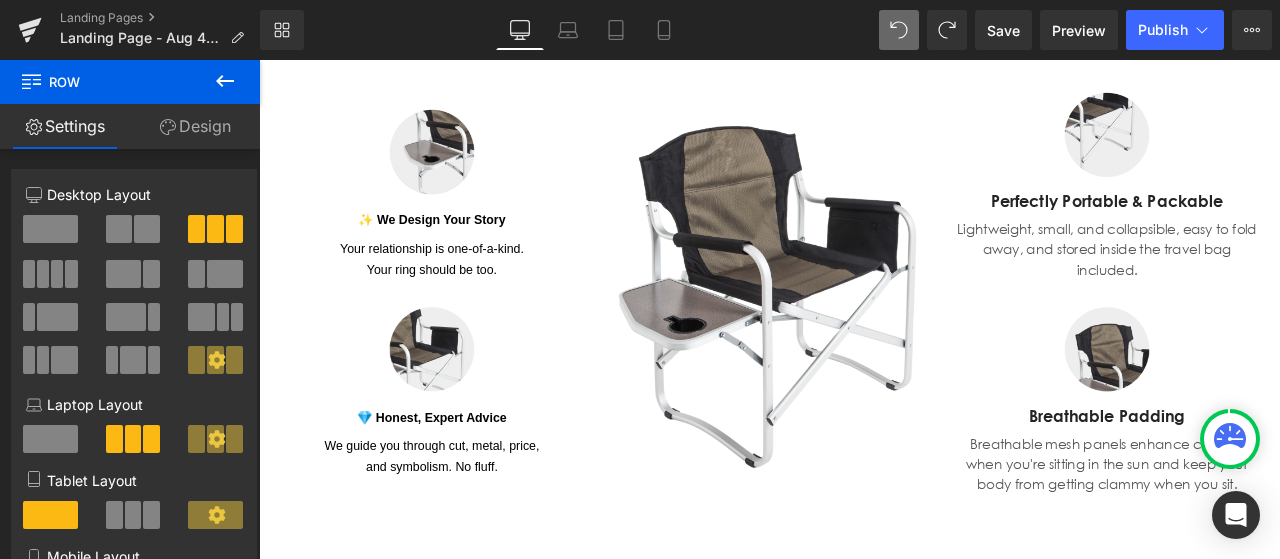 scroll, scrollTop: 1520, scrollLeft: 0, axis: vertical 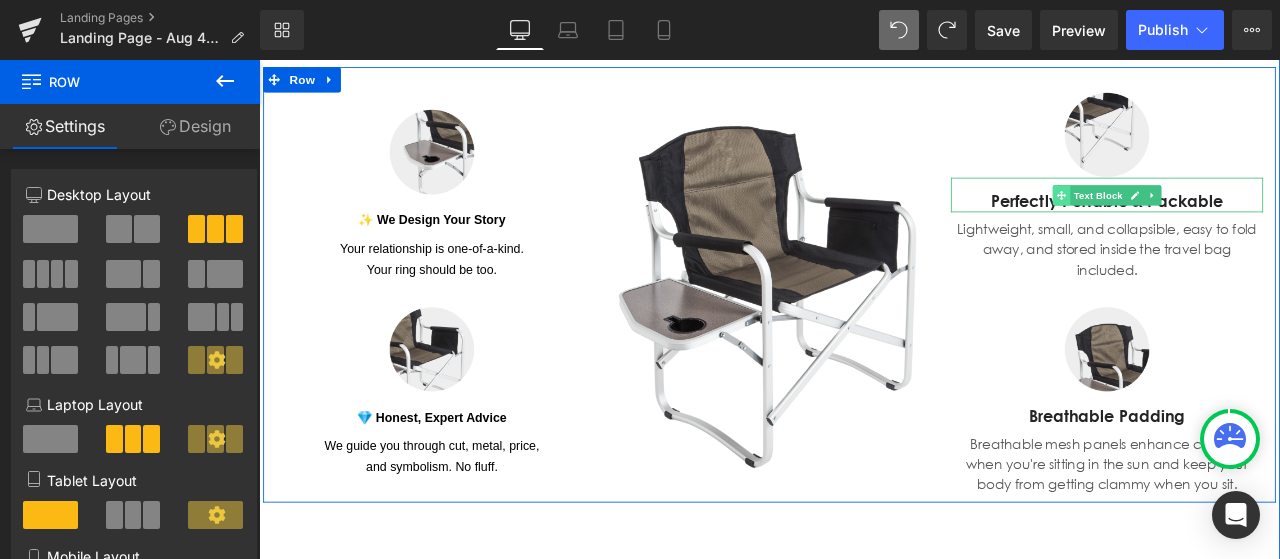 click 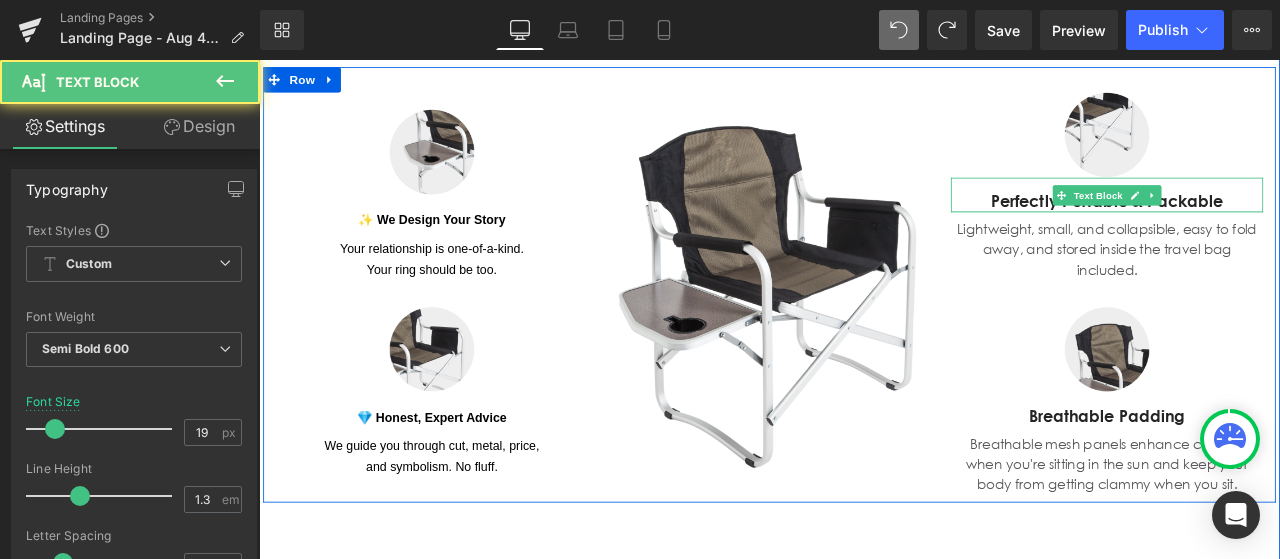 click on "Perfectly Portable & Packable Text Block" at bounding box center (1264, 220) 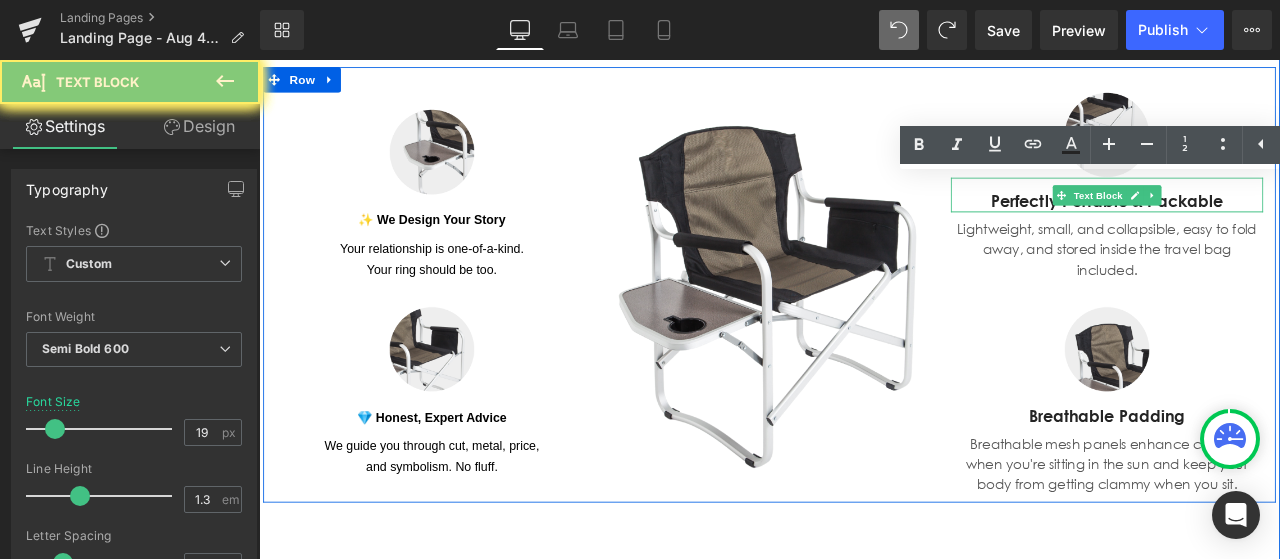 click on "Perfectly Portable & Packable" at bounding box center [1264, 228] 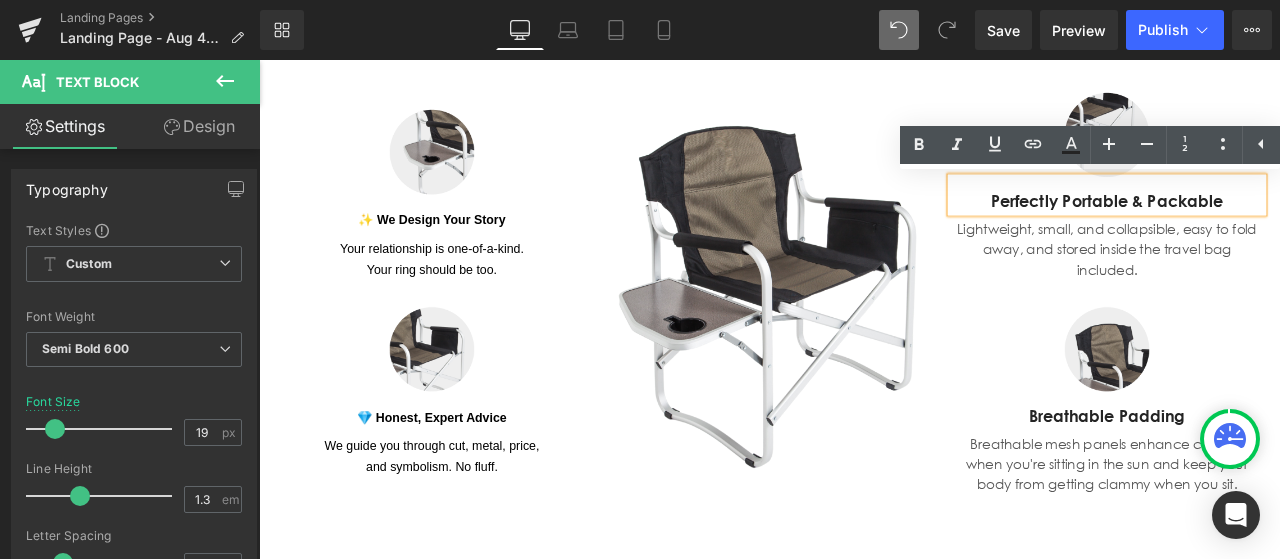 click on "Perfectly Portable & Packable" at bounding box center [1264, 228] 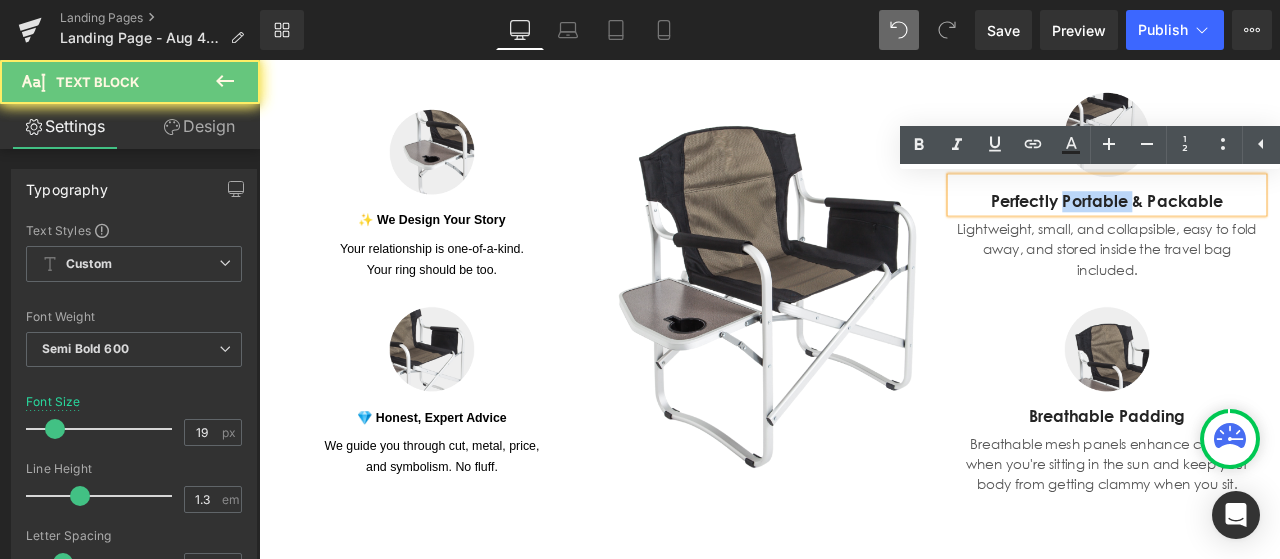 click on "Perfectly Portable & Packable" at bounding box center [1264, 228] 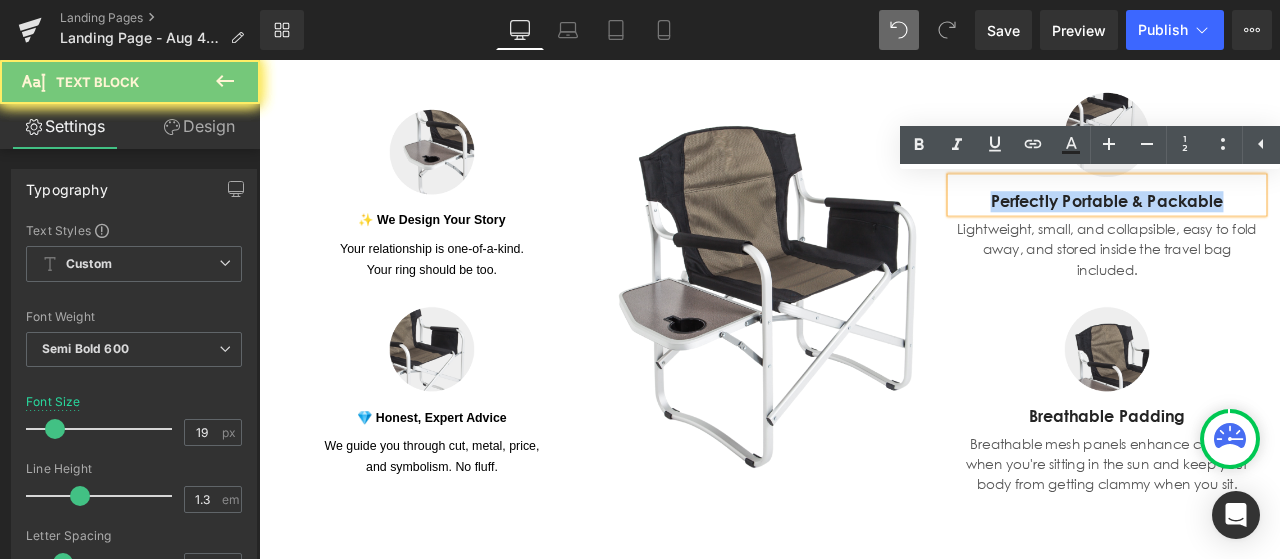 click on "Perfectly Portable & Packable" at bounding box center (1264, 228) 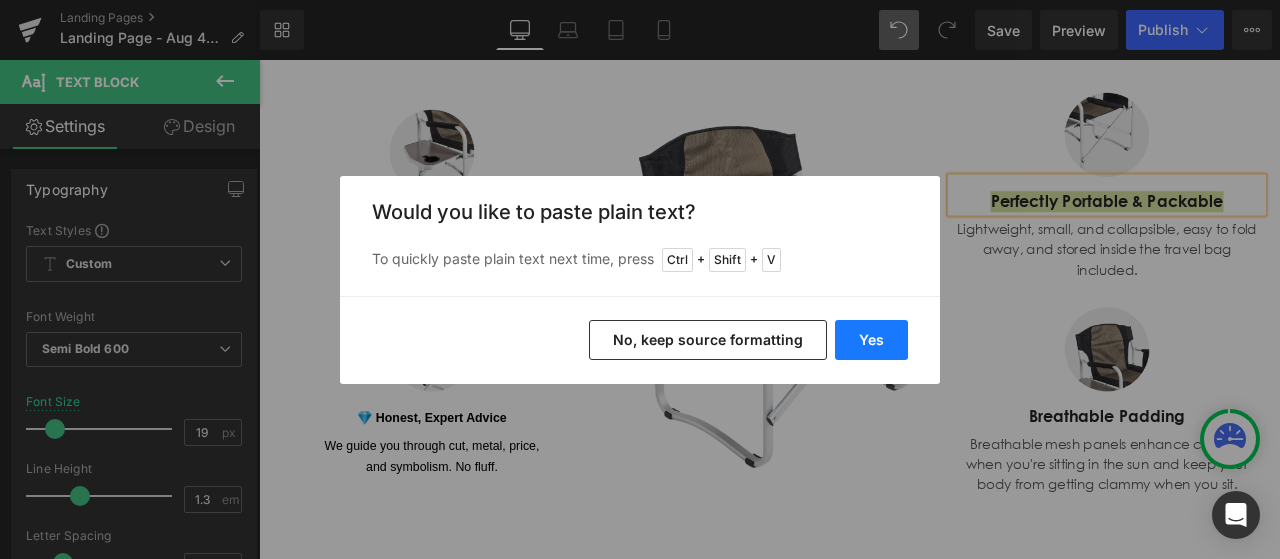 click on "Yes" at bounding box center (871, 340) 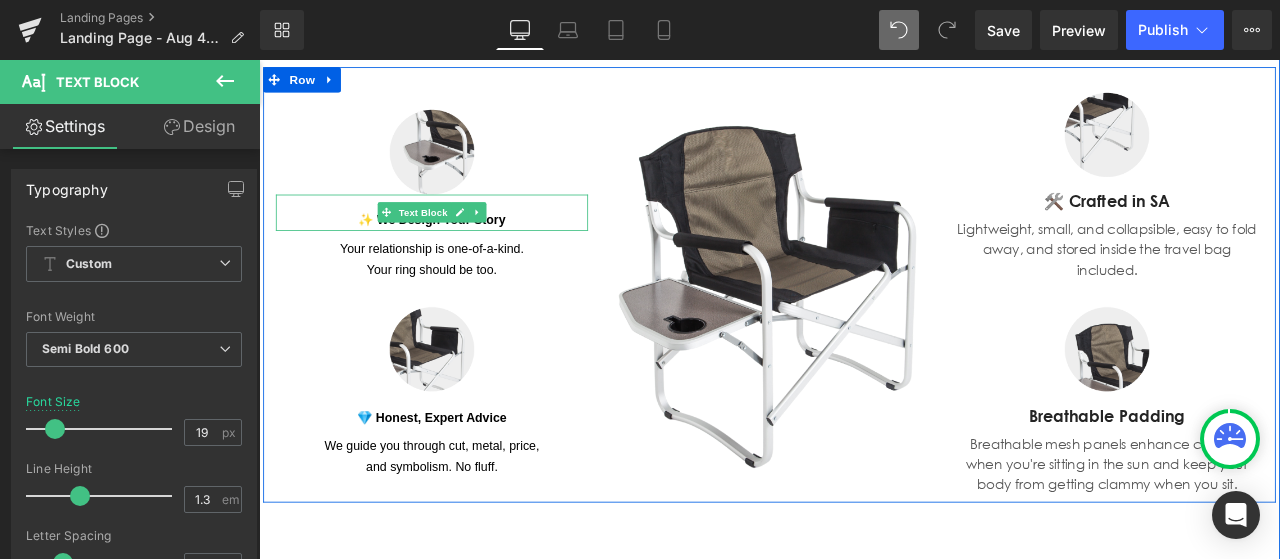 click on "✨ We Design Your Story" at bounding box center [464, 250] 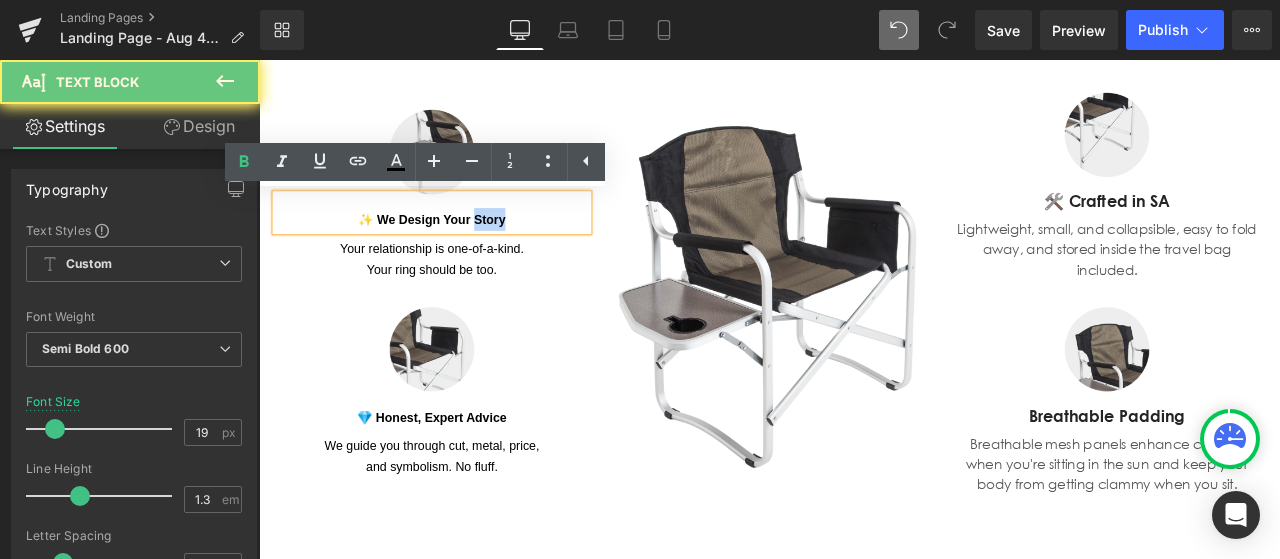 click on "✨ We Design Your Story" at bounding box center [464, 250] 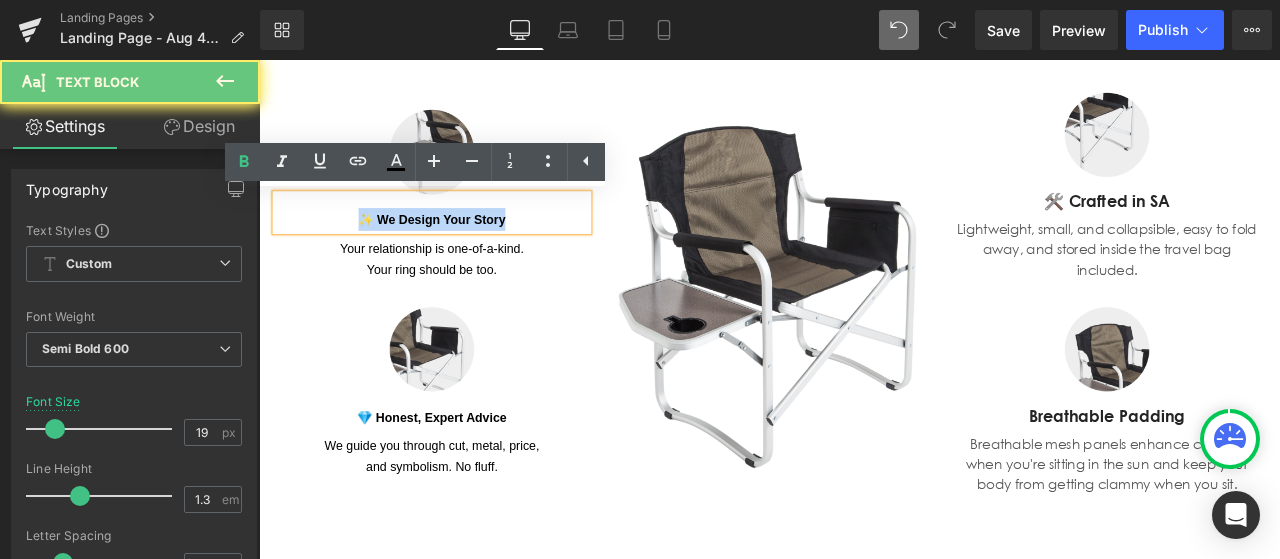 click on "✨ We Design Your Story" at bounding box center (464, 250) 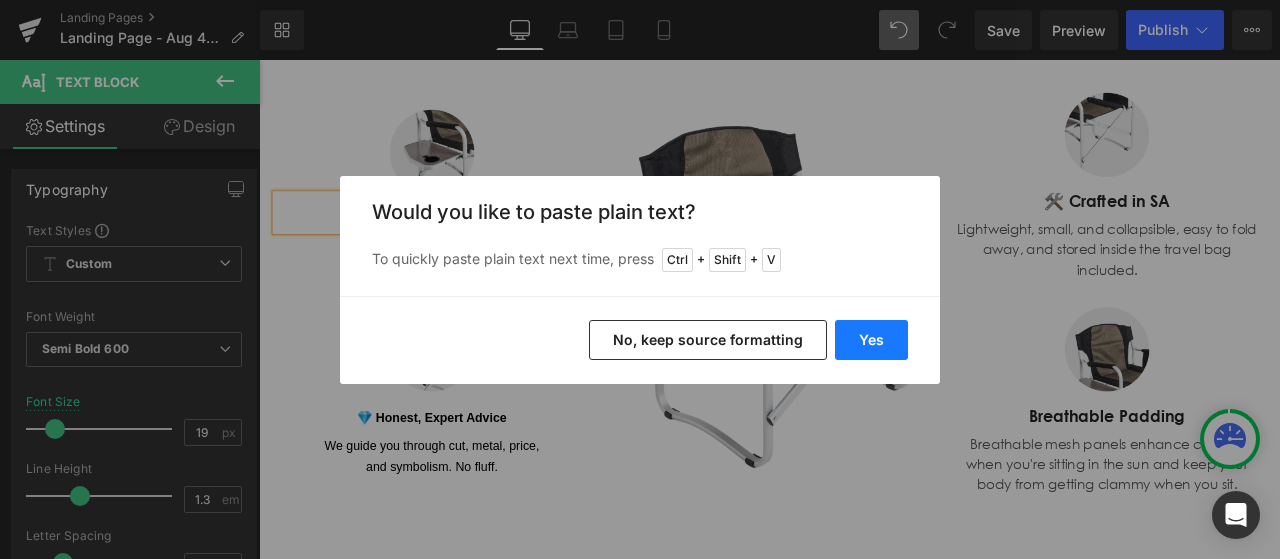 drag, startPoint x: 866, startPoint y: 338, endPoint x: 719, endPoint y: 330, distance: 147.21753 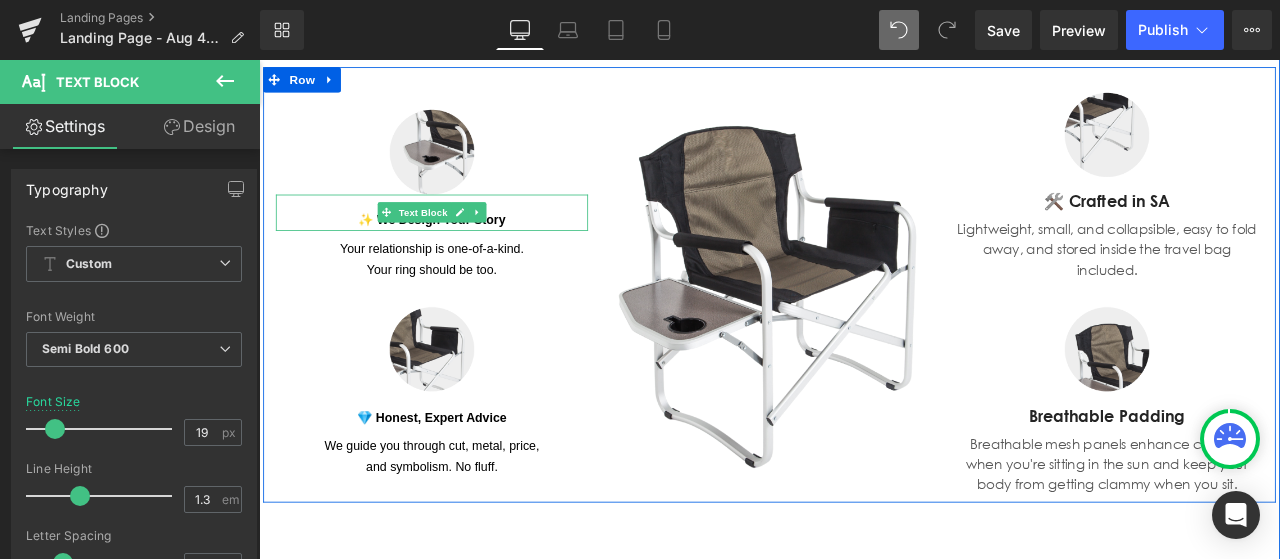 click on "✨ We Design Your Story" at bounding box center (464, 250) 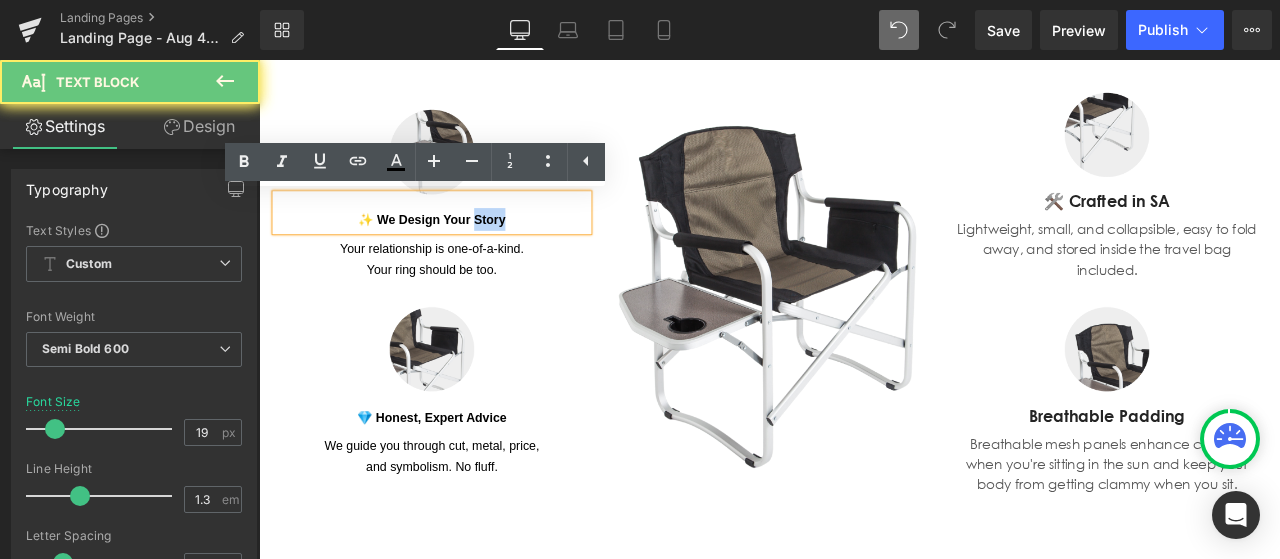 click on "✨ We Design Your Story" at bounding box center [464, 250] 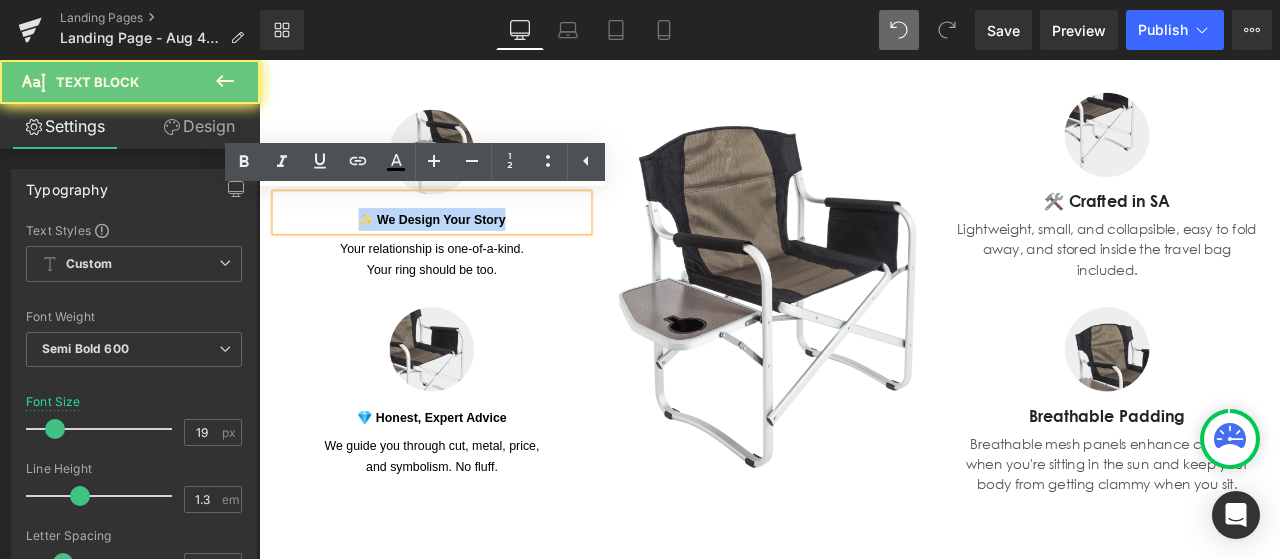 click on "✨ We Design Your Story" at bounding box center [464, 250] 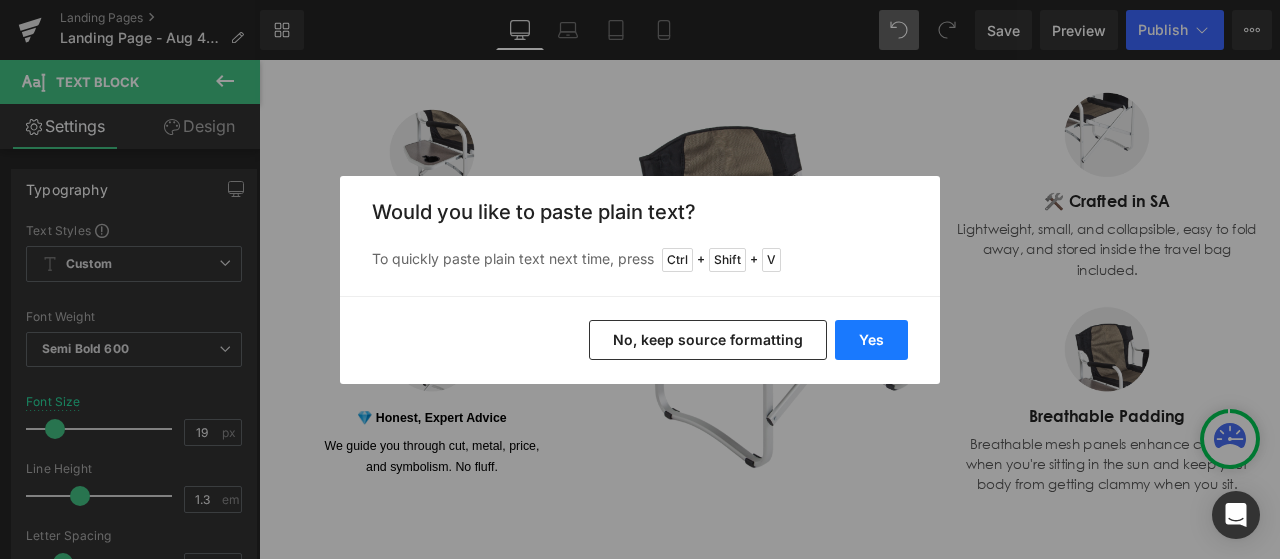 click on "Yes" at bounding box center (871, 340) 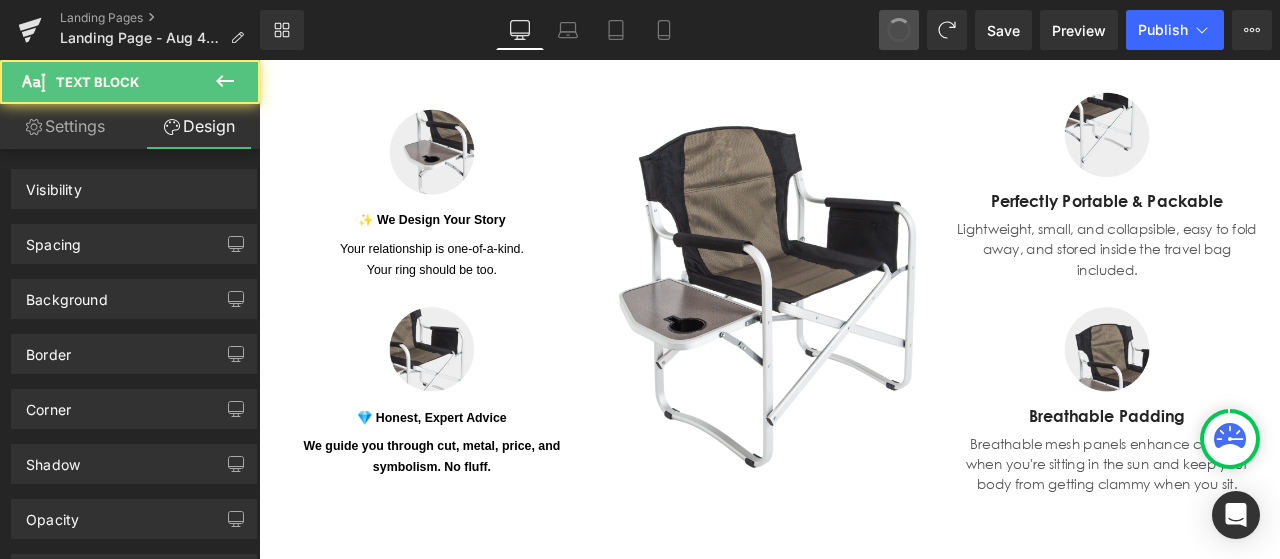 click at bounding box center [899, 30] 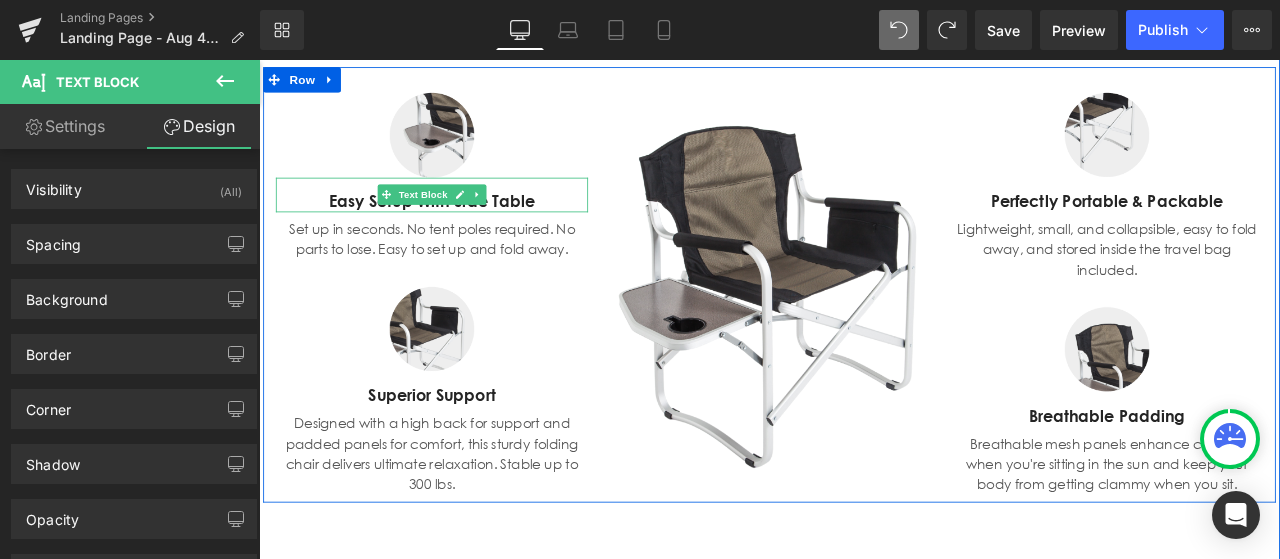 click at bounding box center (464, 238) 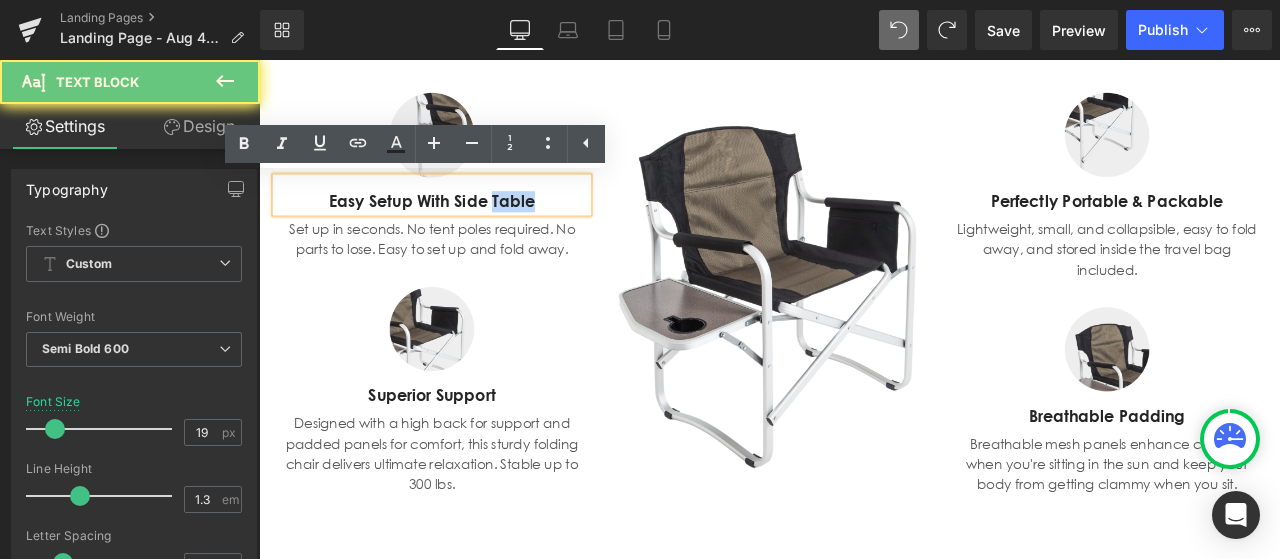 click on "Easy Setup With Side Table" at bounding box center [464, 228] 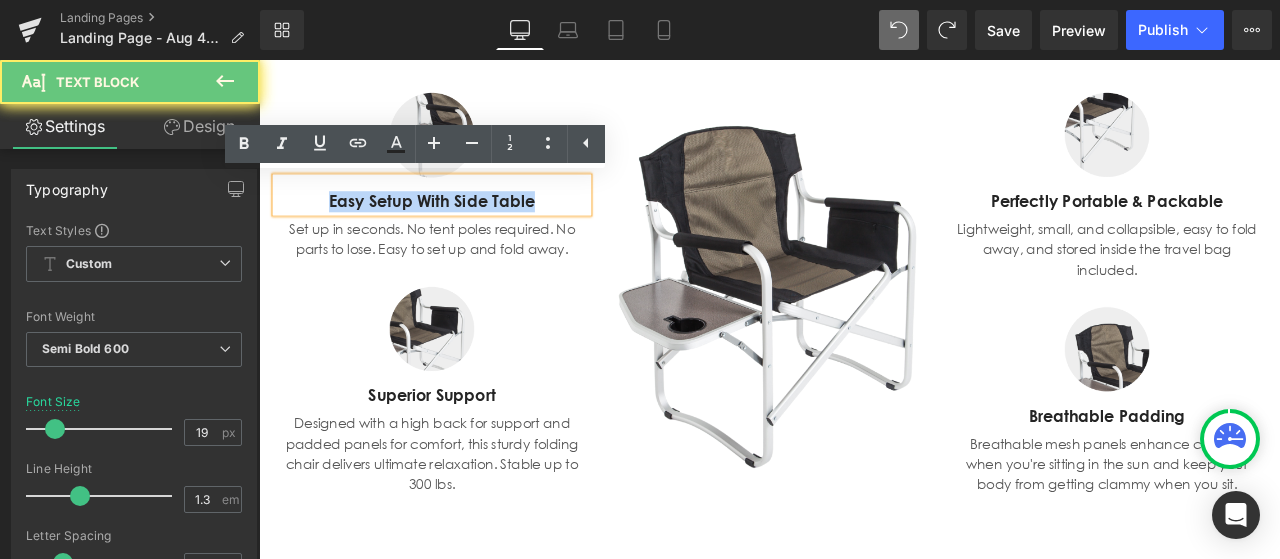 click on "Easy Setup With Side Table" at bounding box center [464, 228] 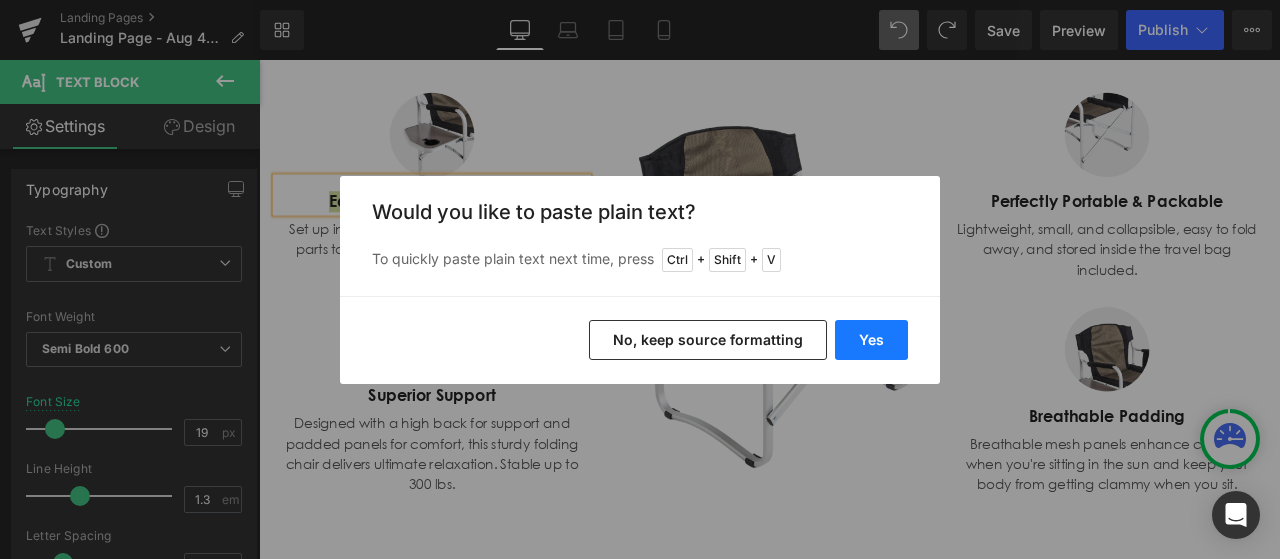click on "Yes" at bounding box center (871, 340) 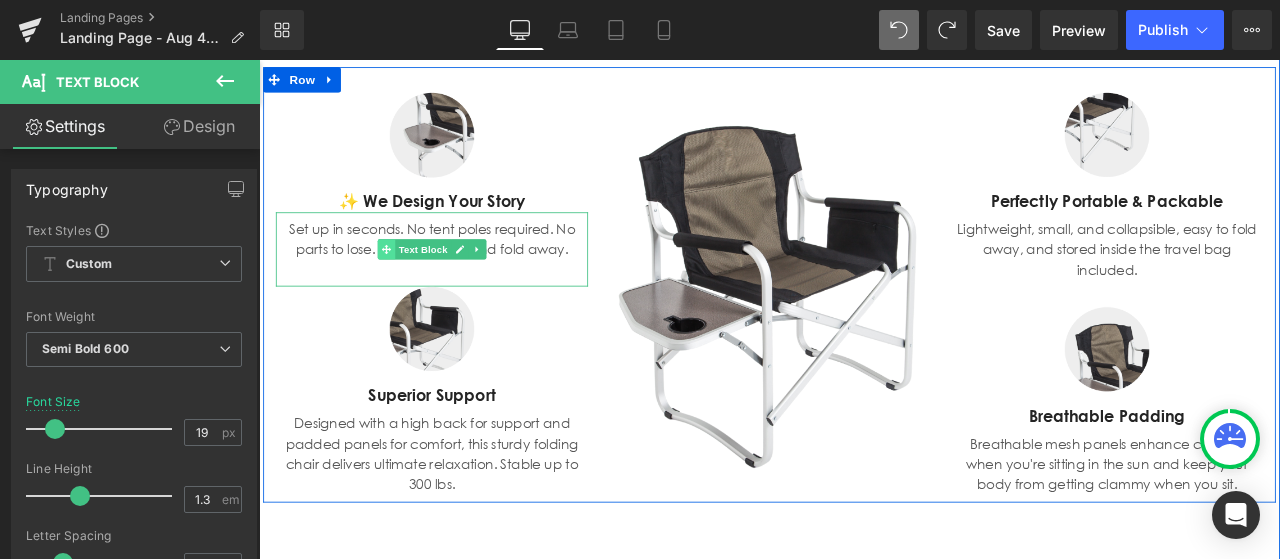 click at bounding box center [410, 285] 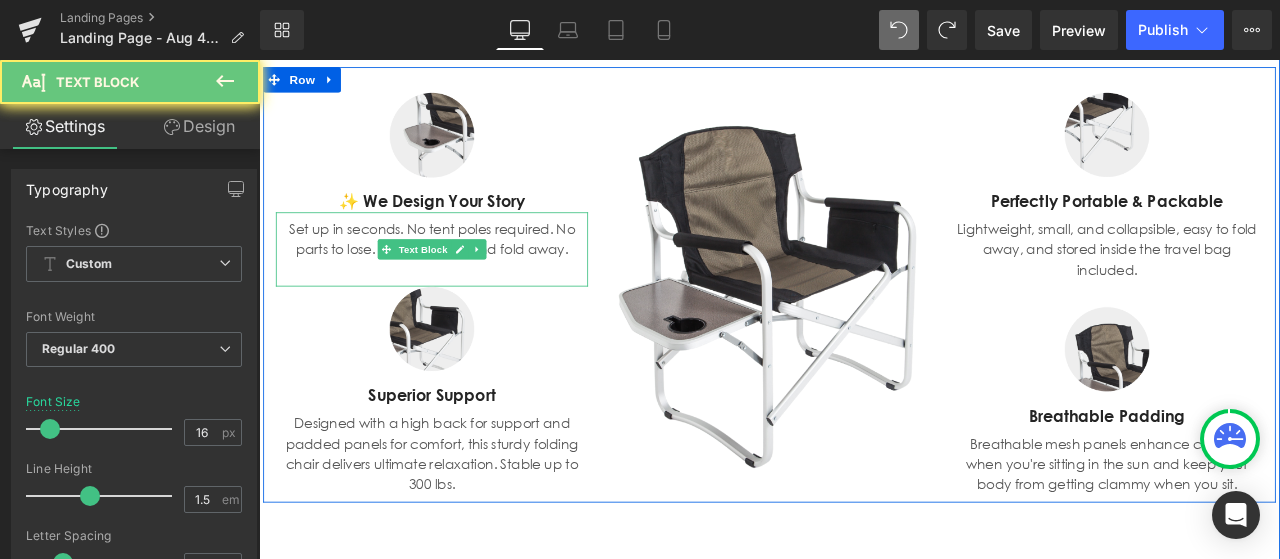 click on "Set up in seconds. No tent poles required. No parts to lose. Easy to set up and fold away." at bounding box center (464, 273) 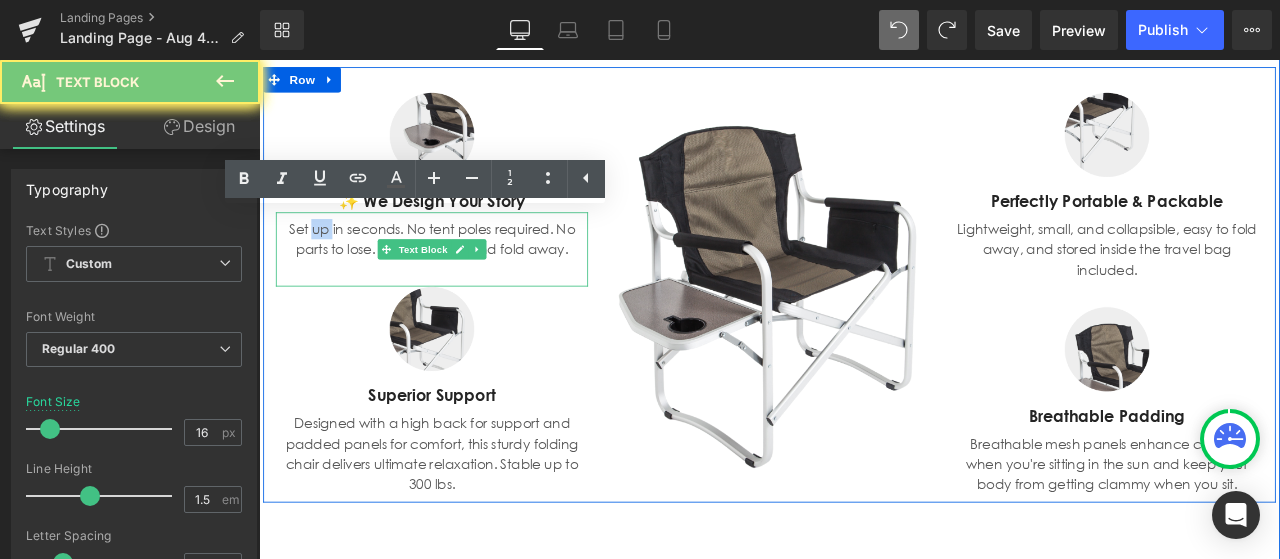 click on "Set up in seconds. No tent poles required. No parts to lose. Easy to set up and fold away." at bounding box center [464, 273] 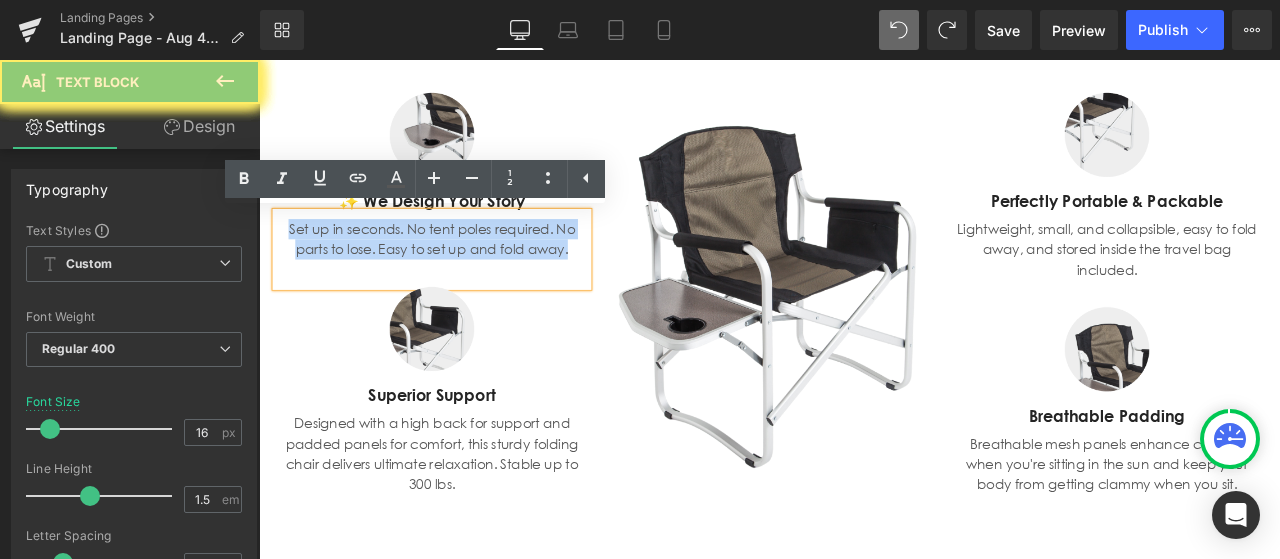 click on "Set up in seconds. No tent poles required. No parts to lose. Easy to set up and fold away." at bounding box center (464, 273) 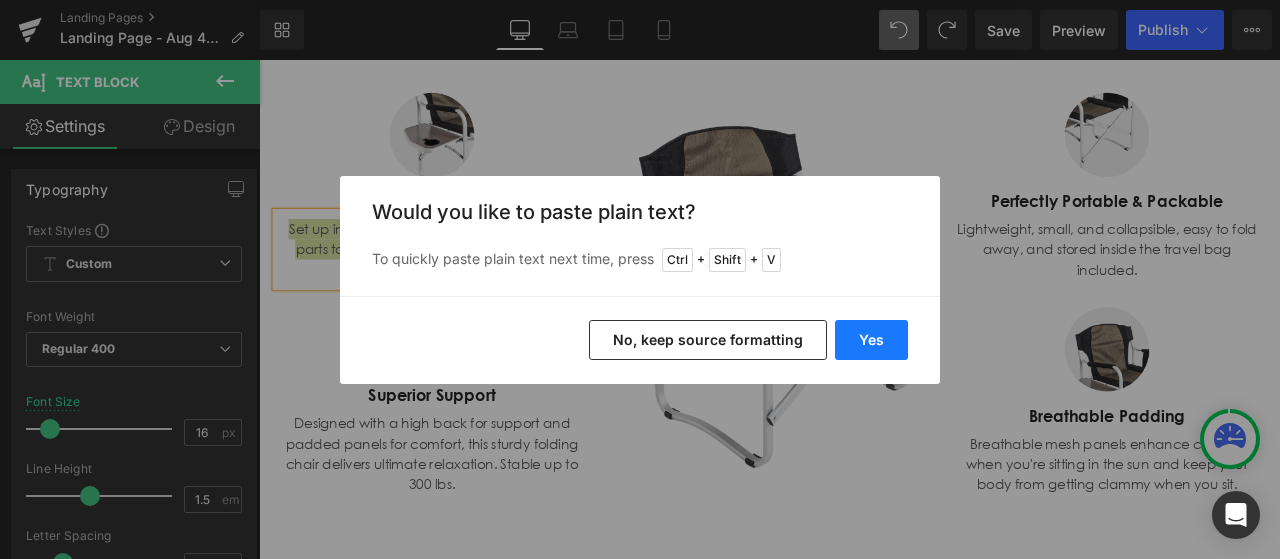 click on "Yes" at bounding box center (871, 340) 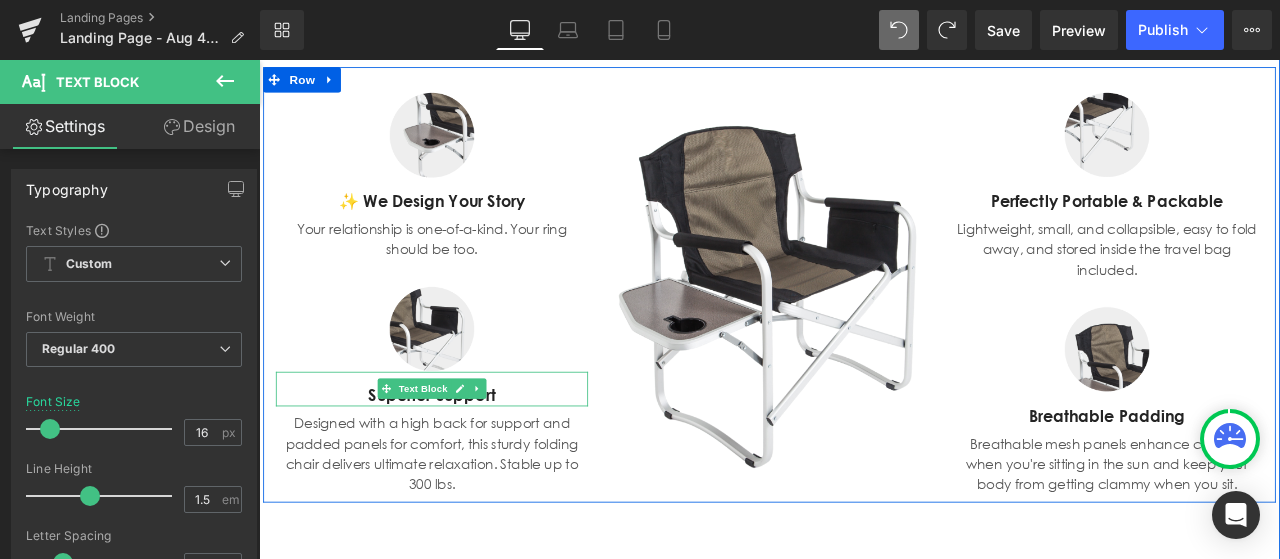 click on "Text Block" at bounding box center [453, 450] 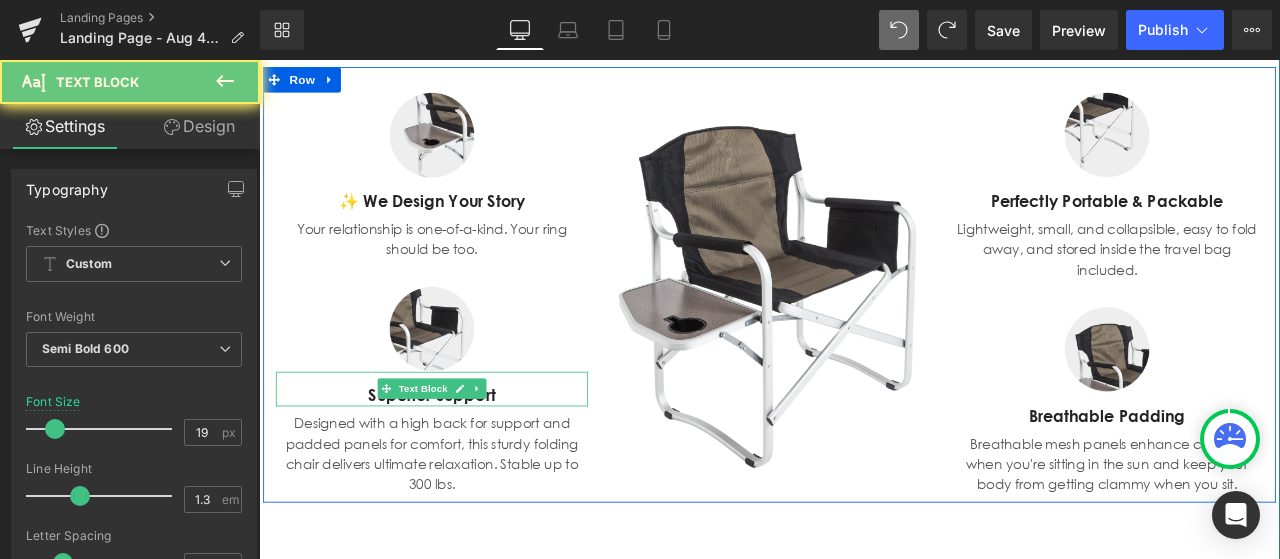 click on "Superior Support" at bounding box center [464, 458] 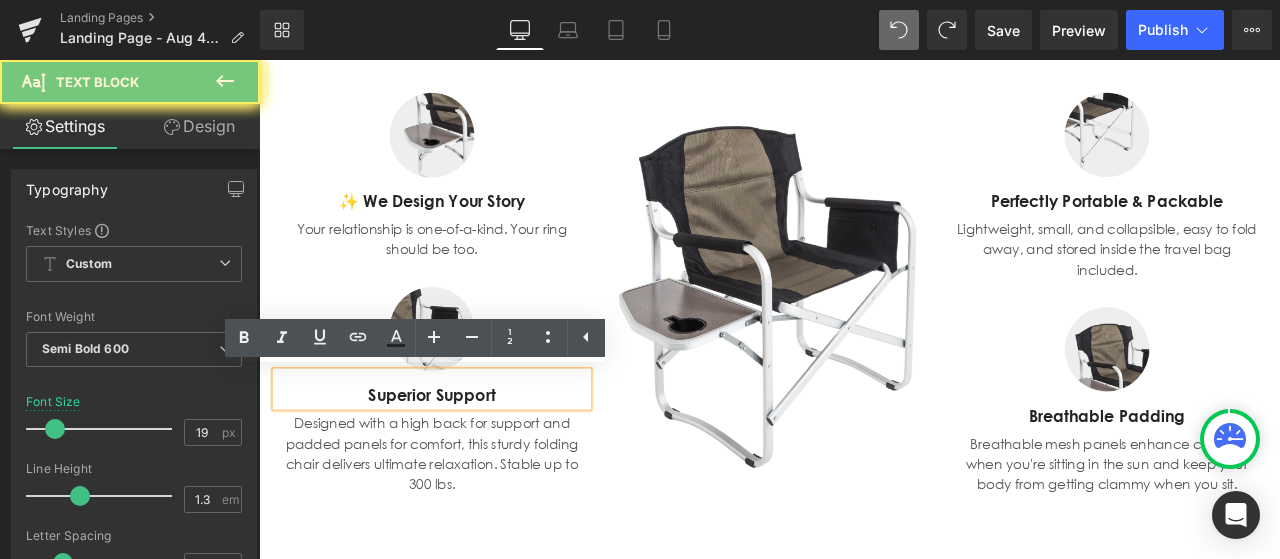 click on "Superior Support" at bounding box center (464, 458) 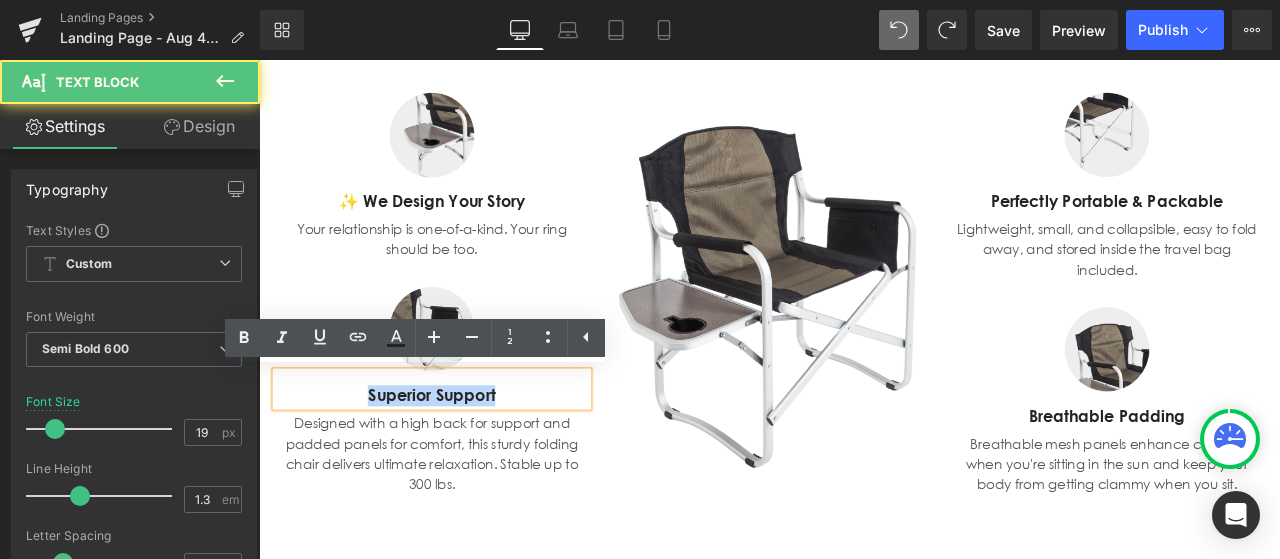 click on "Superior Support" at bounding box center (464, 458) 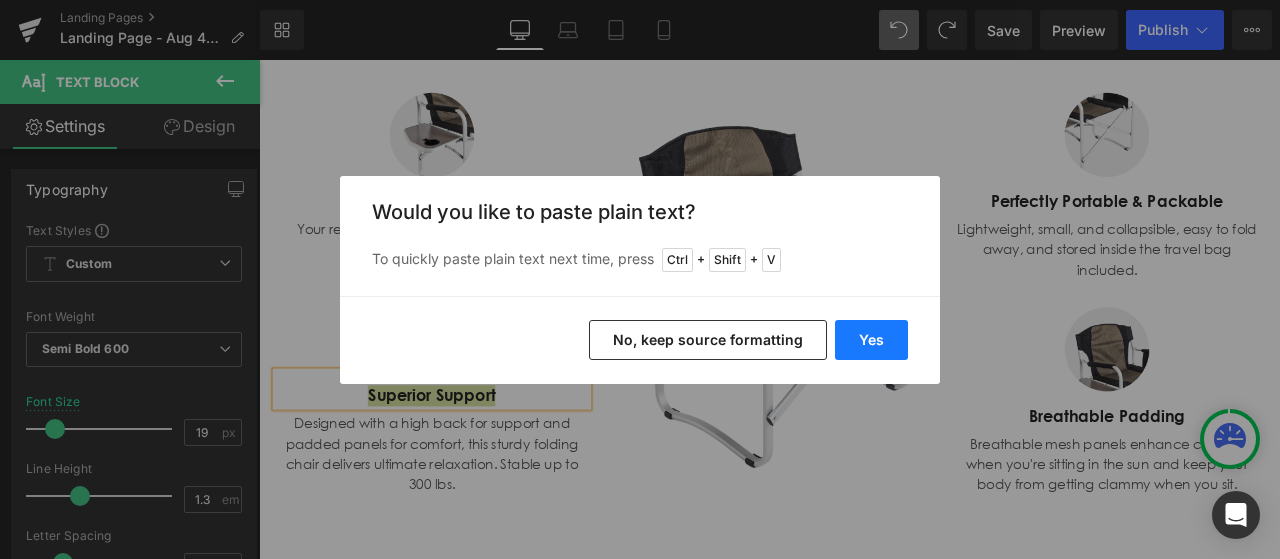 drag, startPoint x: 870, startPoint y: 323, endPoint x: 724, endPoint y: 310, distance: 146.57762 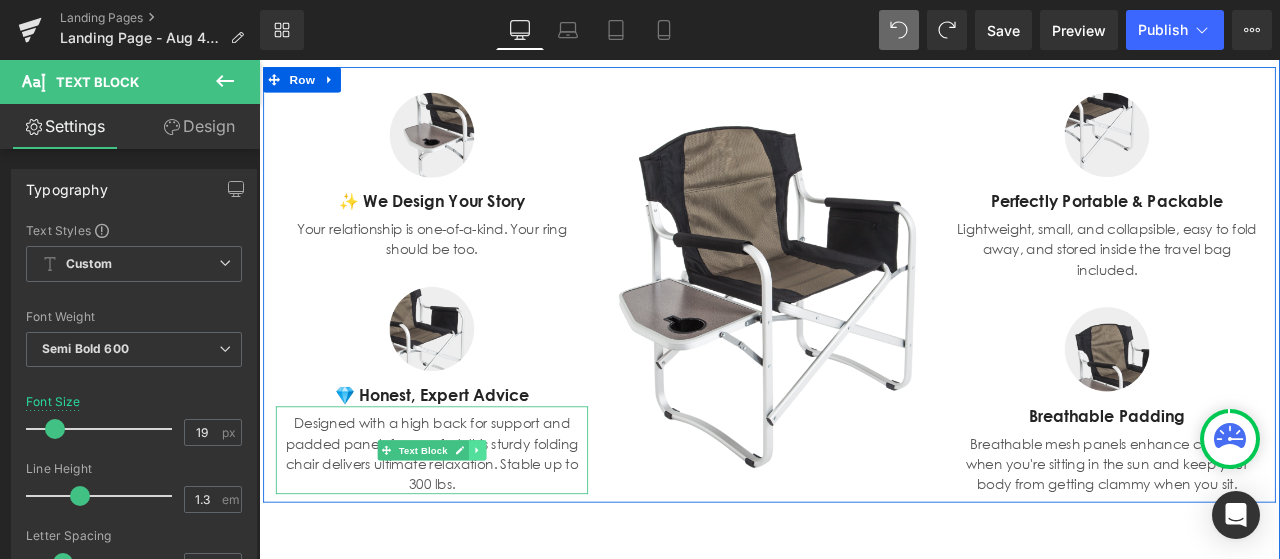 click 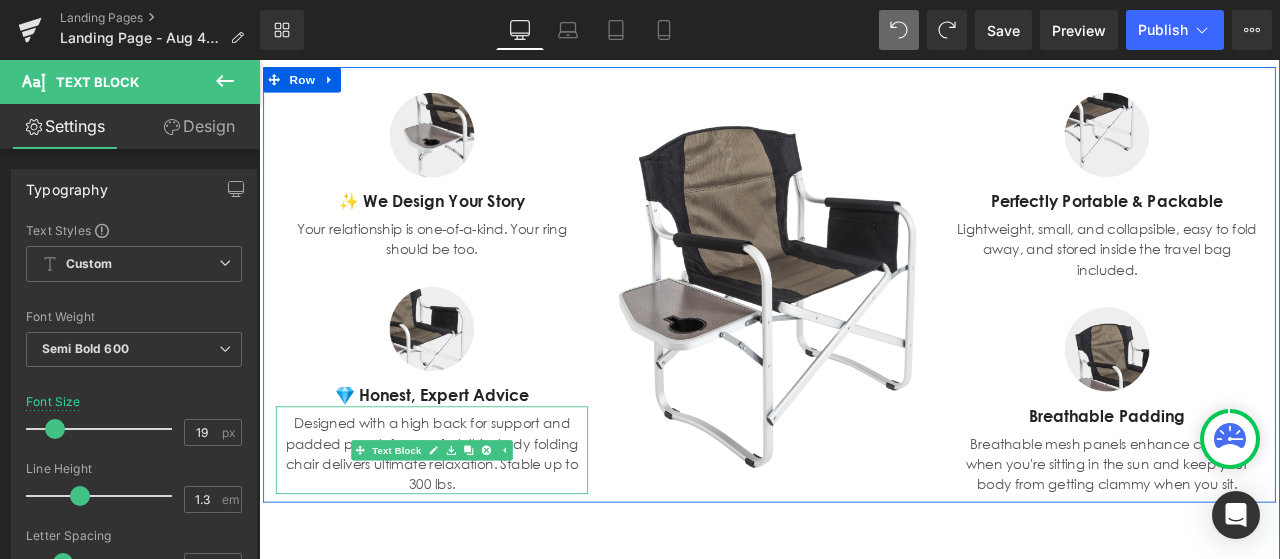 click on "Designed with a high back for support and padded panels for comfort, this sturdy folding chair delivers ultimate relaxation. Stable up to 300 lbs." at bounding box center (464, 527) 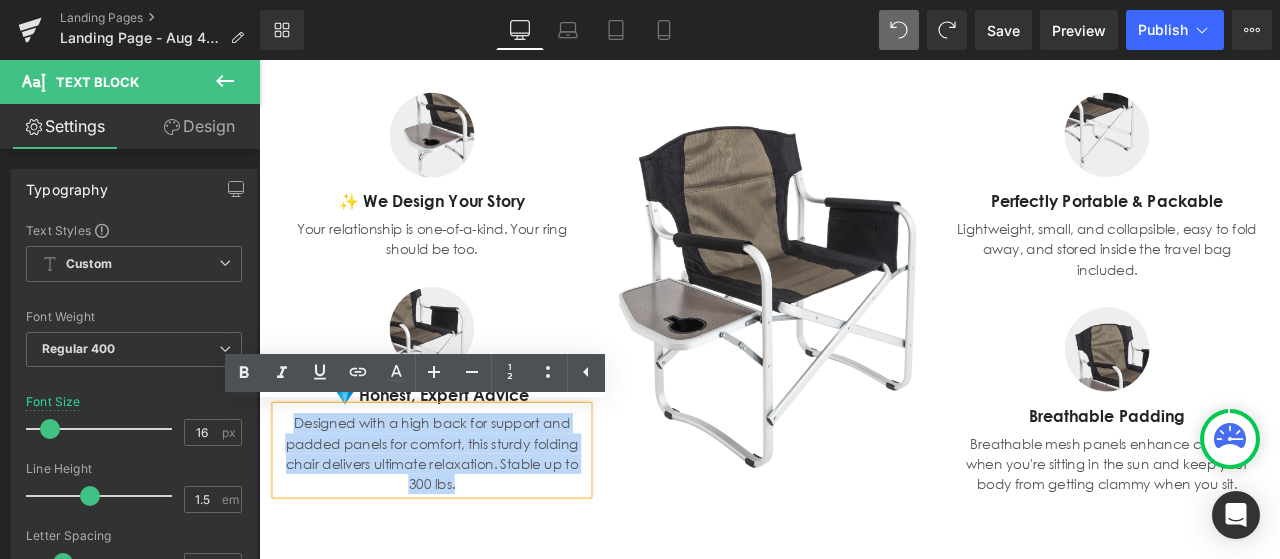 drag, startPoint x: 492, startPoint y: 563, endPoint x: 274, endPoint y: 494, distance: 228.65913 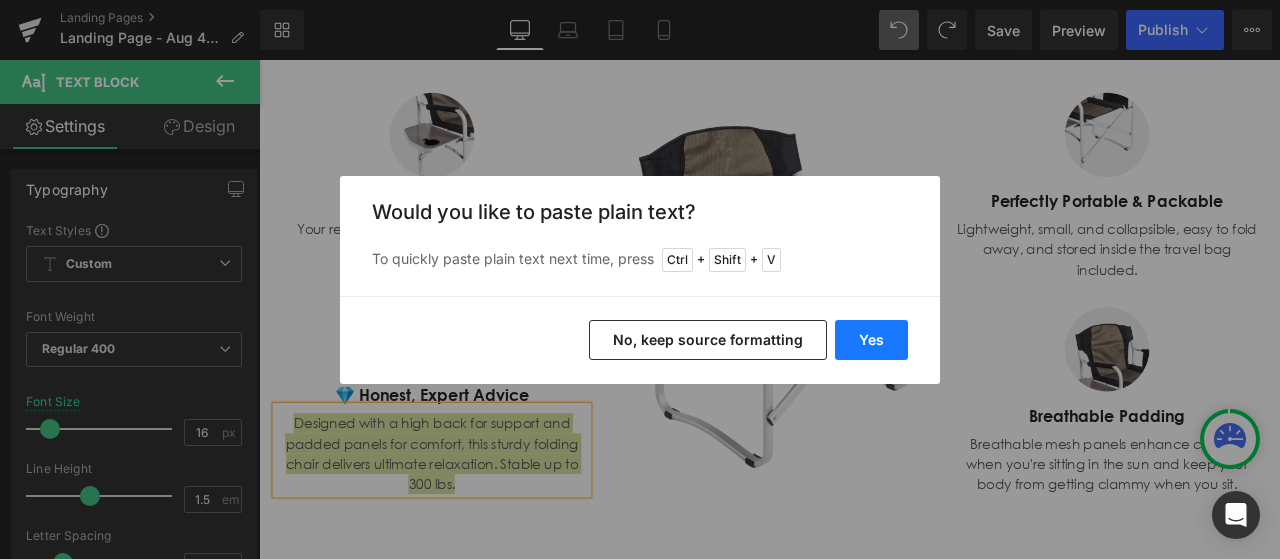 click on "Yes" at bounding box center (871, 340) 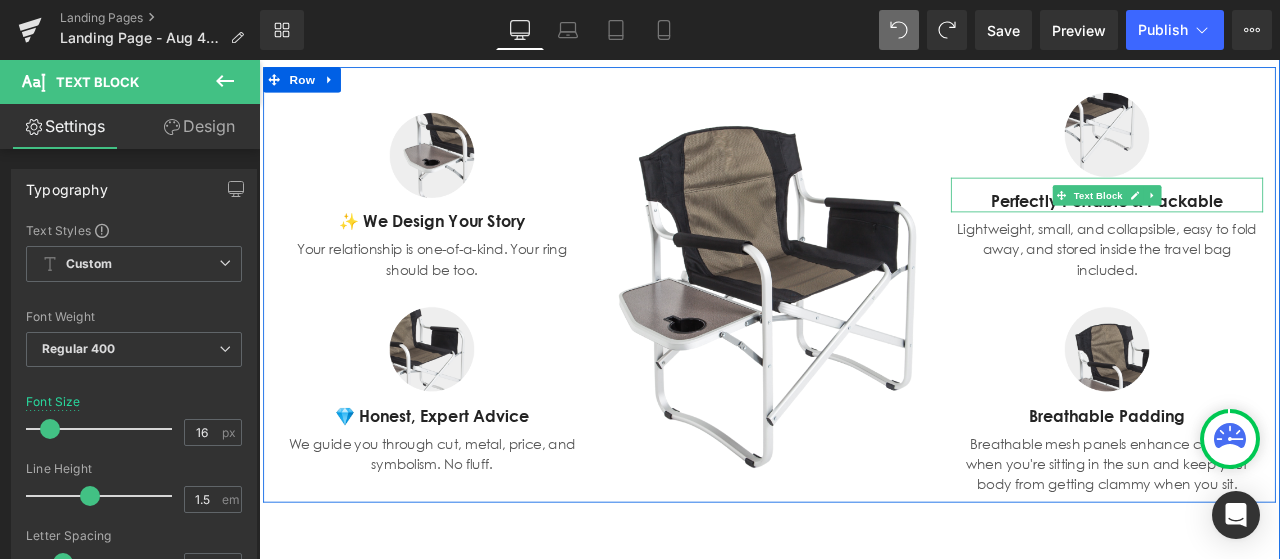 click on "Text Block" at bounding box center (1253, 221) 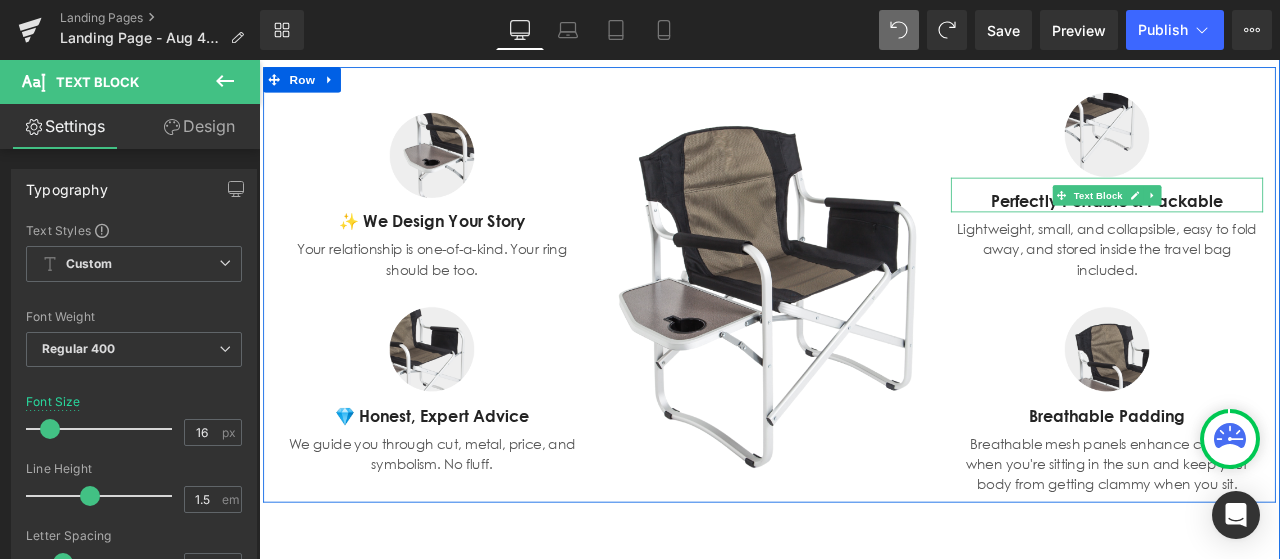 click on "Text Block" at bounding box center [1253, 221] 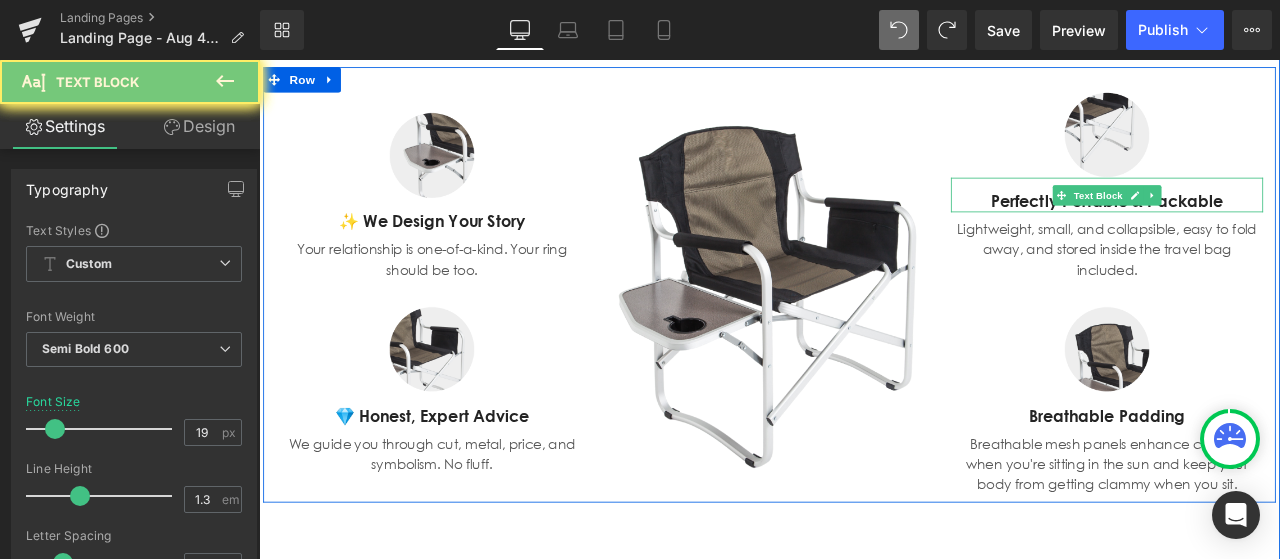click on "Perfectly Portable & Packable" at bounding box center [1264, 228] 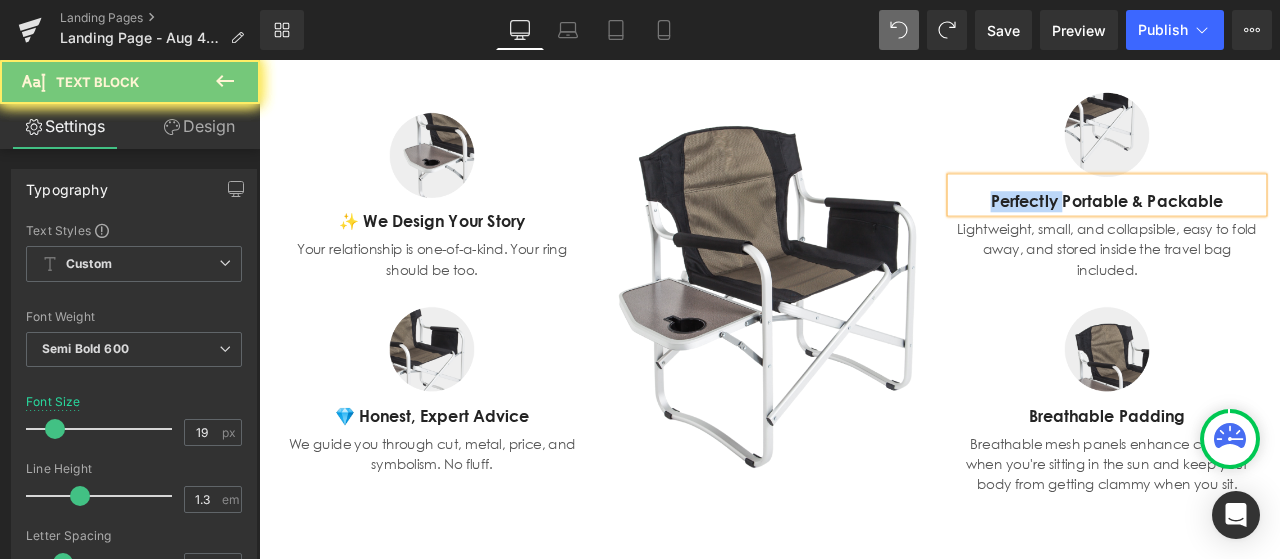 click on "Perfectly Portable & Packable" at bounding box center [1264, 228] 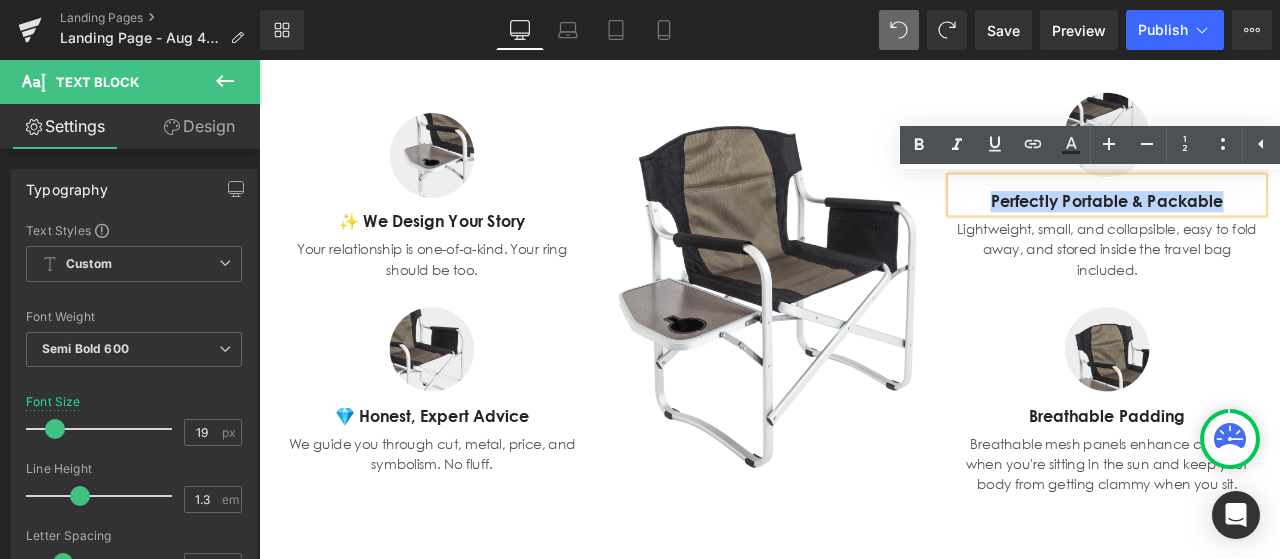 click on "Perfectly Portable & Packable" at bounding box center [1264, 228] 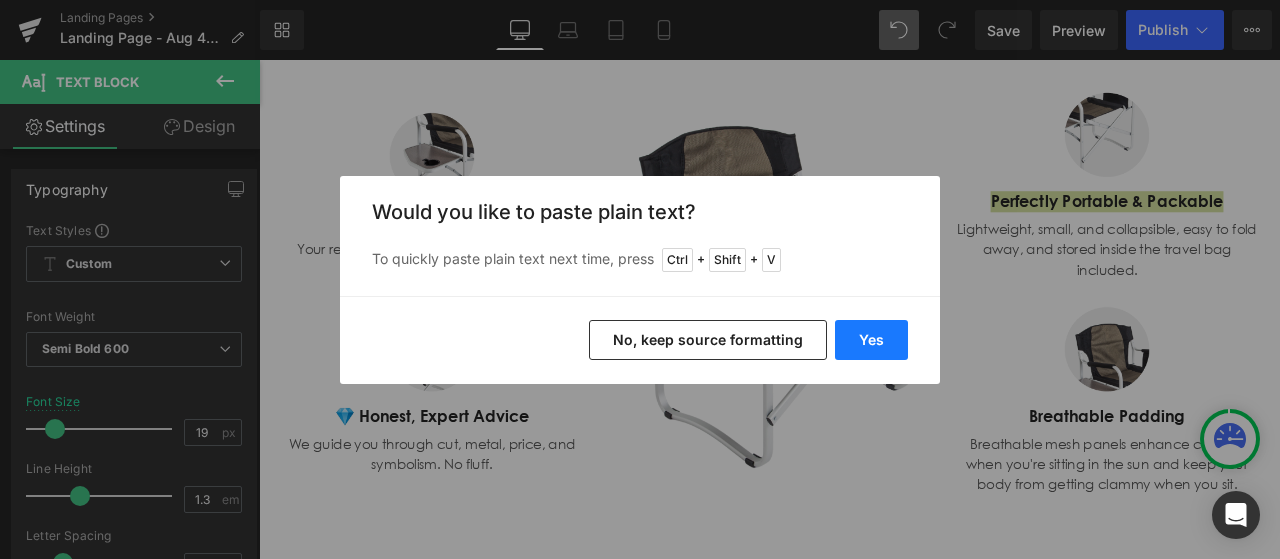 drag, startPoint x: 857, startPoint y: 341, endPoint x: 842, endPoint y: 264, distance: 78.44743 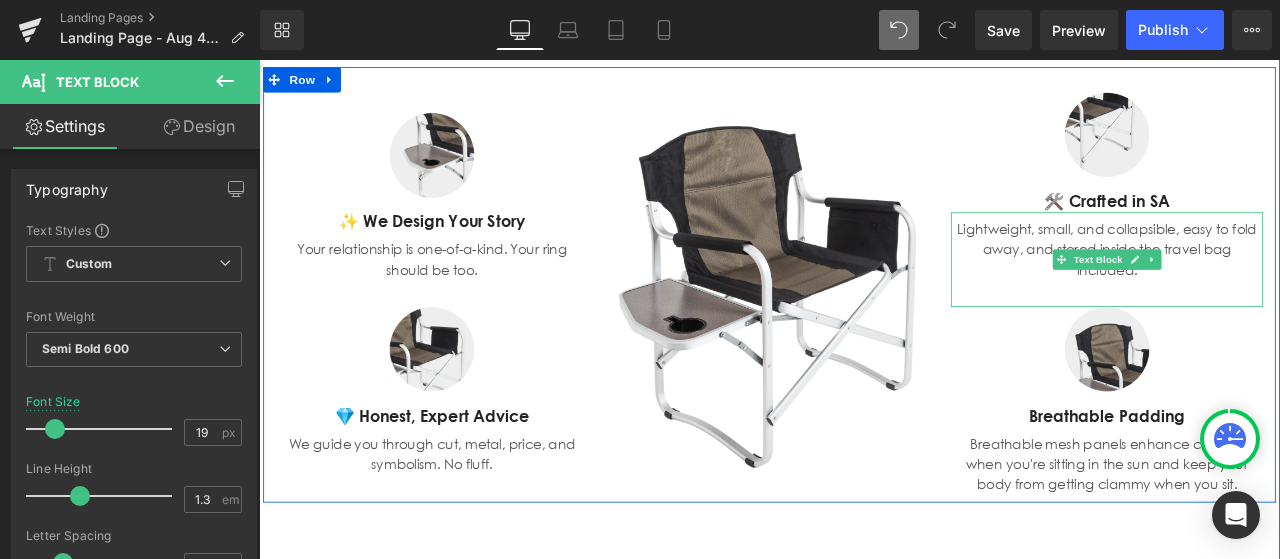 click on "Lightweight, small, and collapsible, easy to fold away, and stored inside the travel bag included." at bounding box center [1264, 285] 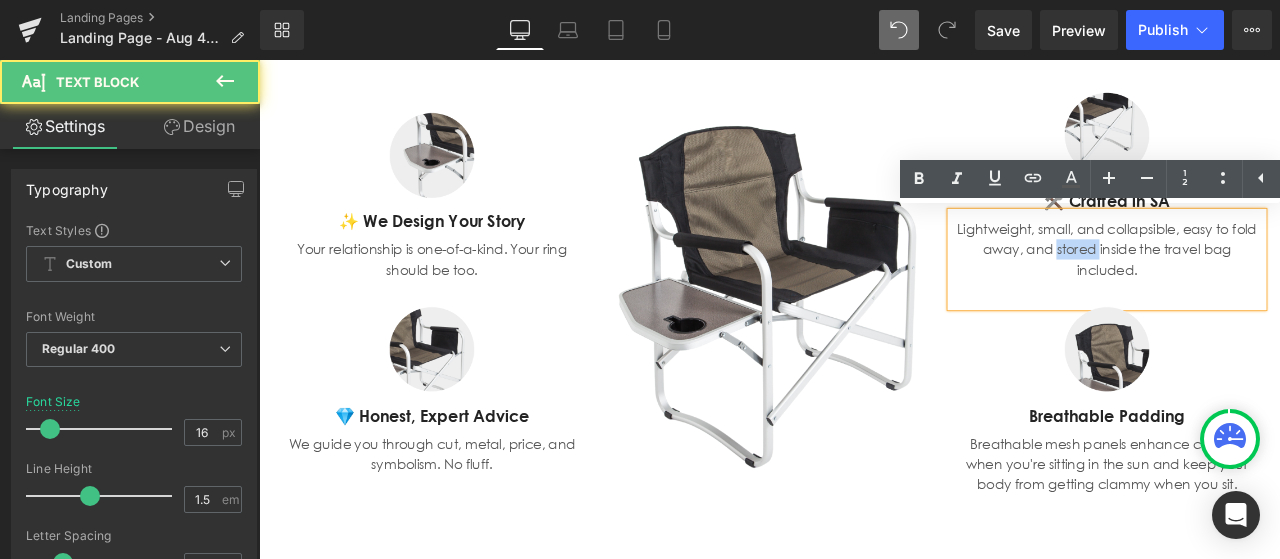 click on "Lightweight, small, and collapsible, easy to fold away, and stored inside the travel bag included." at bounding box center (1264, 285) 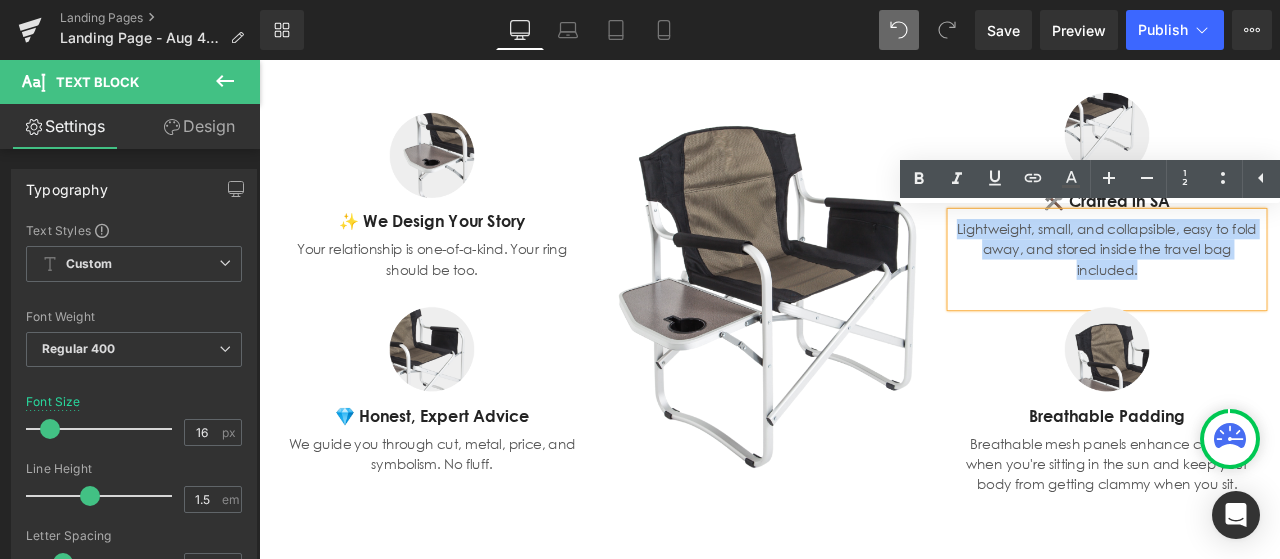 drag, startPoint x: 1297, startPoint y: 308, endPoint x: 1076, endPoint y: 259, distance: 226.36696 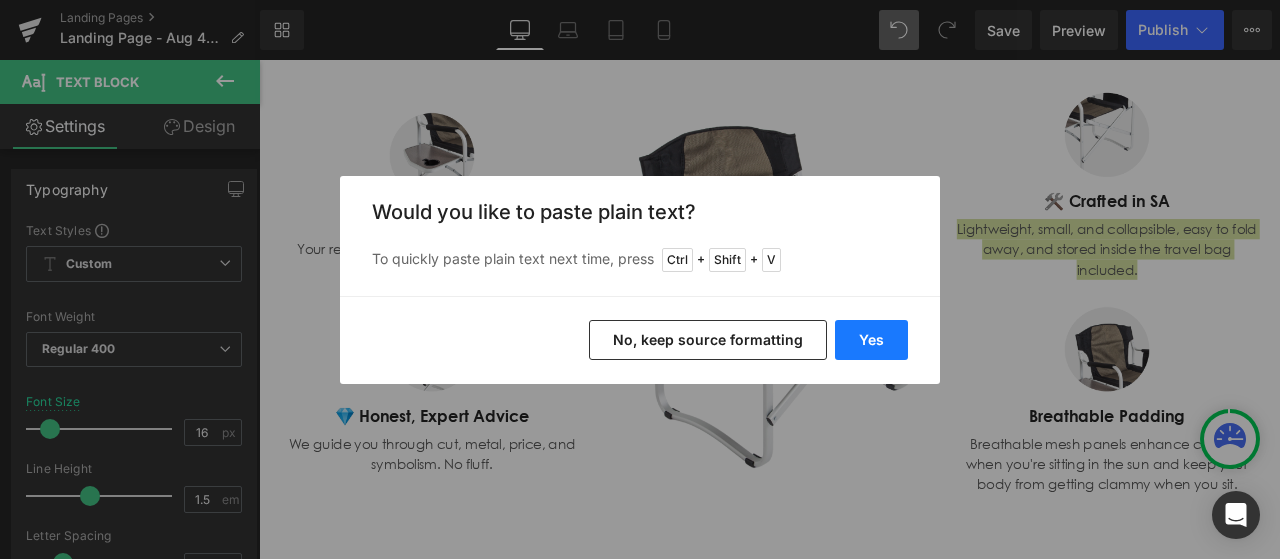 click on "Yes" at bounding box center [871, 340] 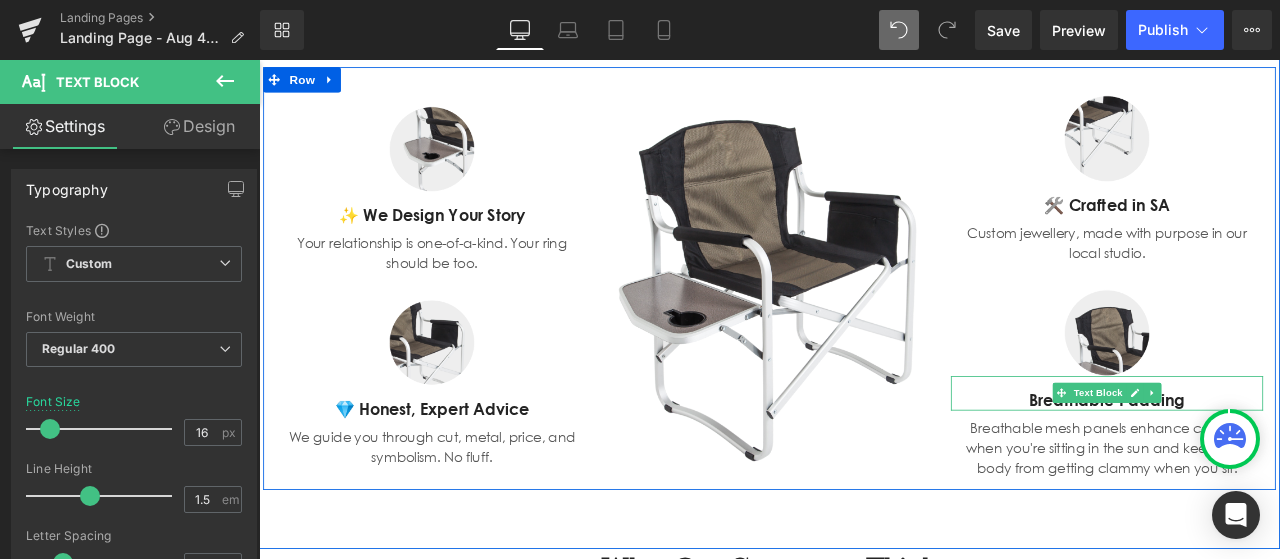 click on "Breathable Padding" at bounding box center (1264, 463) 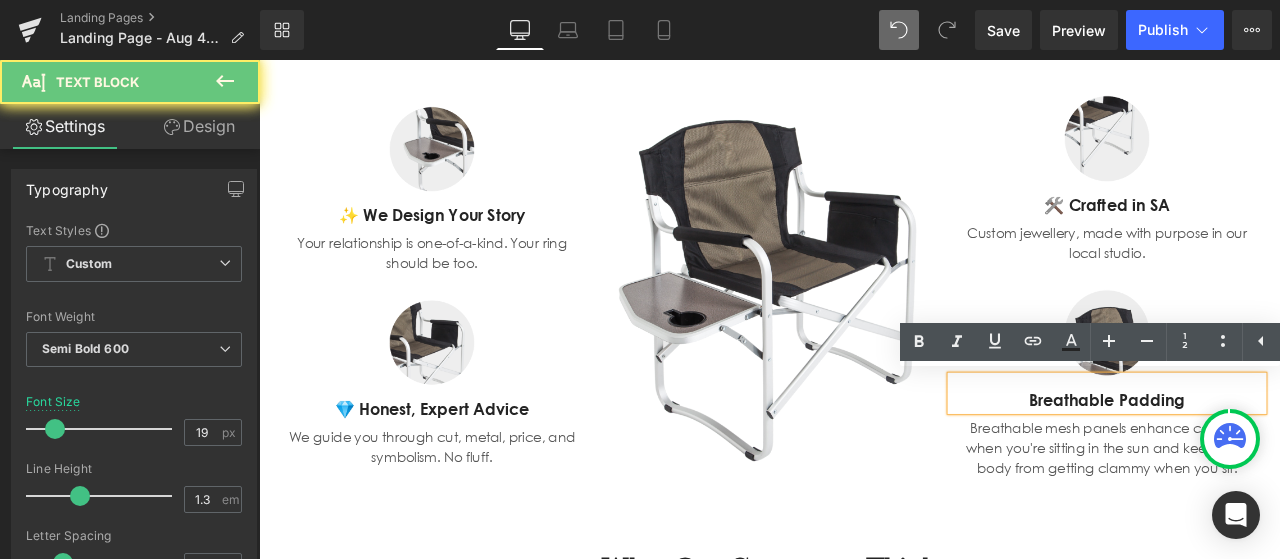 click on "Breathable Padding" at bounding box center (1264, 463) 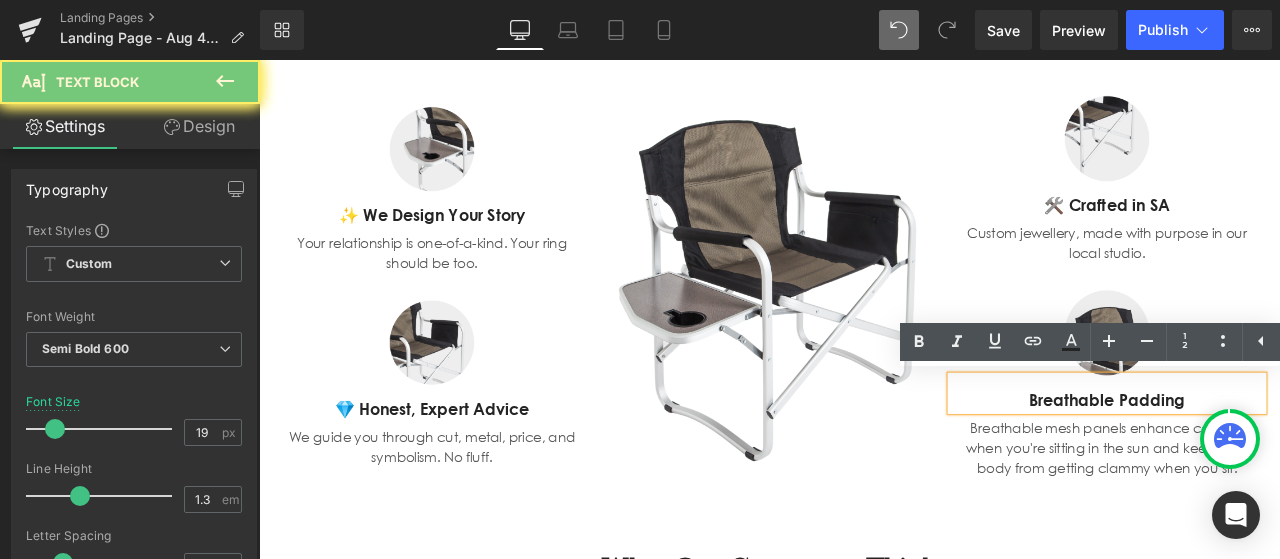 click on "Breathable Padding" at bounding box center [1264, 463] 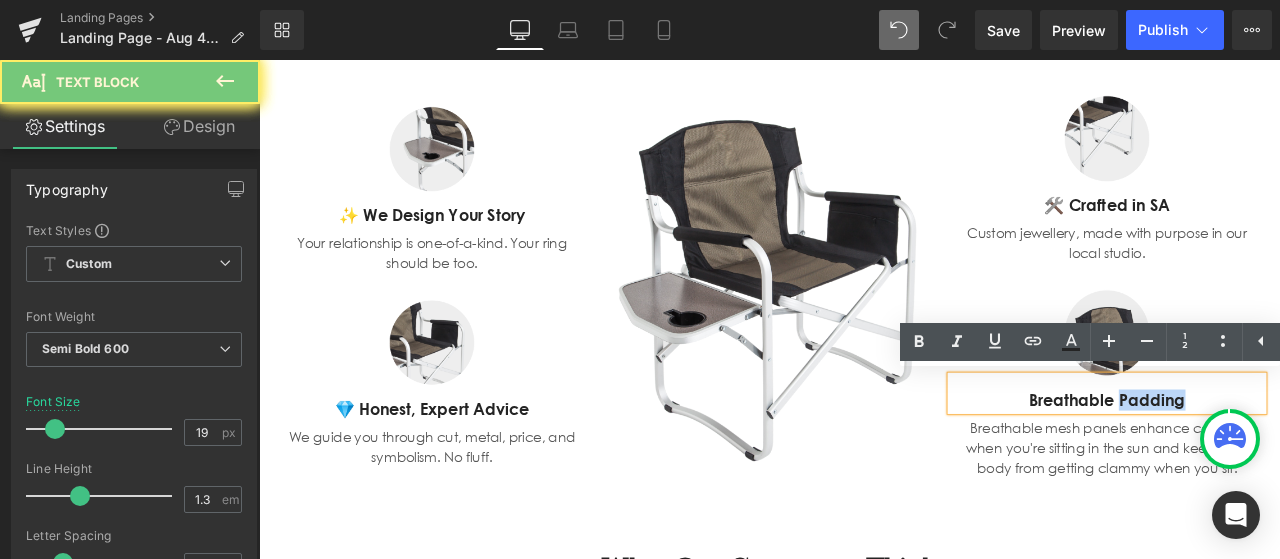 click on "Breathable Padding" at bounding box center (1264, 463) 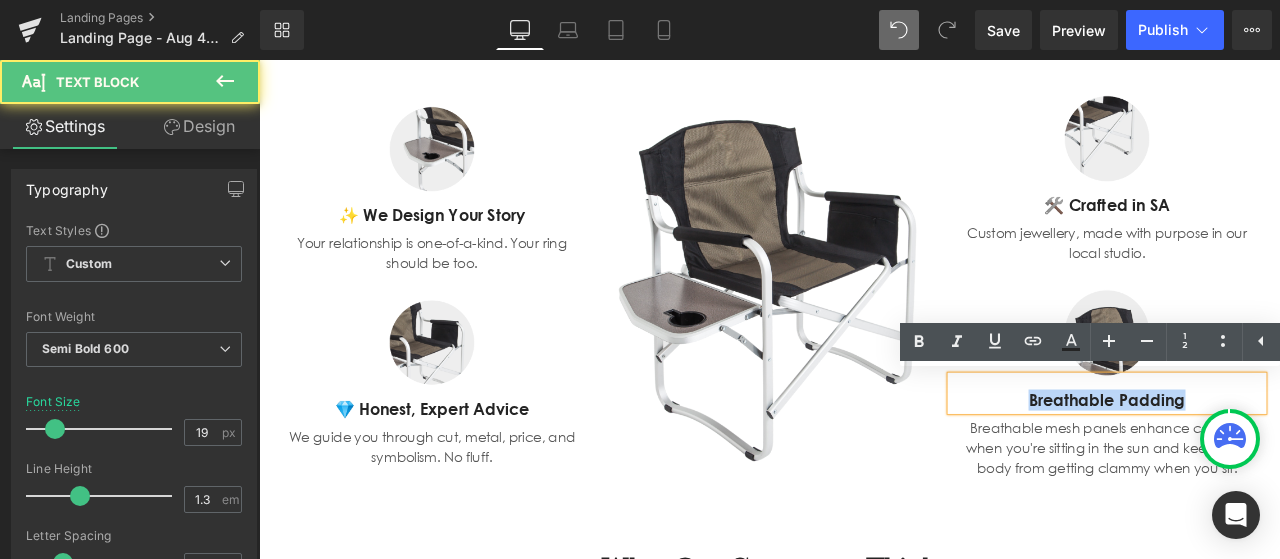 click on "Breathable Padding" at bounding box center (1264, 463) 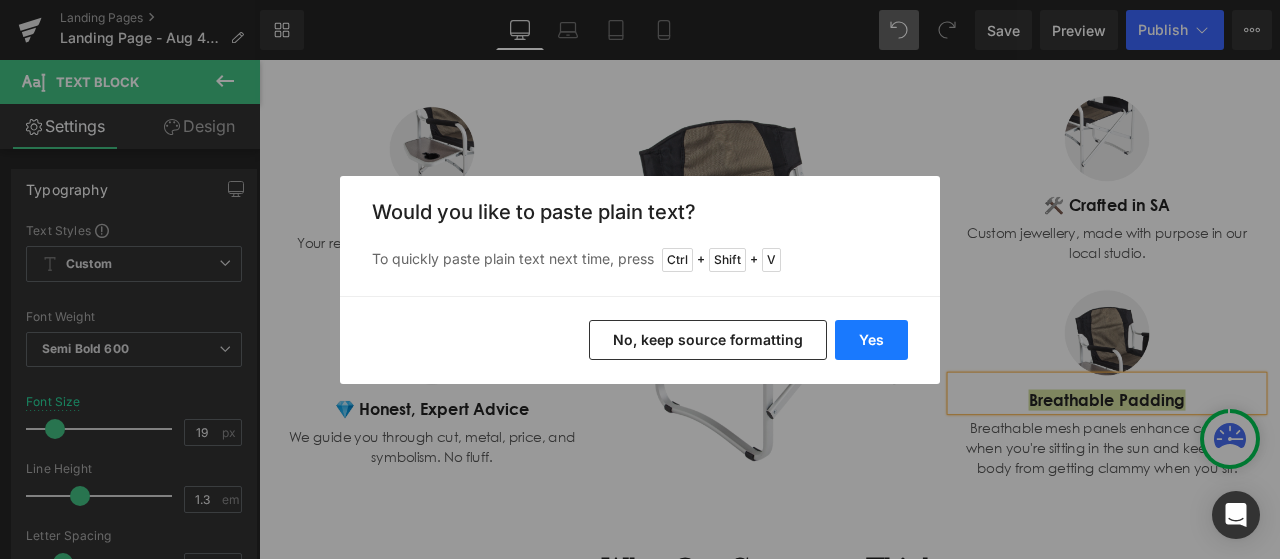 drag, startPoint x: 859, startPoint y: 333, endPoint x: 712, endPoint y: 324, distance: 147.27525 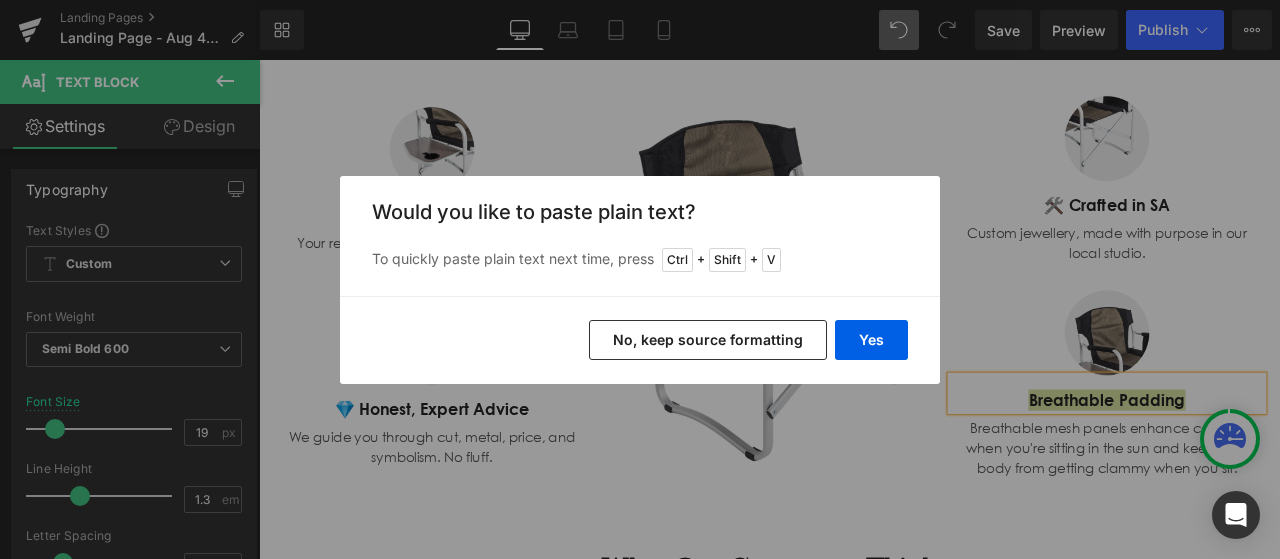 type 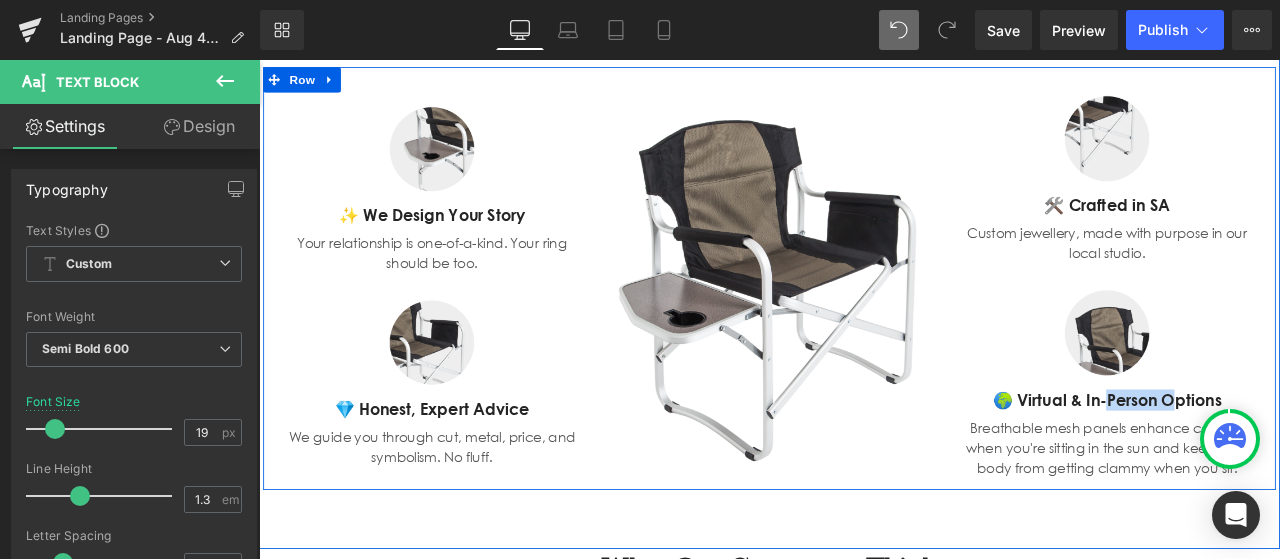 click on "🌍 Virtual & In-Person Options Text Block" at bounding box center (1264, 455) 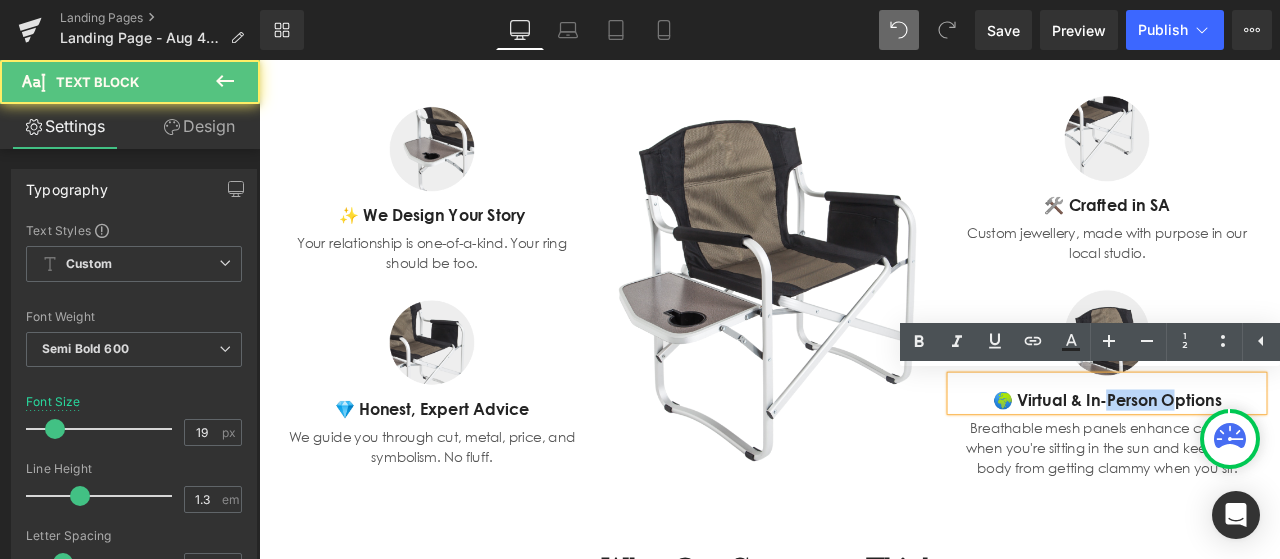 click on "🌍 Virtual & In-Person Options" at bounding box center [1264, 463] 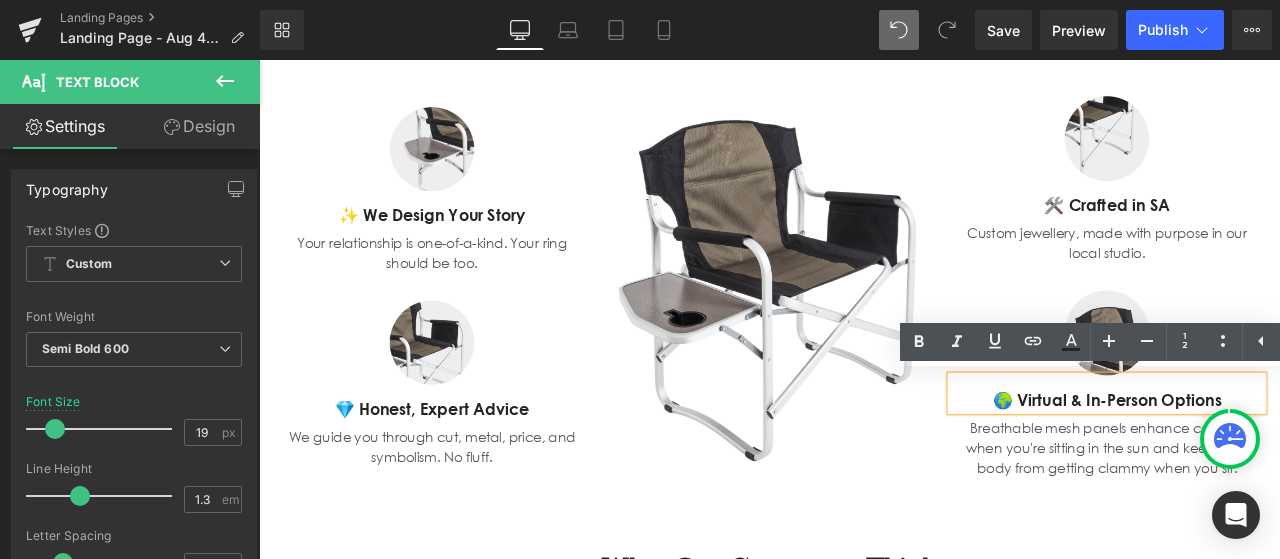 click on "🌍 Virtual & In-Person Options" at bounding box center (1264, 463) 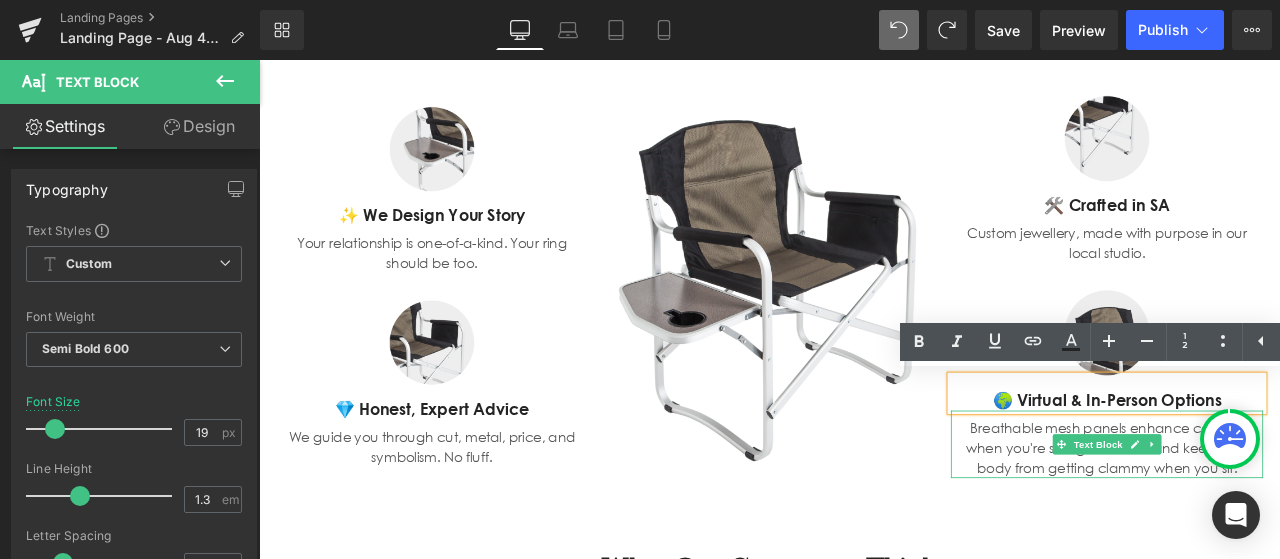 click on "Breathable mesh panels enhance comfort when you're sitting in the sun and keep your body from getting clammy when you sit." at bounding box center [1264, 520] 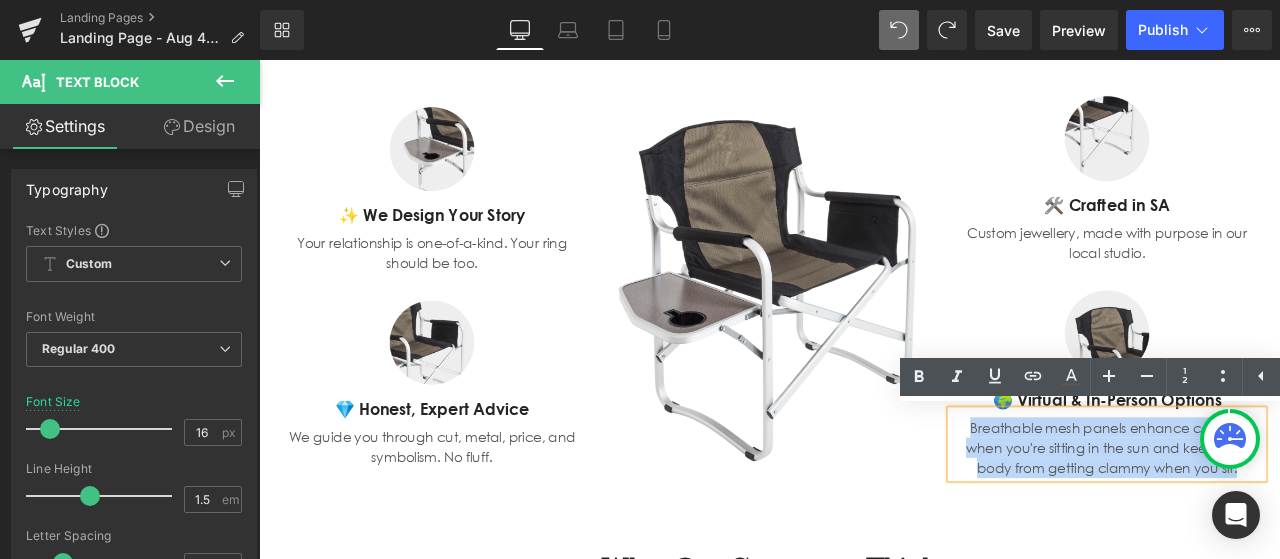 drag, startPoint x: 1091, startPoint y: 491, endPoint x: 1422, endPoint y: 563, distance: 338.74033 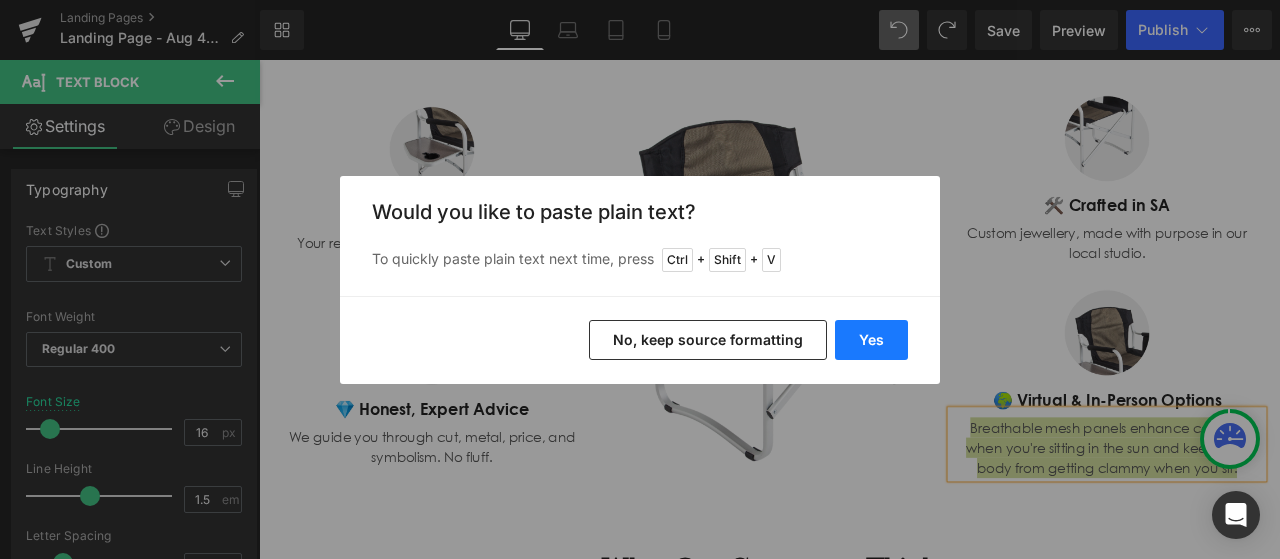 click on "Yes" at bounding box center [871, 340] 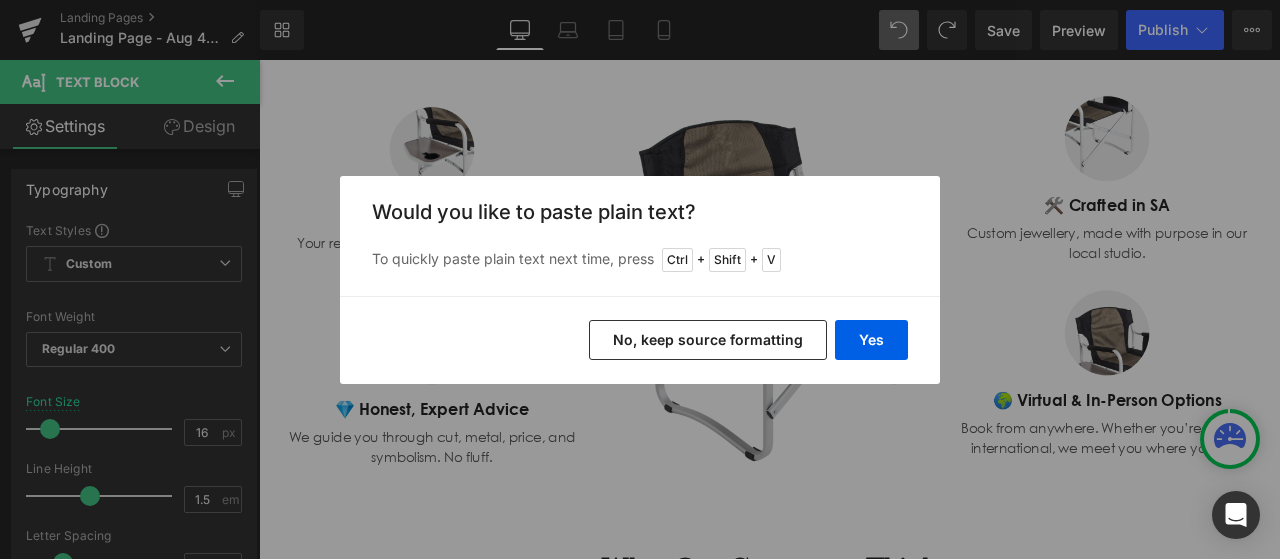 type 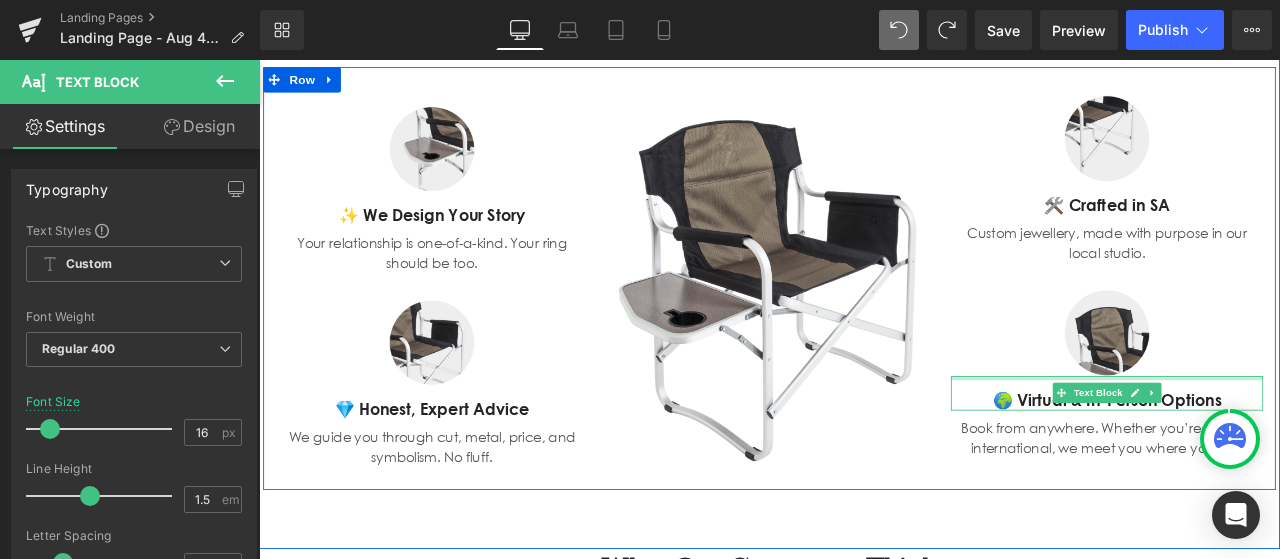 click at bounding box center [1264, 437] 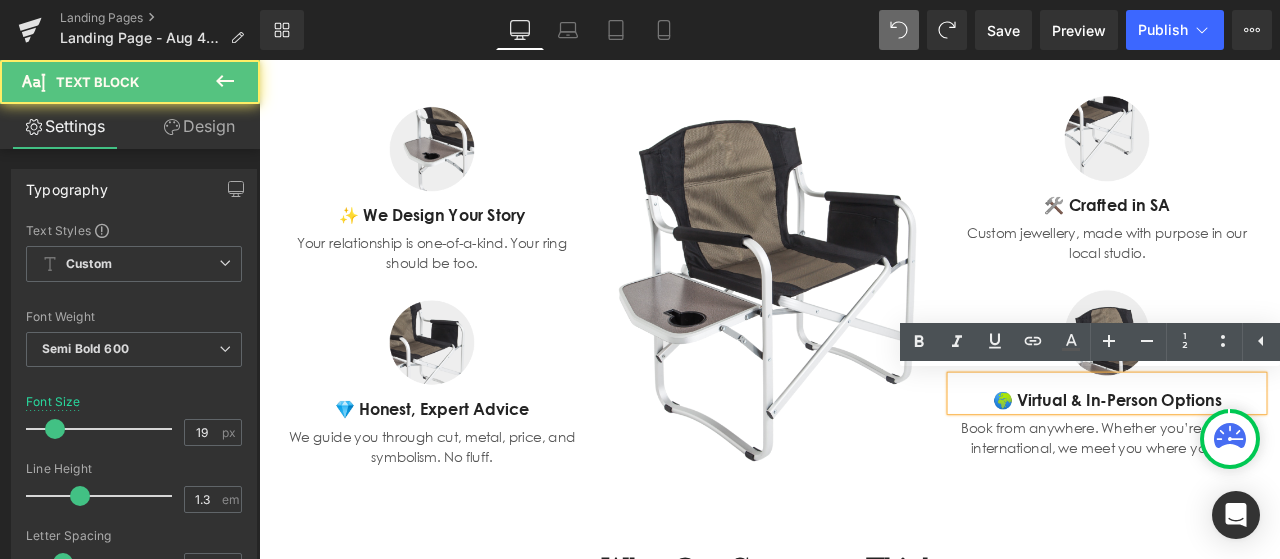 click on "Image" at bounding box center [1264, 383] 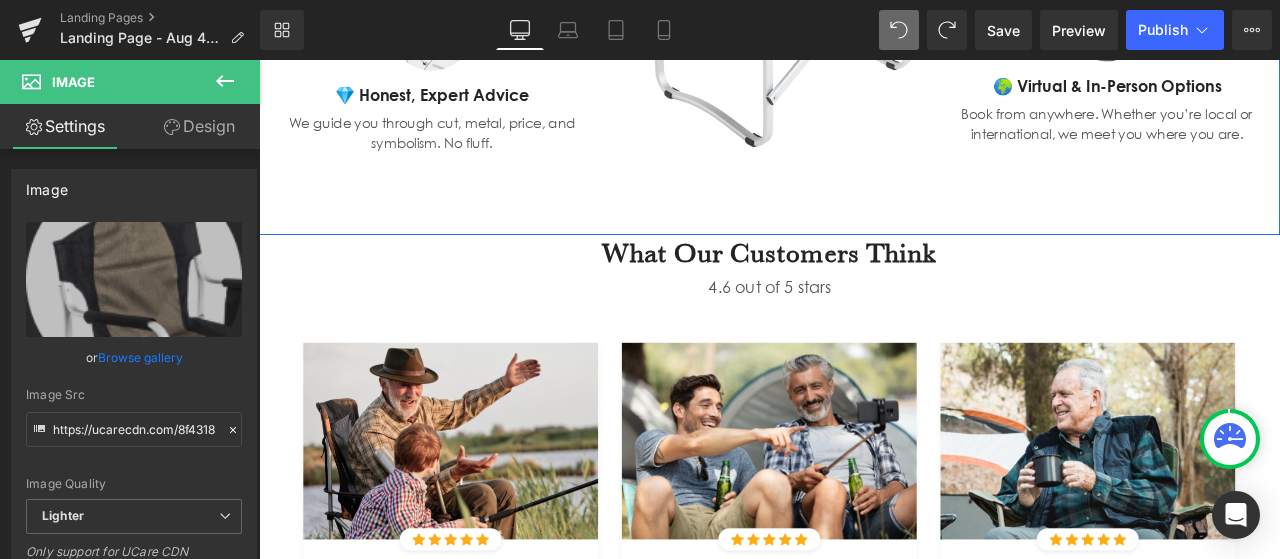 scroll, scrollTop: 1894, scrollLeft: 0, axis: vertical 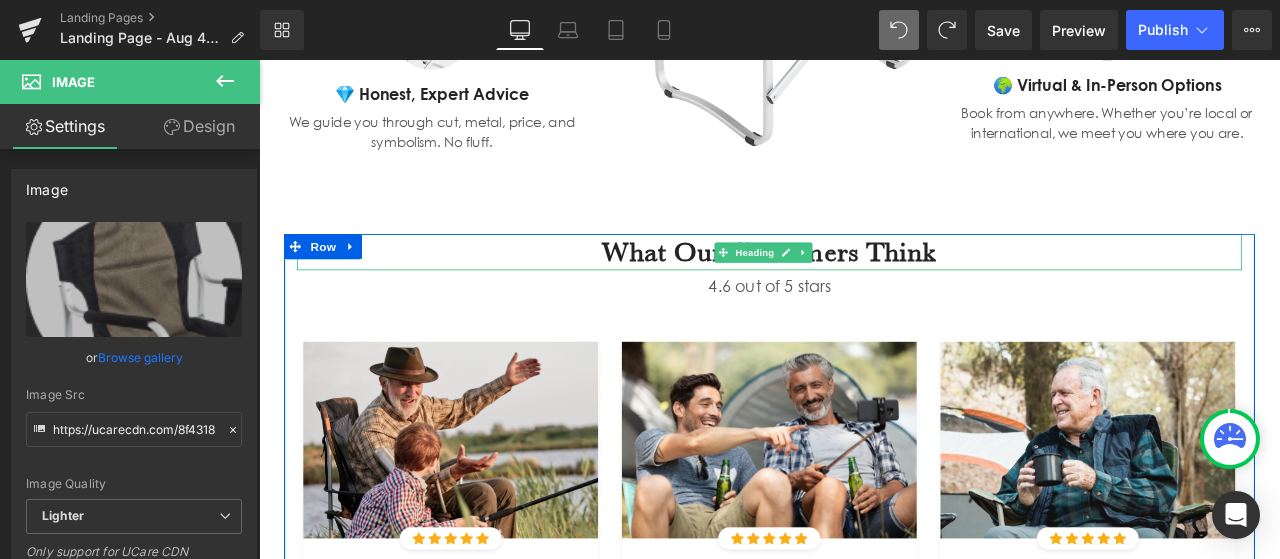 click on "What Our Customers Think" at bounding box center (864, 287) 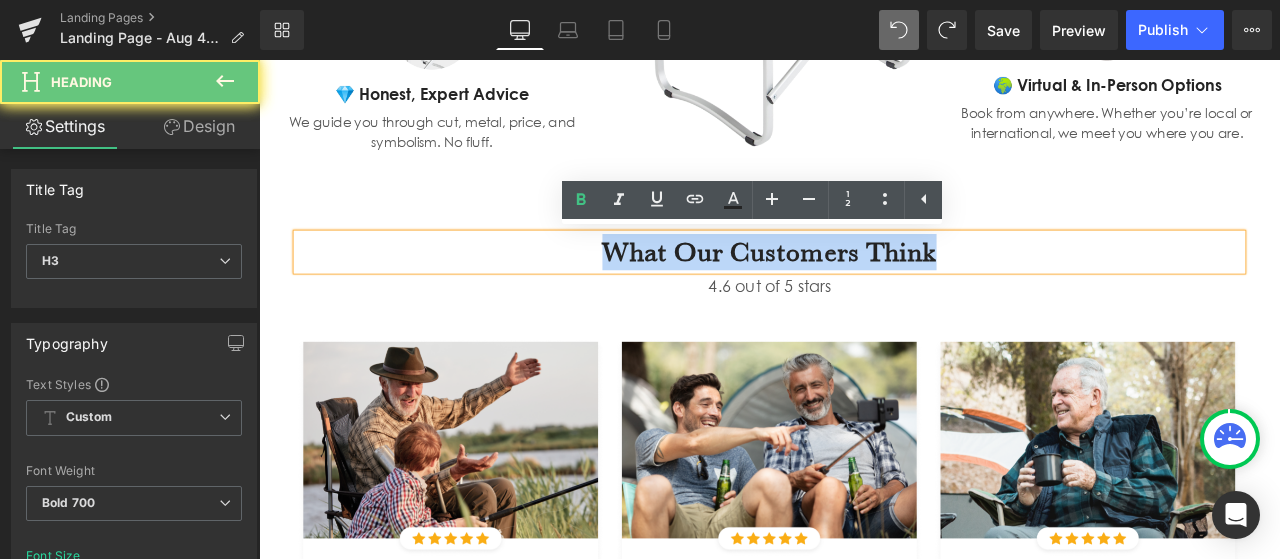 click on "What Our Customers Think" at bounding box center [864, 287] 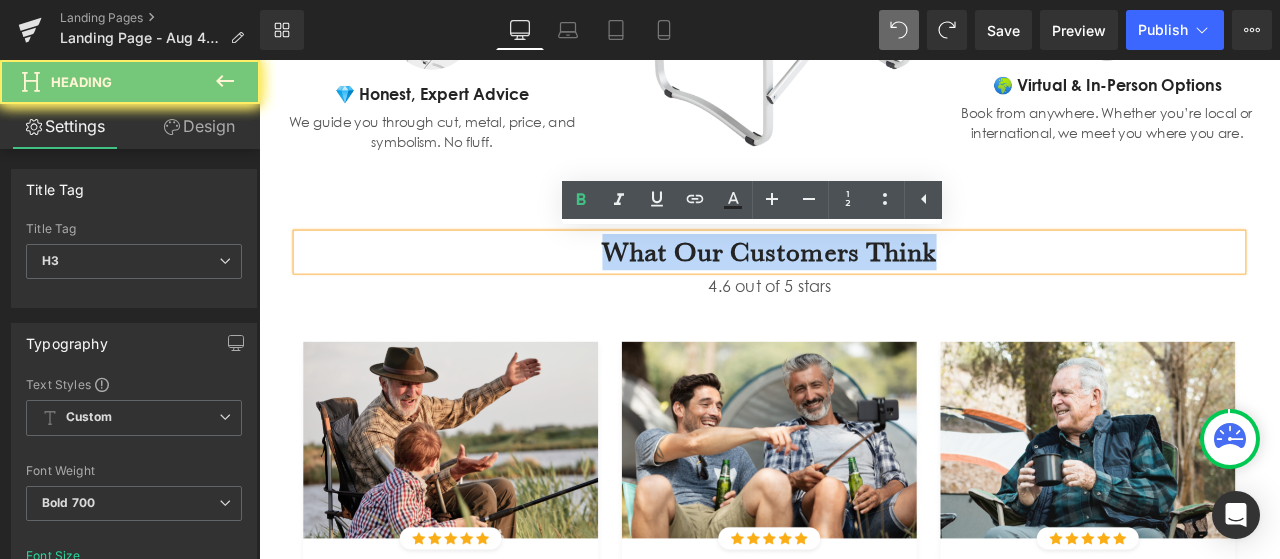 paste 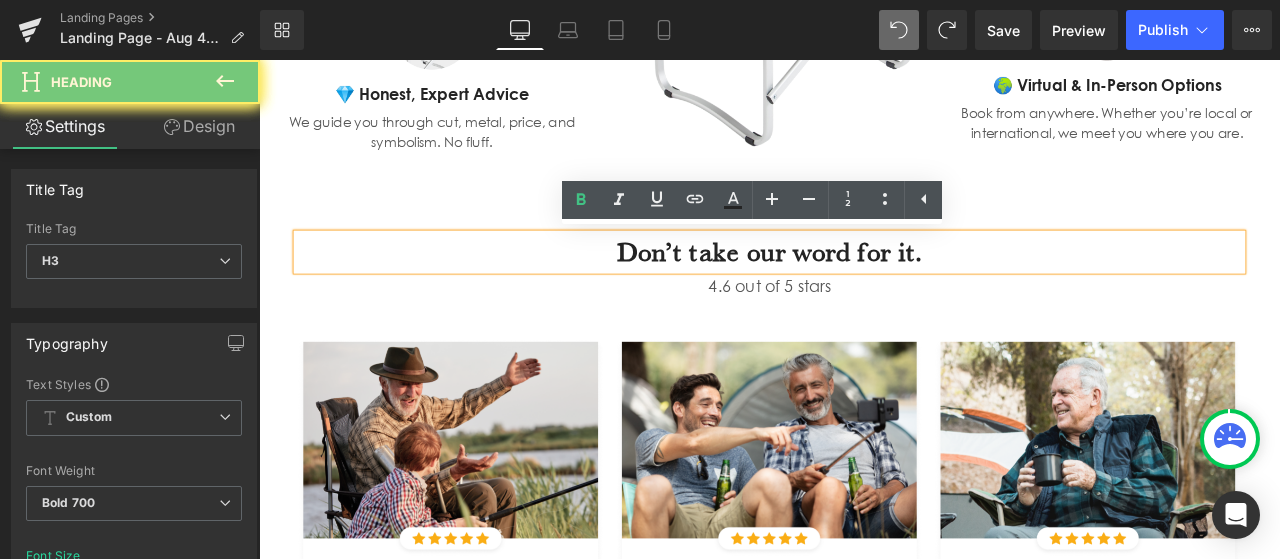 type 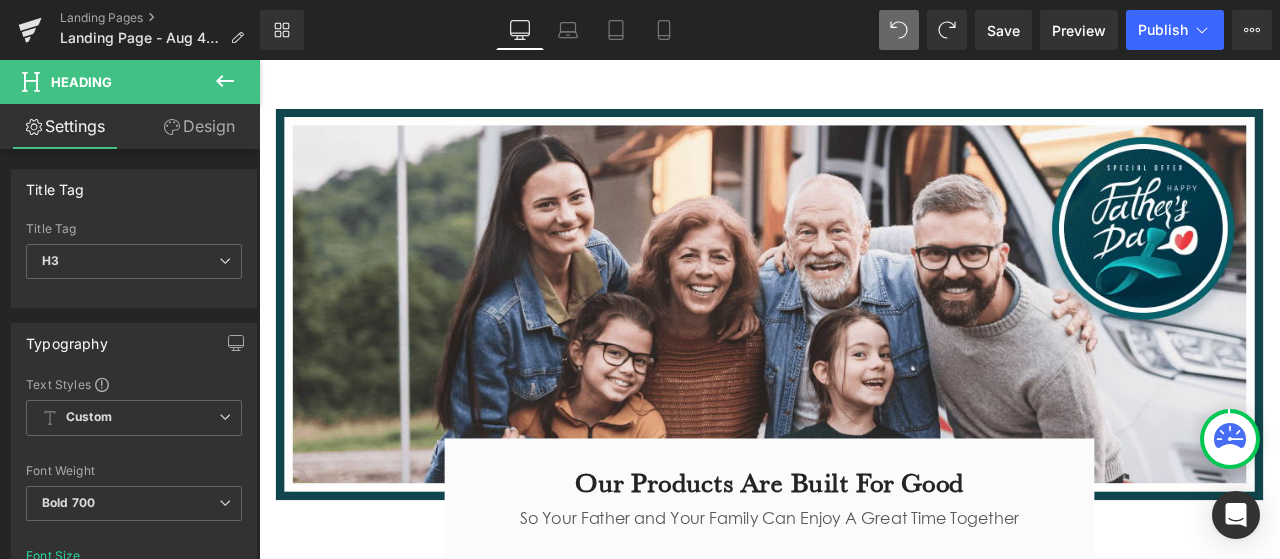 scroll, scrollTop: 2755, scrollLeft: 0, axis: vertical 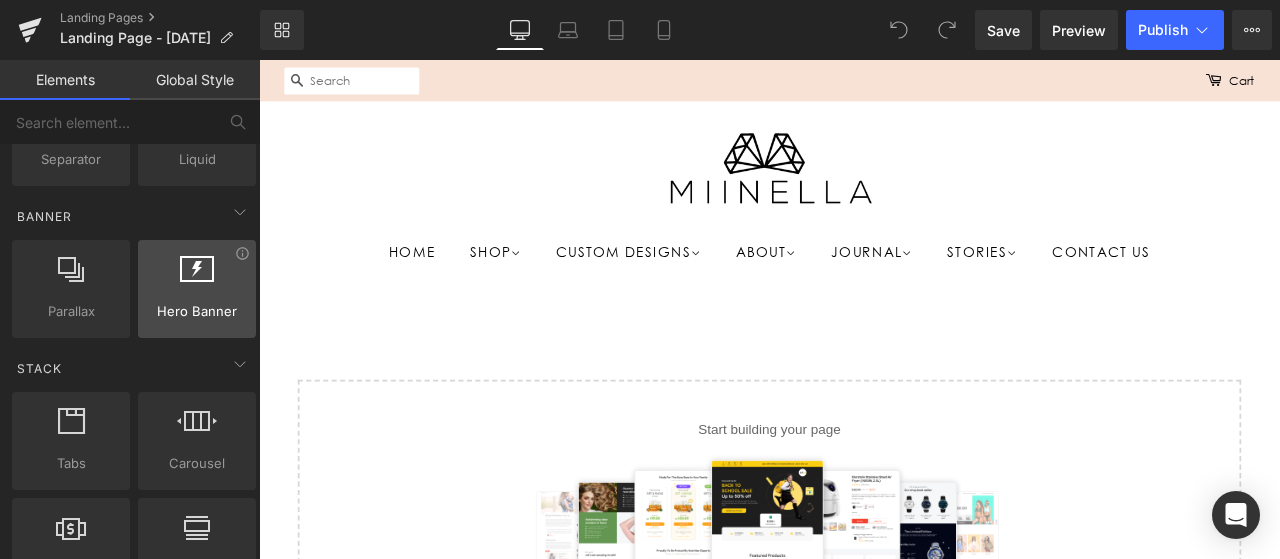 click on "Hero Banner" at bounding box center [197, 311] 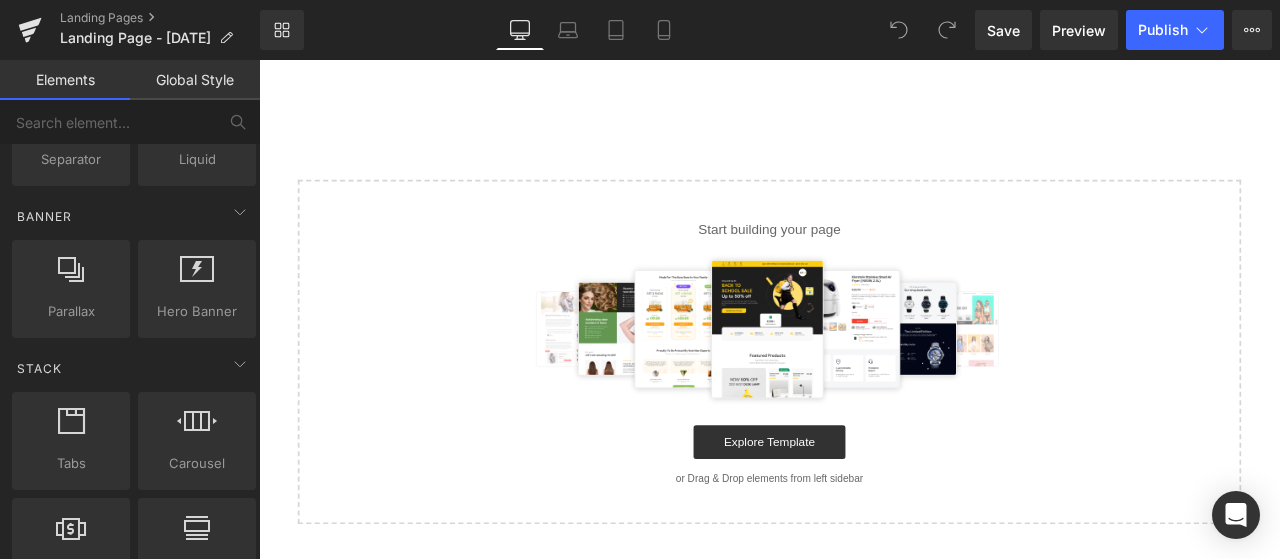 scroll, scrollTop: 240, scrollLeft: 0, axis: vertical 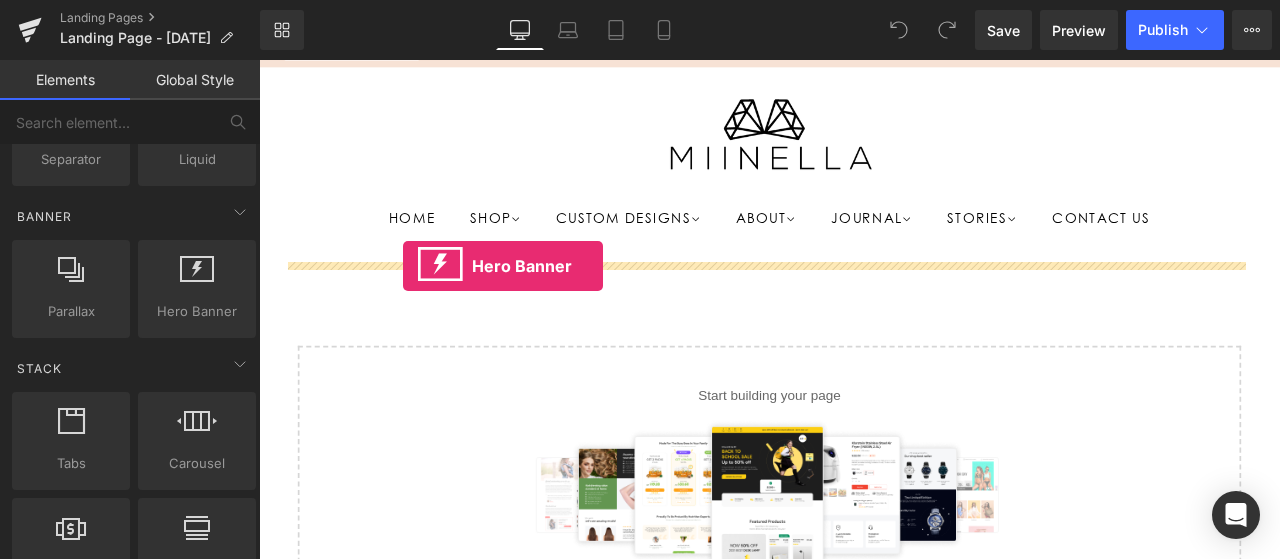 drag, startPoint x: 445, startPoint y: 355, endPoint x: 430, endPoint y: 304, distance: 53.160137 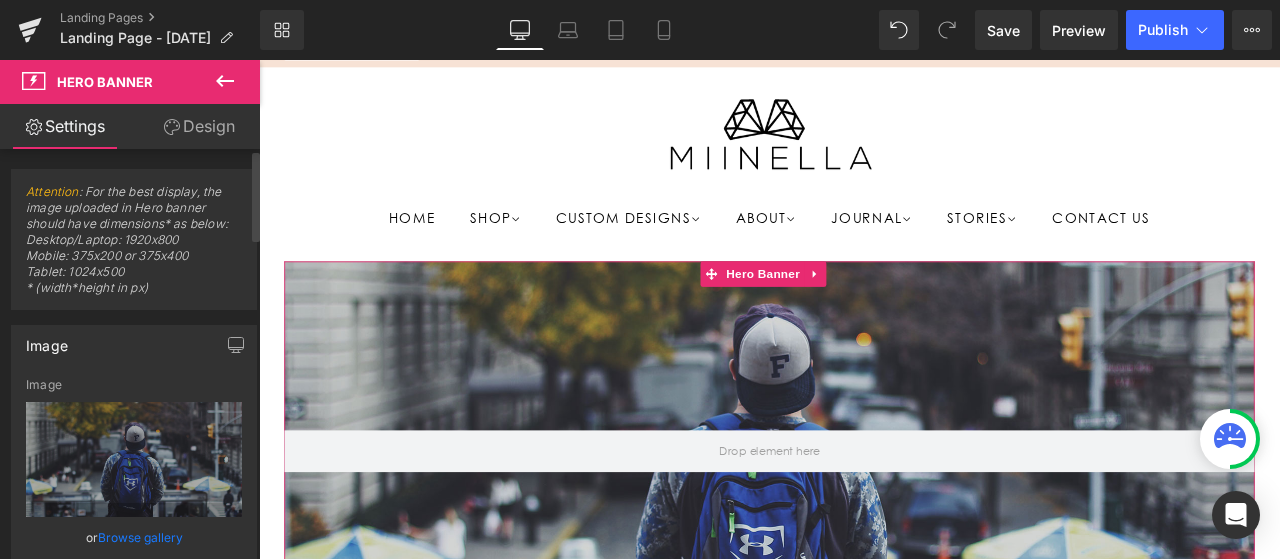 click on "Browse gallery" at bounding box center [140, 537] 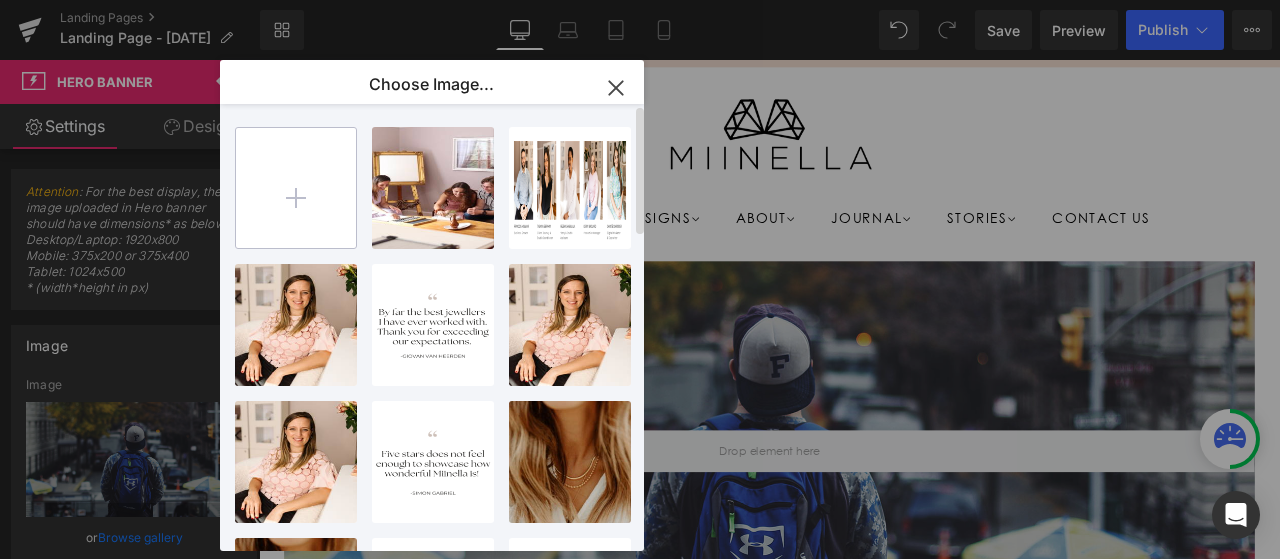click at bounding box center [296, 188] 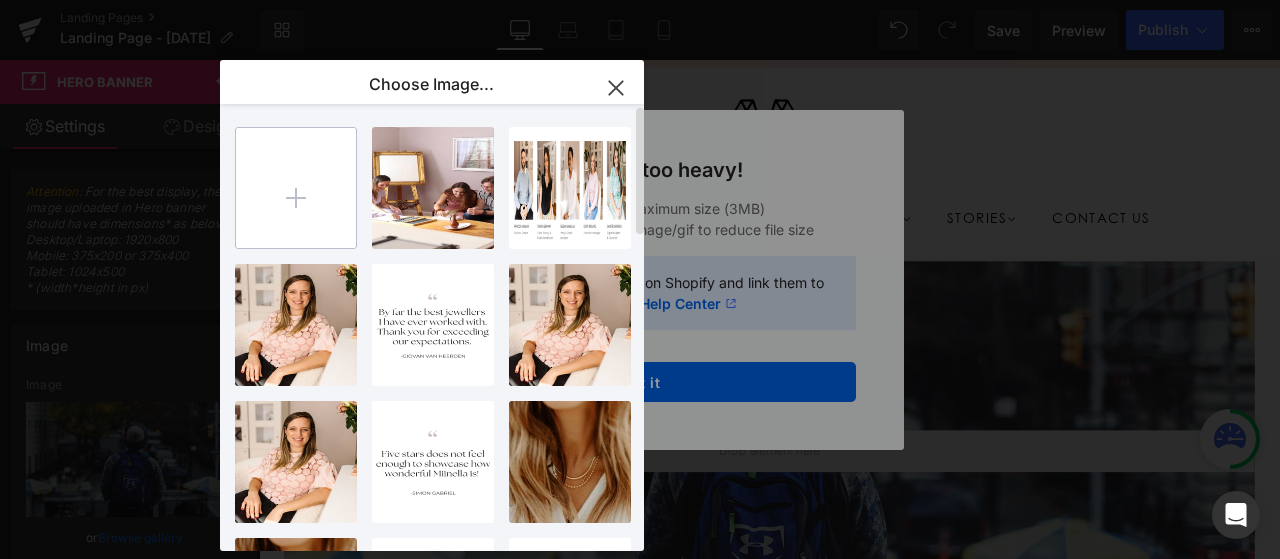 click at bounding box center (296, 188) 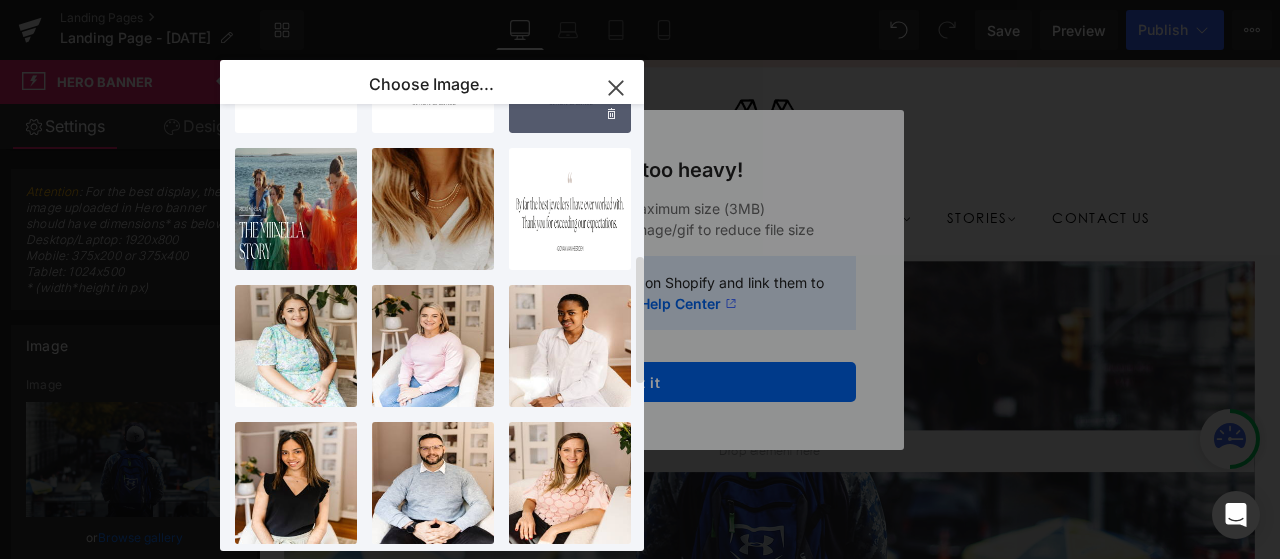 scroll, scrollTop: 0, scrollLeft: 0, axis: both 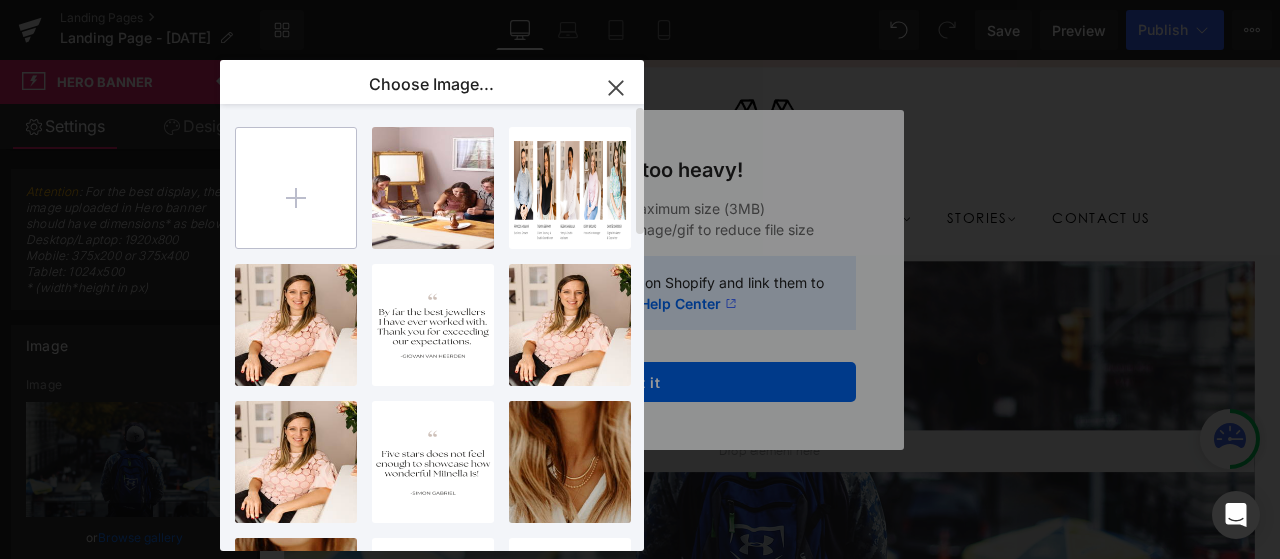 click at bounding box center [296, 188] 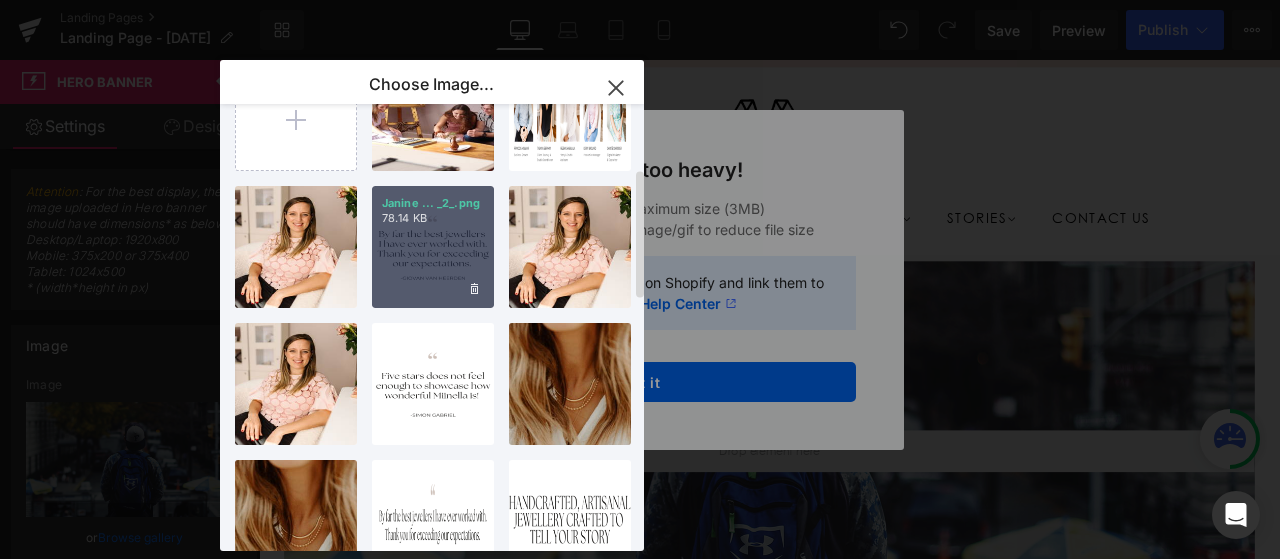 scroll, scrollTop: 0, scrollLeft: 0, axis: both 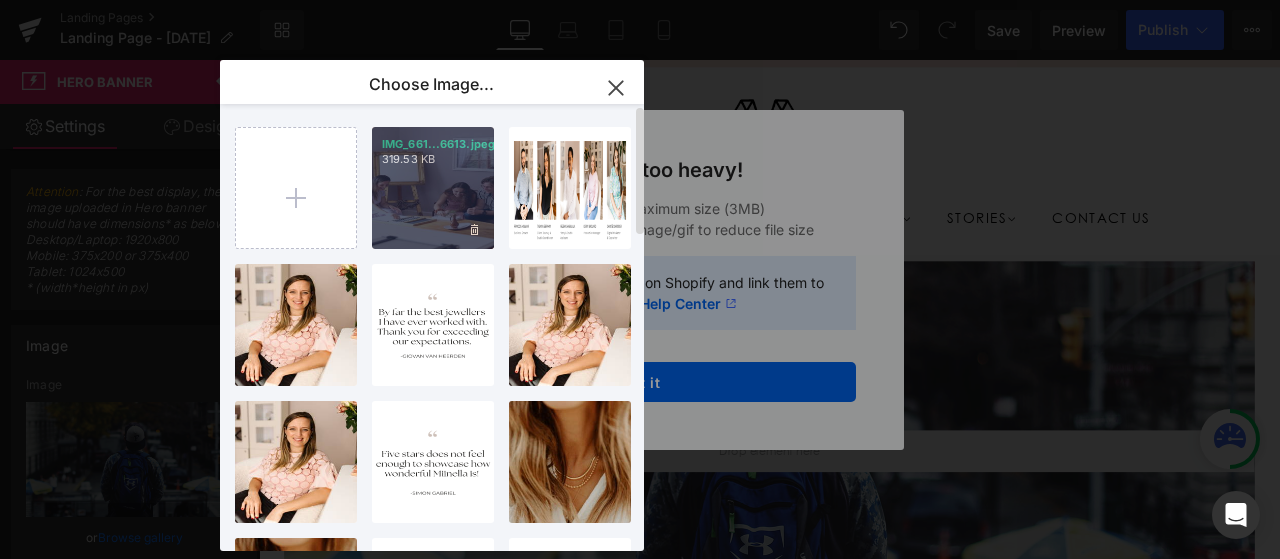 click on "IMG_661...6613.jpeg 319.53 KB" at bounding box center [433, 188] 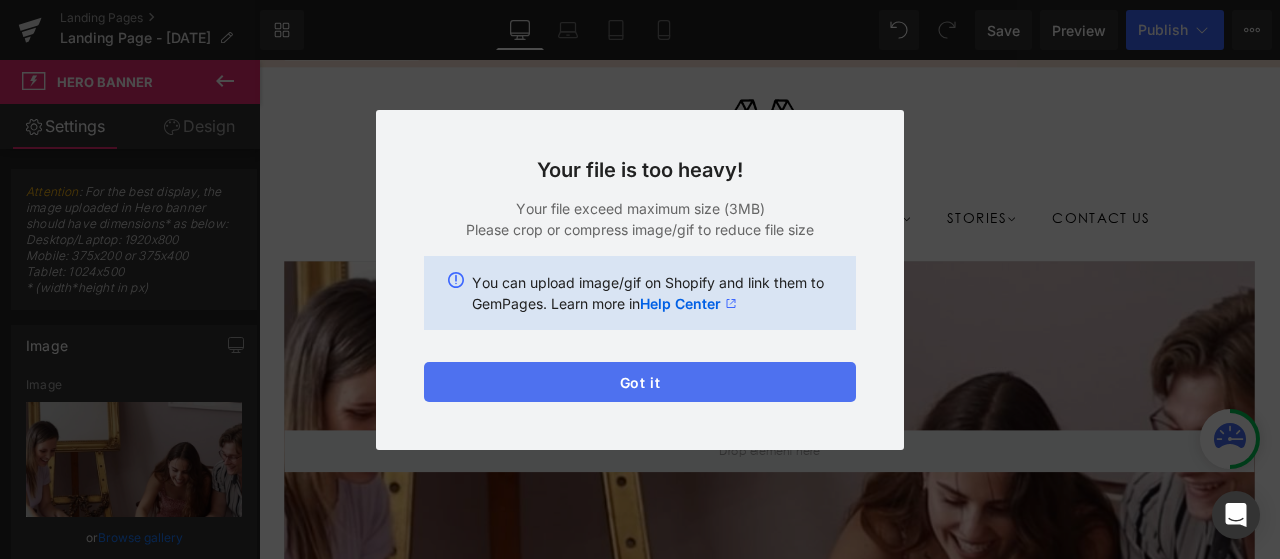 click on "Got it" at bounding box center [640, 382] 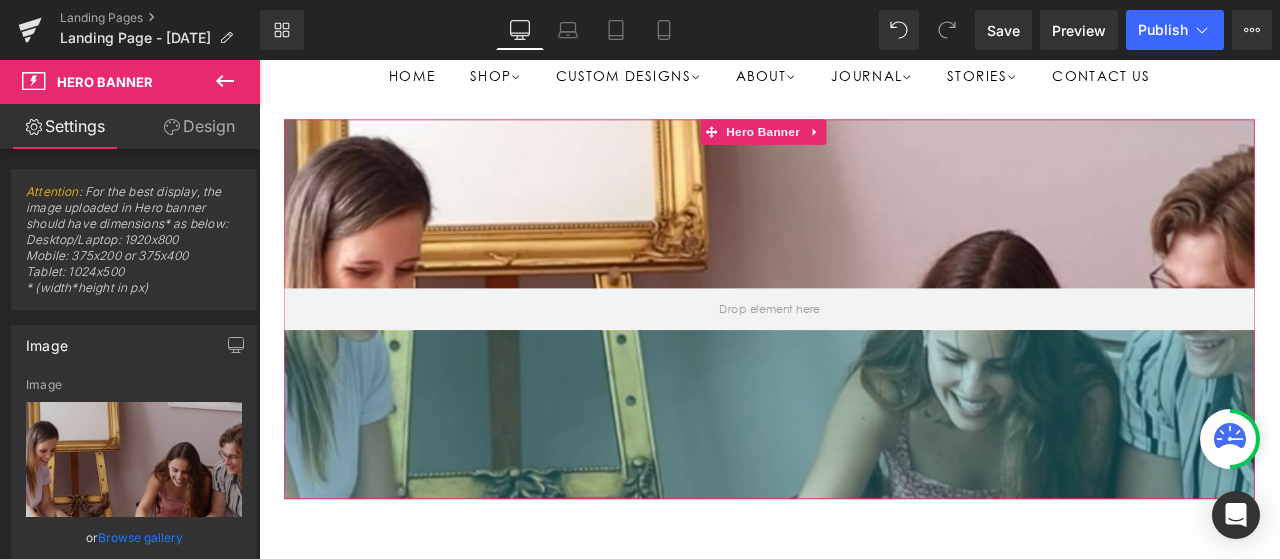 scroll, scrollTop: 209, scrollLeft: 0, axis: vertical 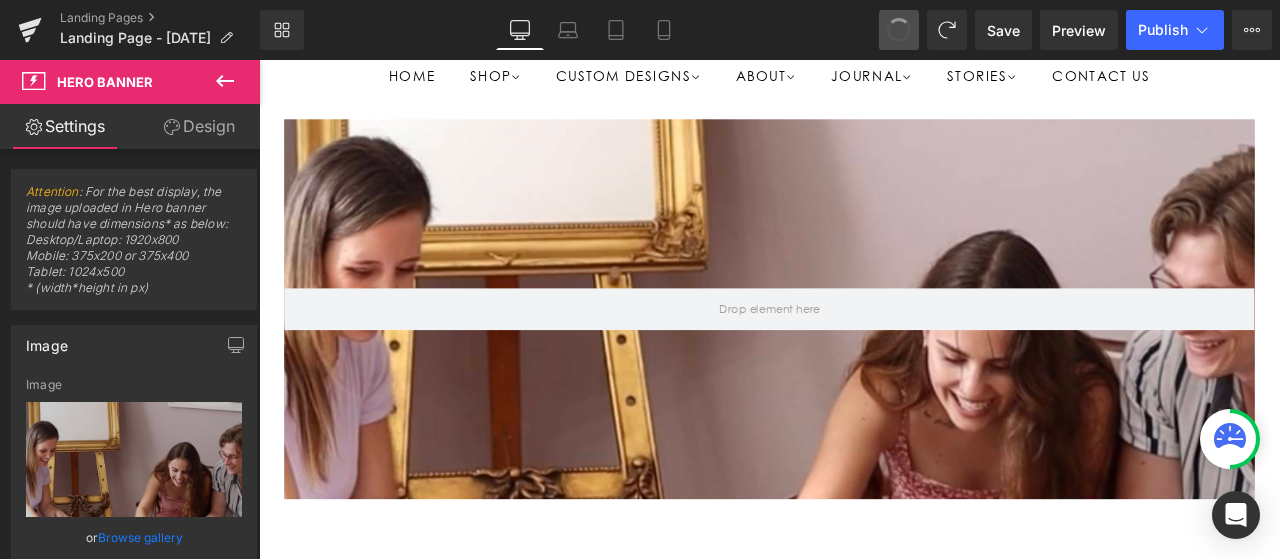type on "https://d1um8515vdn9kb.cloudfront.net/images/hero.jpg" 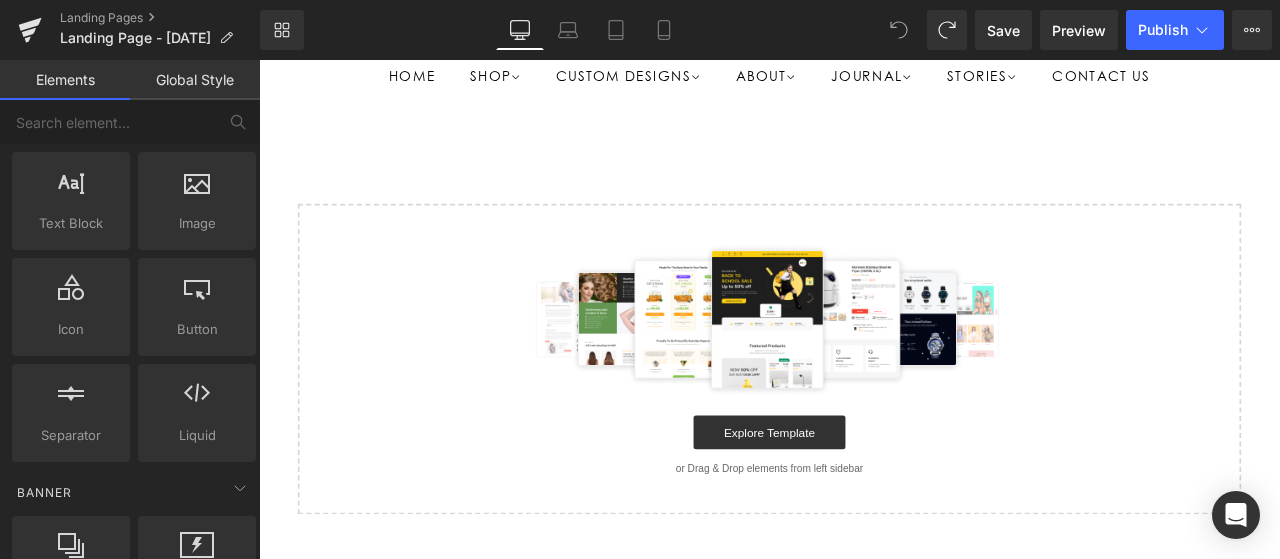 scroll, scrollTop: 0, scrollLeft: 0, axis: both 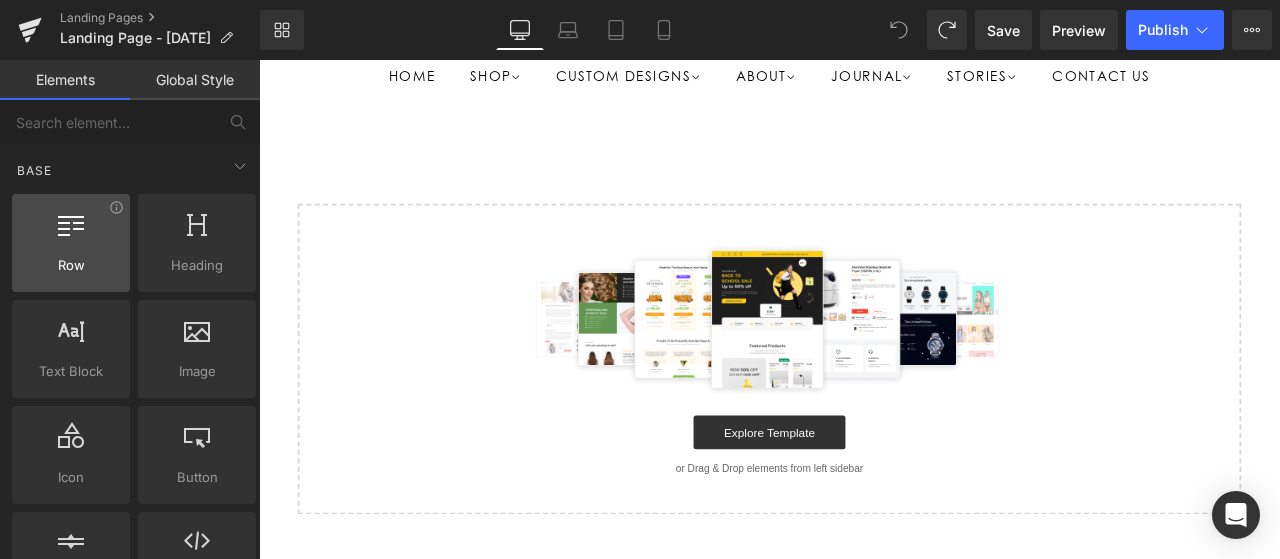 click at bounding box center [71, 223] 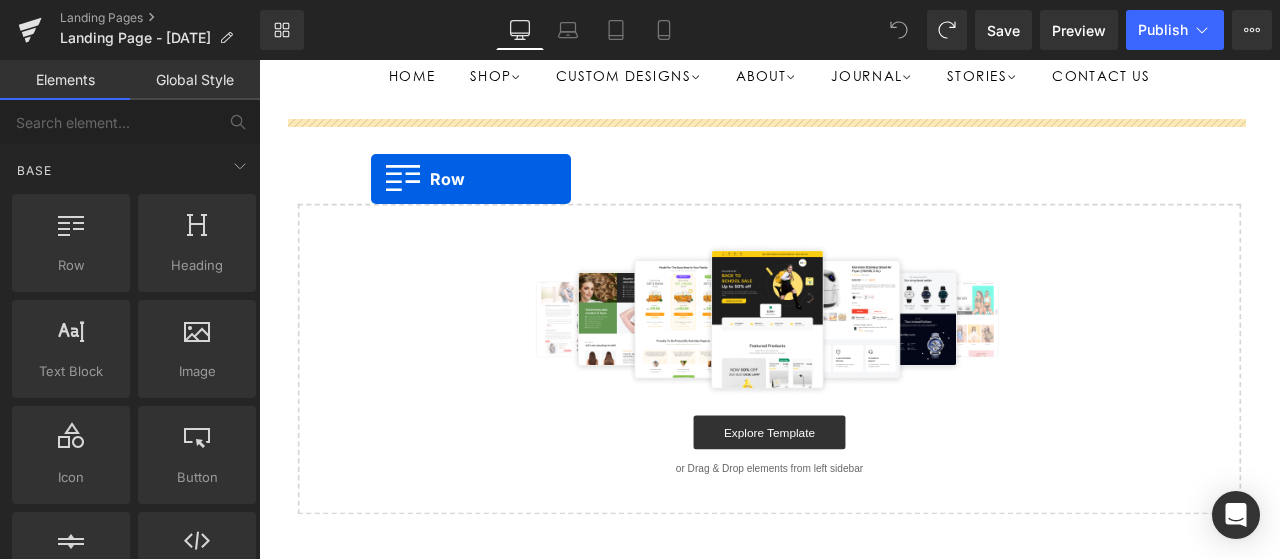 drag, startPoint x: 327, startPoint y: 311, endPoint x: 392, endPoint y: 201, distance: 127.769325 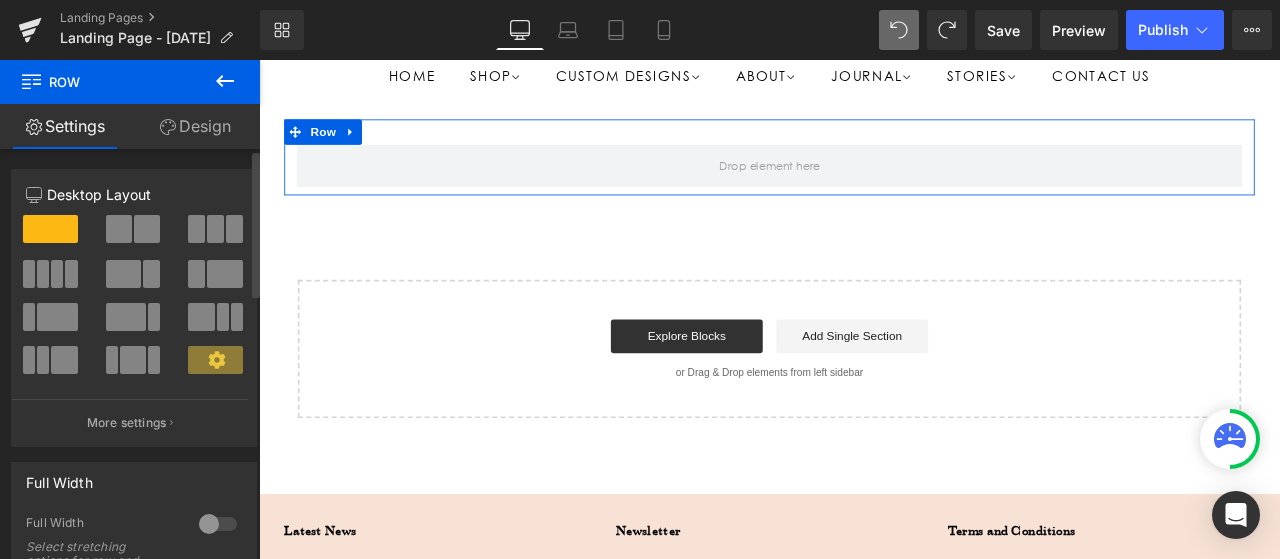 click at bounding box center (119, 229) 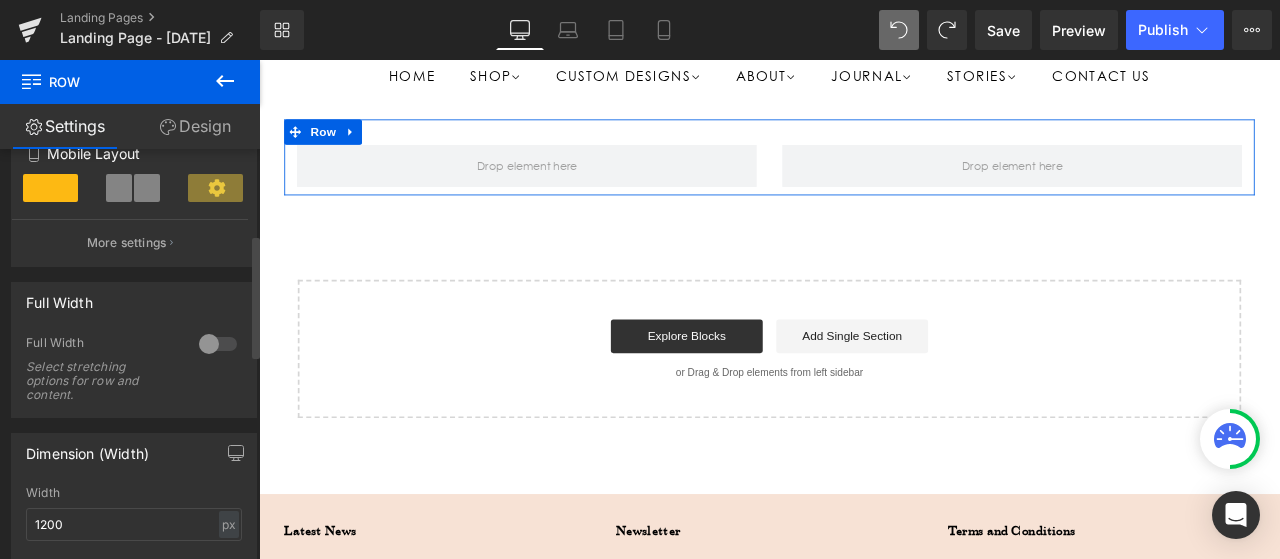 scroll, scrollTop: 0, scrollLeft: 0, axis: both 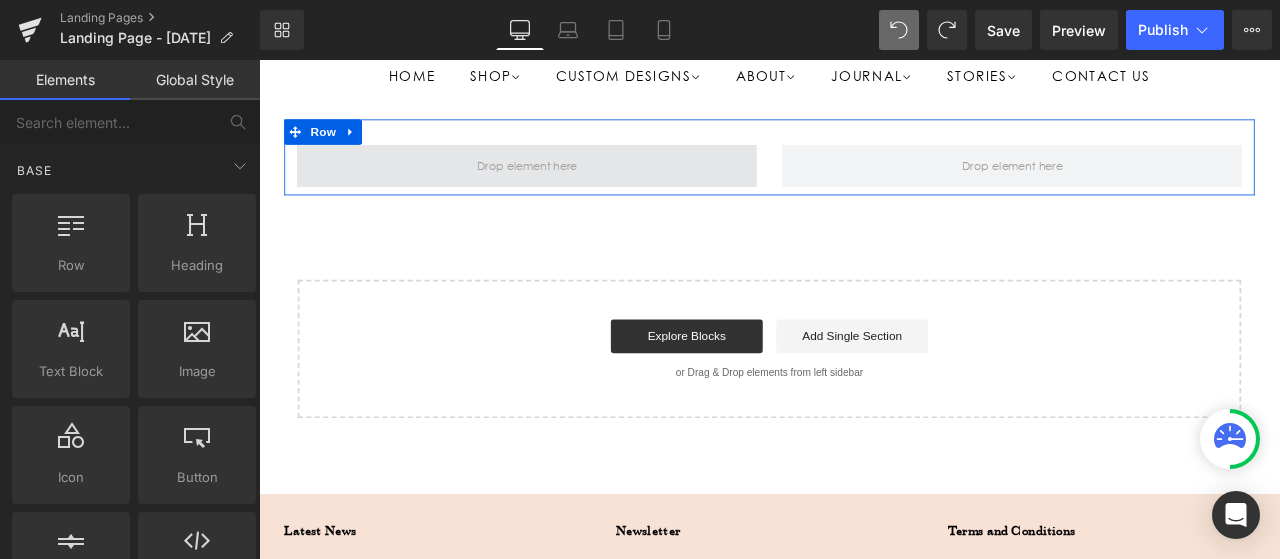 click at bounding box center [576, 185] 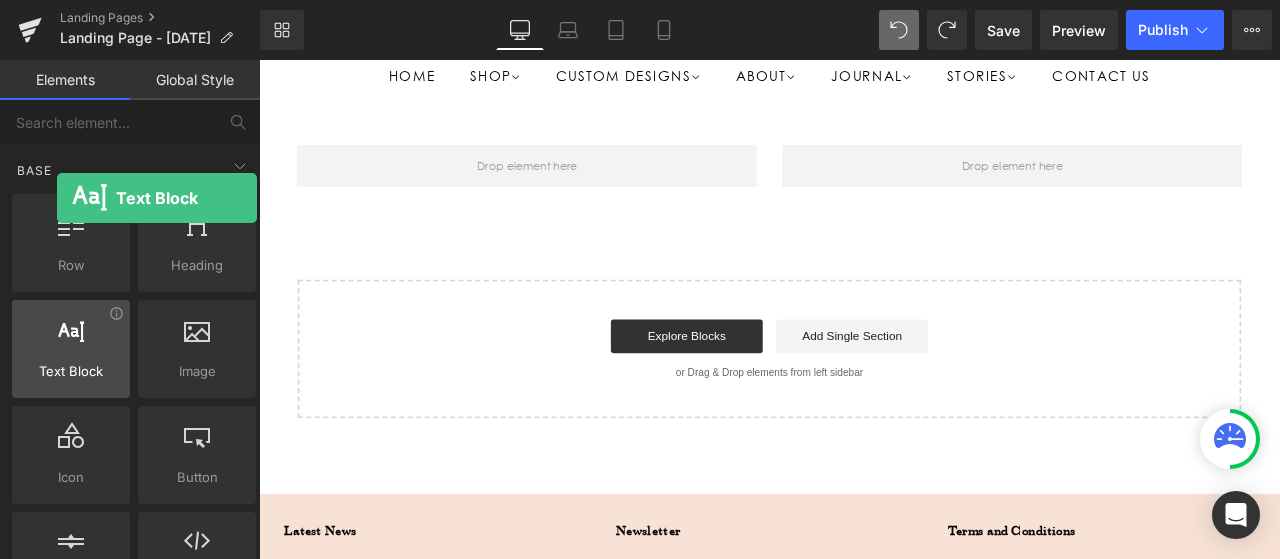 click on "Text Block" at bounding box center [71, 371] 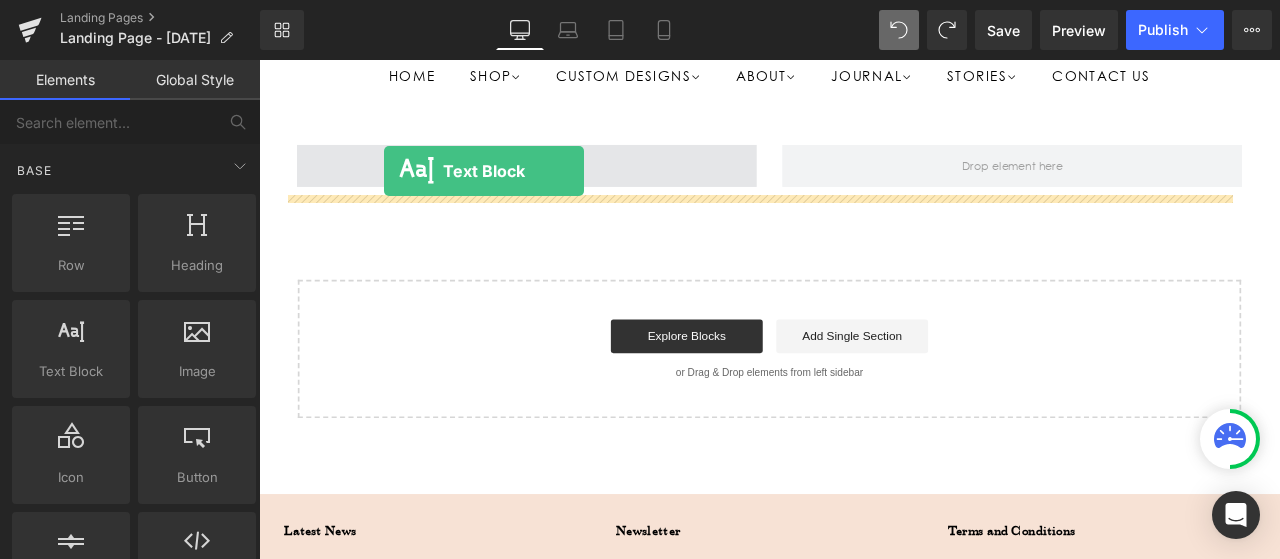 drag, startPoint x: 330, startPoint y: 443, endPoint x: 407, endPoint y: 192, distance: 262.54523 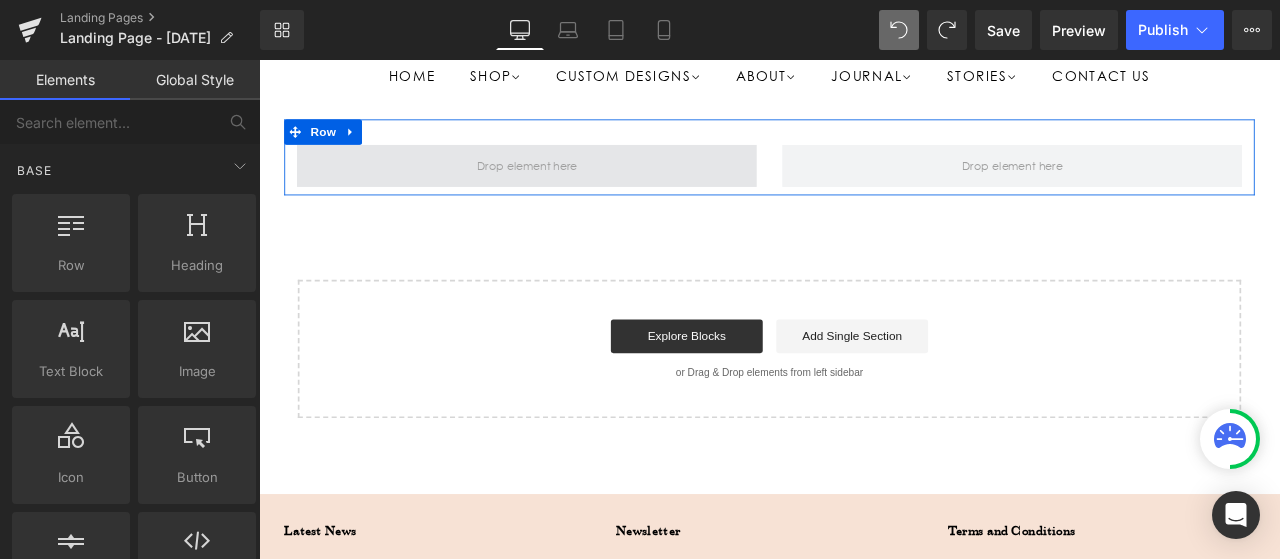 click at bounding box center [576, 185] 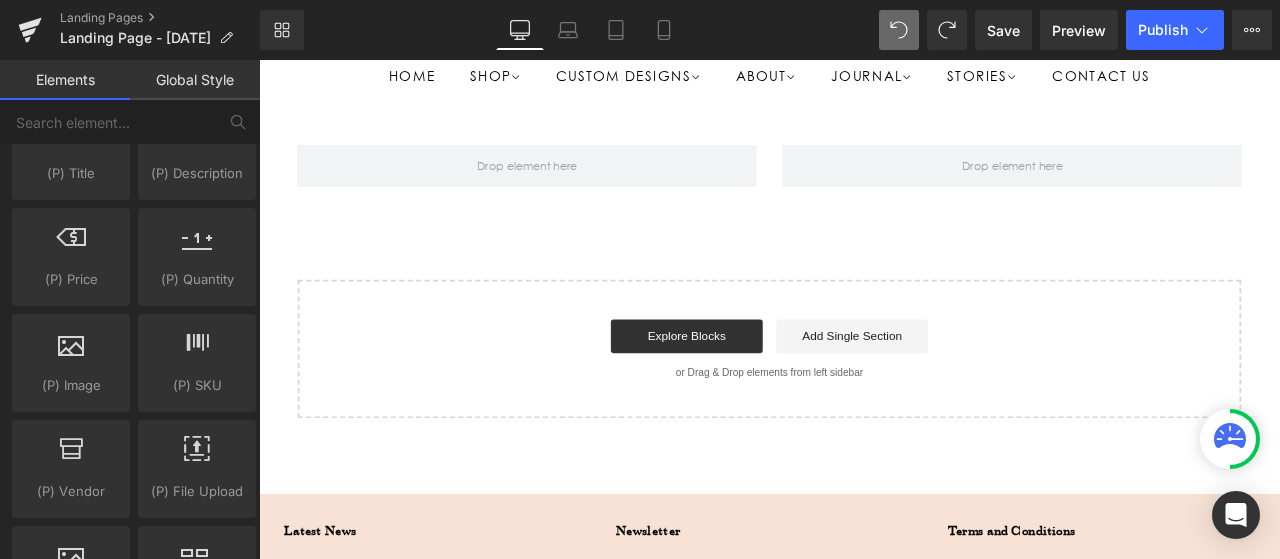 scroll, scrollTop: 2003, scrollLeft: 0, axis: vertical 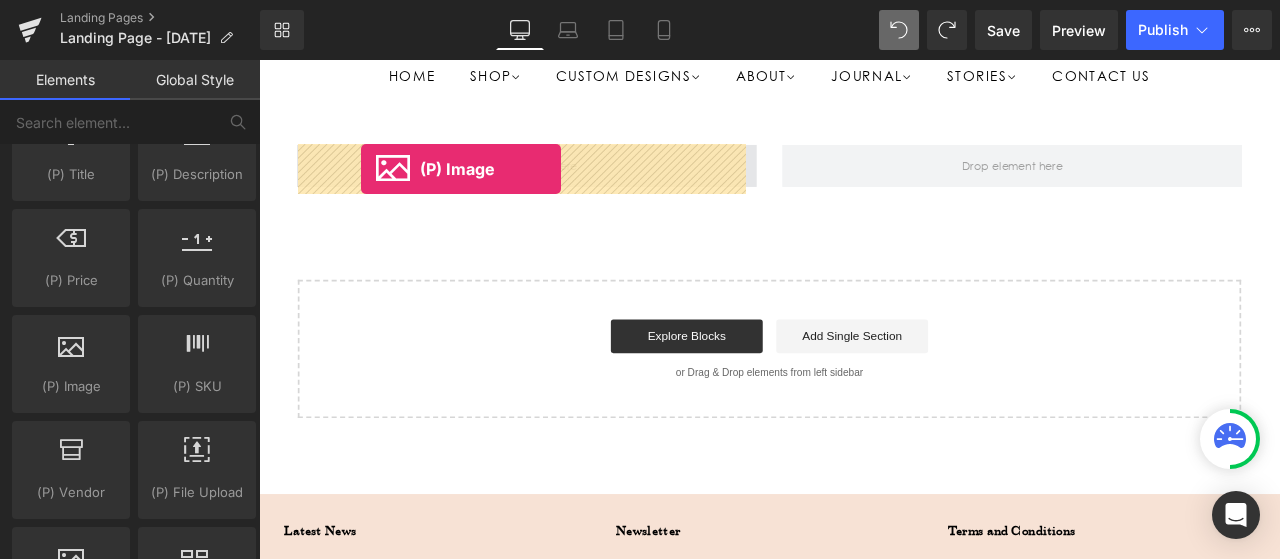drag, startPoint x: 338, startPoint y: 416, endPoint x: 380, endPoint y: 189, distance: 230.85277 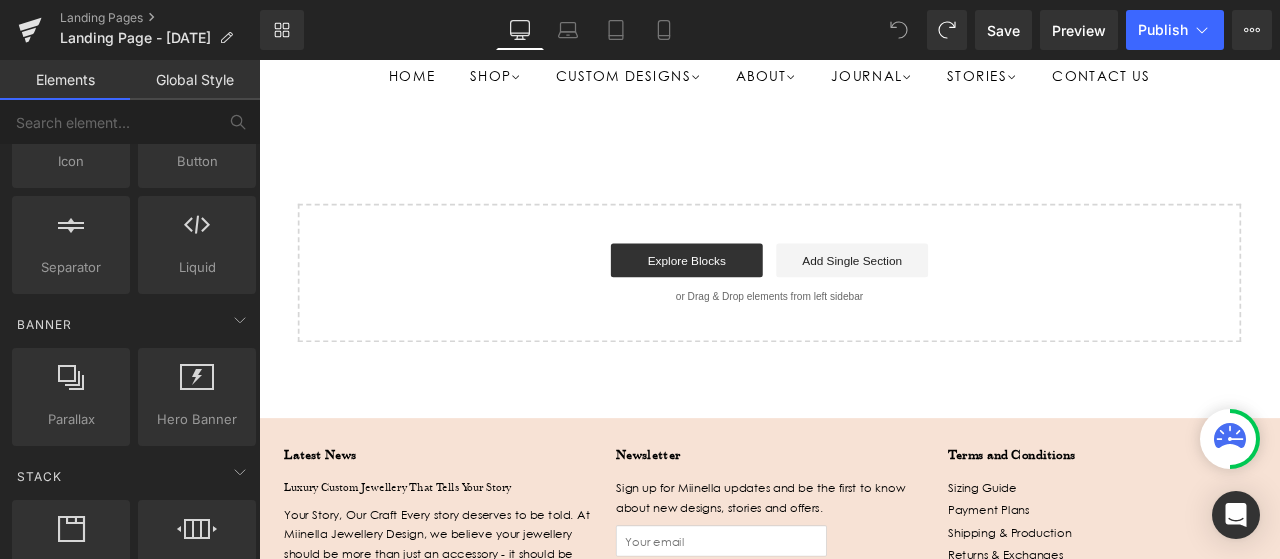 scroll, scrollTop: 0, scrollLeft: 0, axis: both 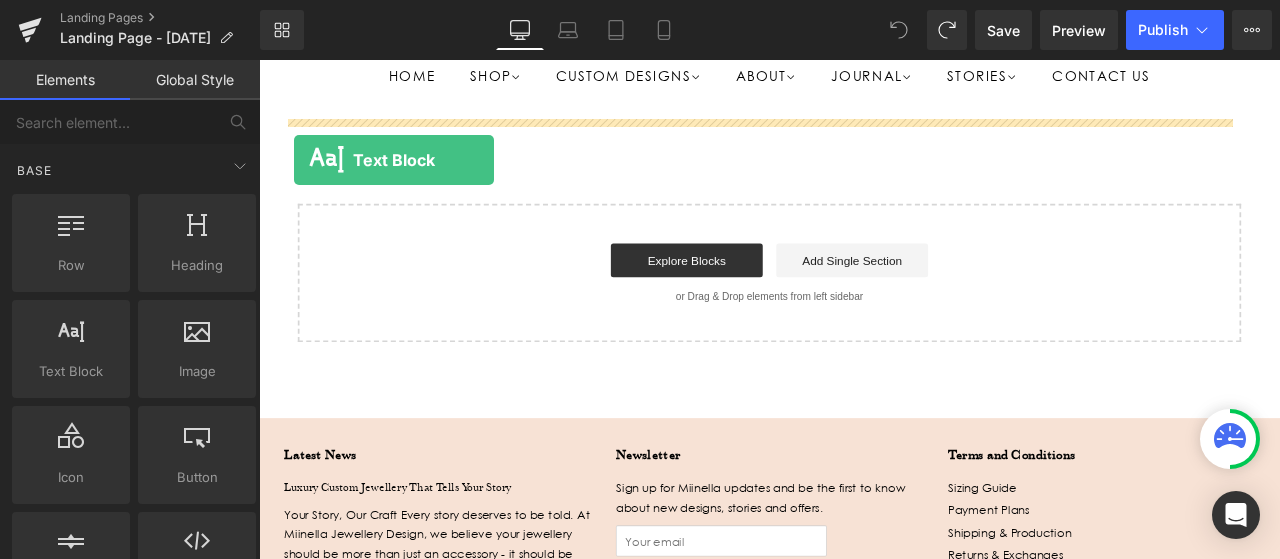 drag, startPoint x: 340, startPoint y: 420, endPoint x: 301, endPoint y: 179, distance: 244.13521 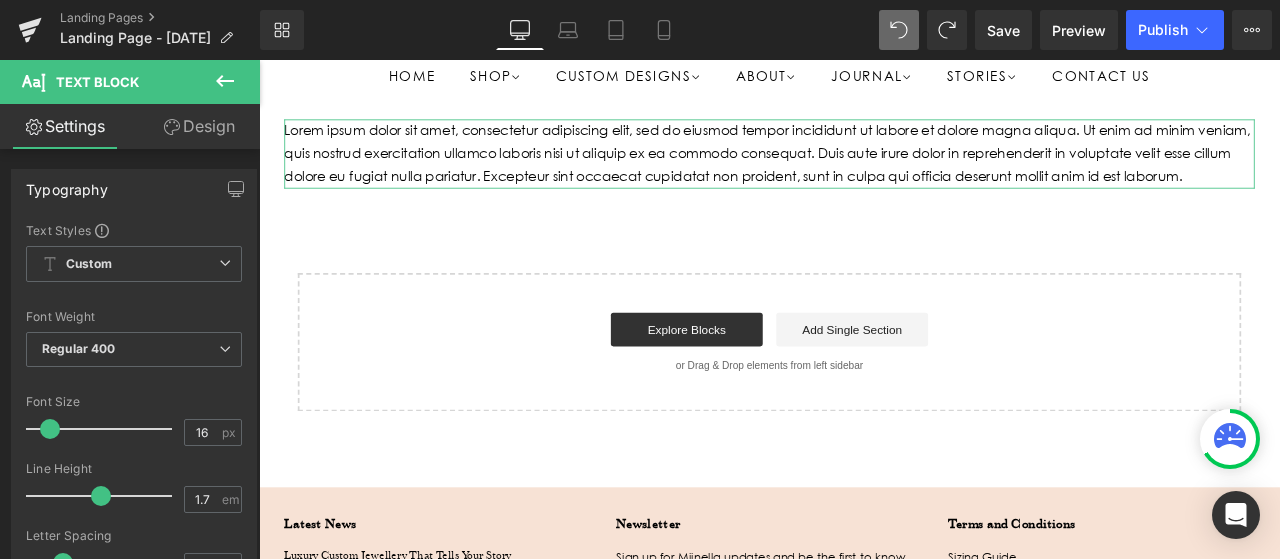 click on "Design" at bounding box center [199, 126] 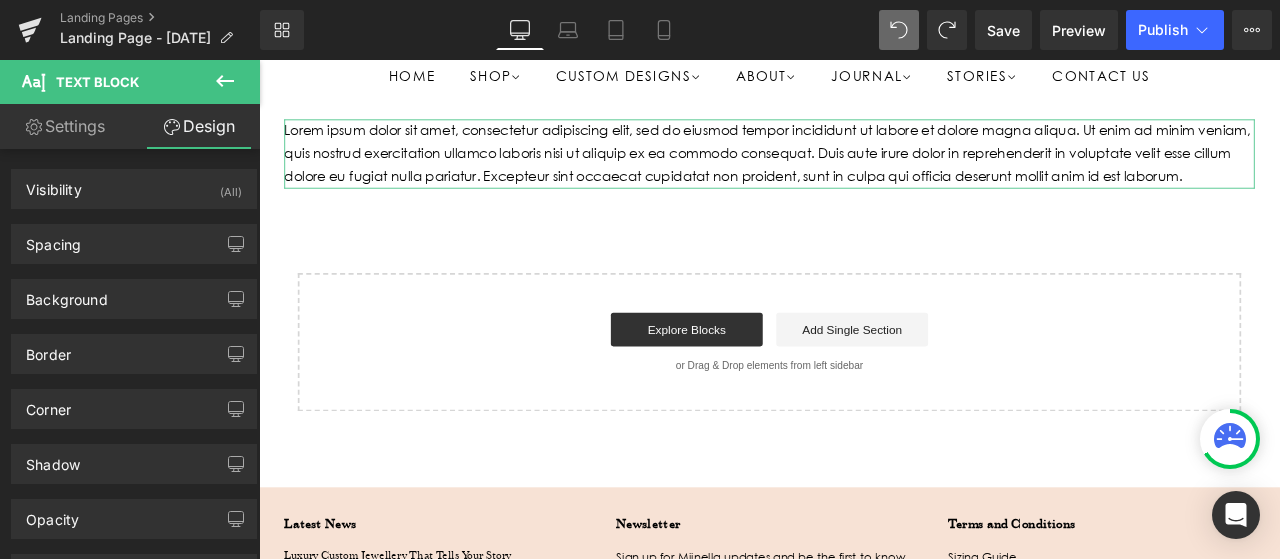 click on "Settings" at bounding box center (65, 126) 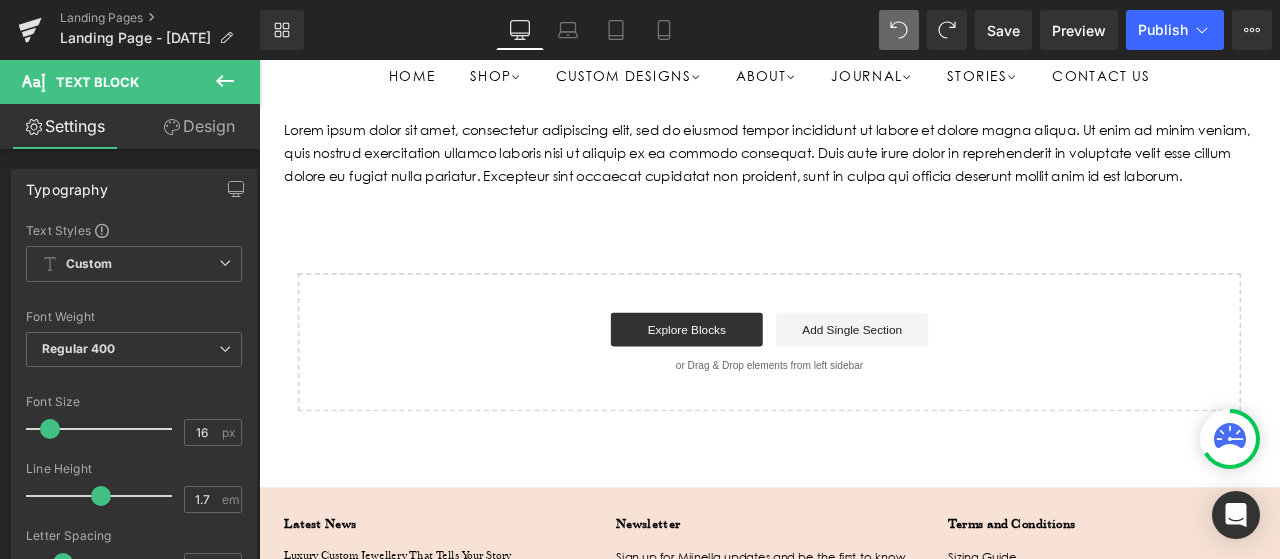 click on "Lorem ipsum dolor sit amet, consectetur adipiscing elit, sed do eiusmod tempor incididunt ut labore et dolore magna aliqua. Ut enim ad minim veniam, quis nostrud exercitation ullamco laboris nisi ut aliquip ex ea commodo consequat. Duis aute irure dolor in reprehenderit in voluptate velit esse cillum dolore eu fugiat nulla pariatur. Excepteur sint occaecat cupidatat non proident, sunt in culpa qui officia deserunt mollit anim id est laborum.
Text Block
Select your layout" at bounding box center (864, 303) 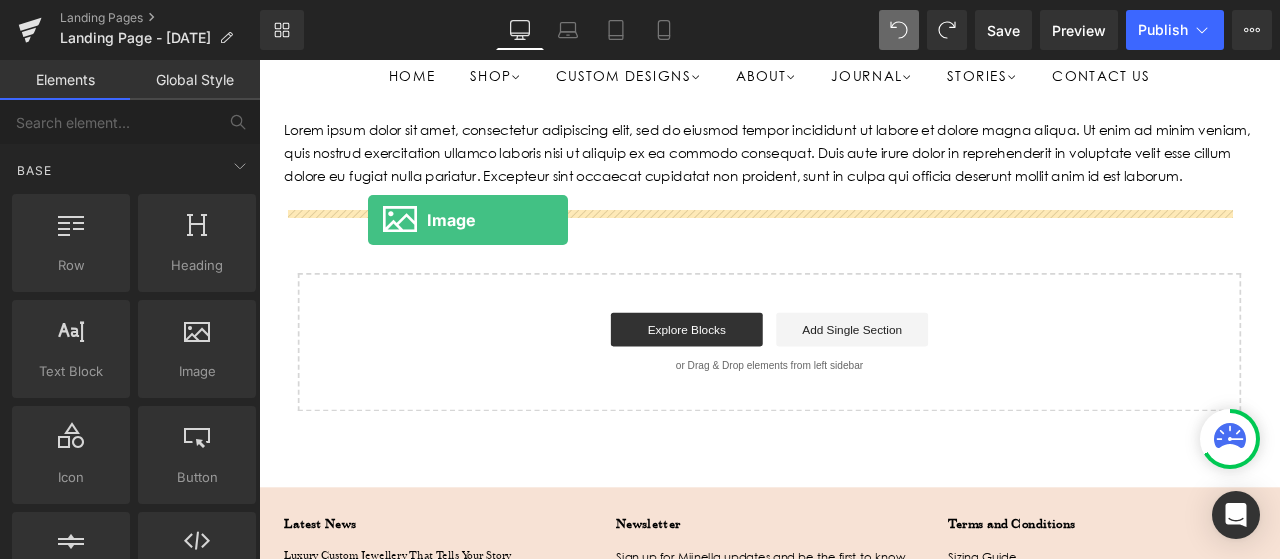 drag, startPoint x: 447, startPoint y: 413, endPoint x: 388, endPoint y: 250, distance: 173.34937 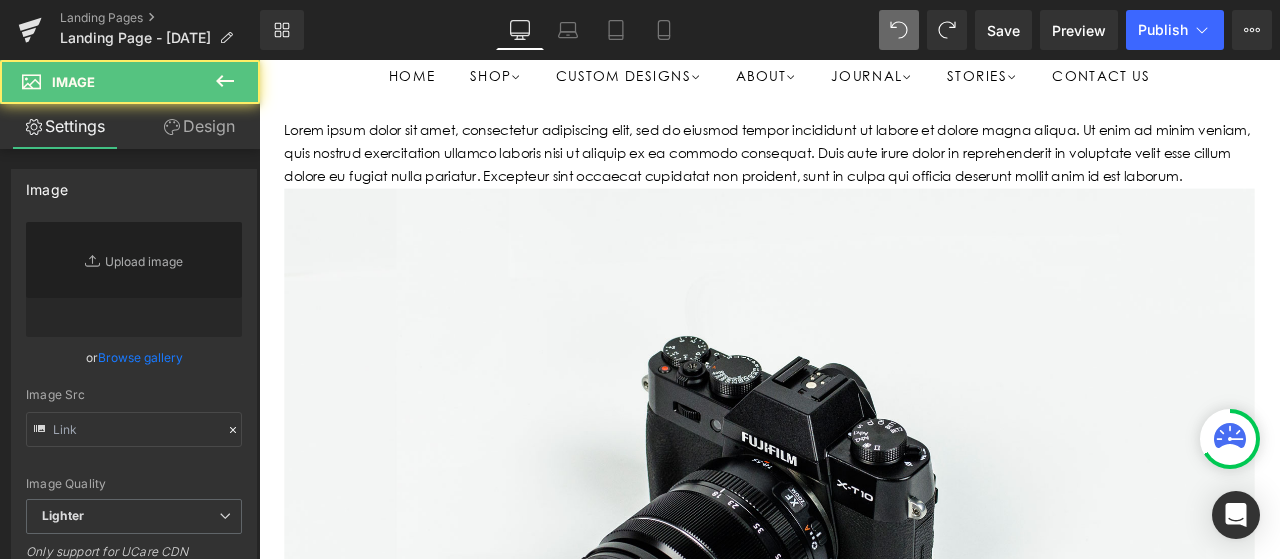 type on "//d1um8515vdn9kb.cloudfront.net/images/parallax.jpg" 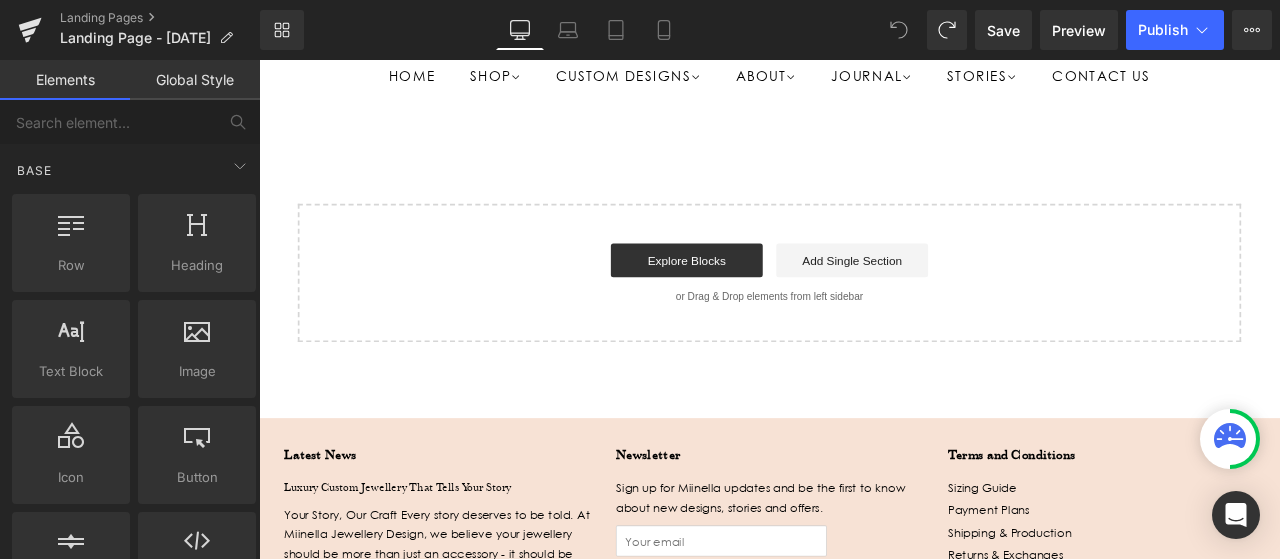 click on "Global Style" at bounding box center [195, 80] 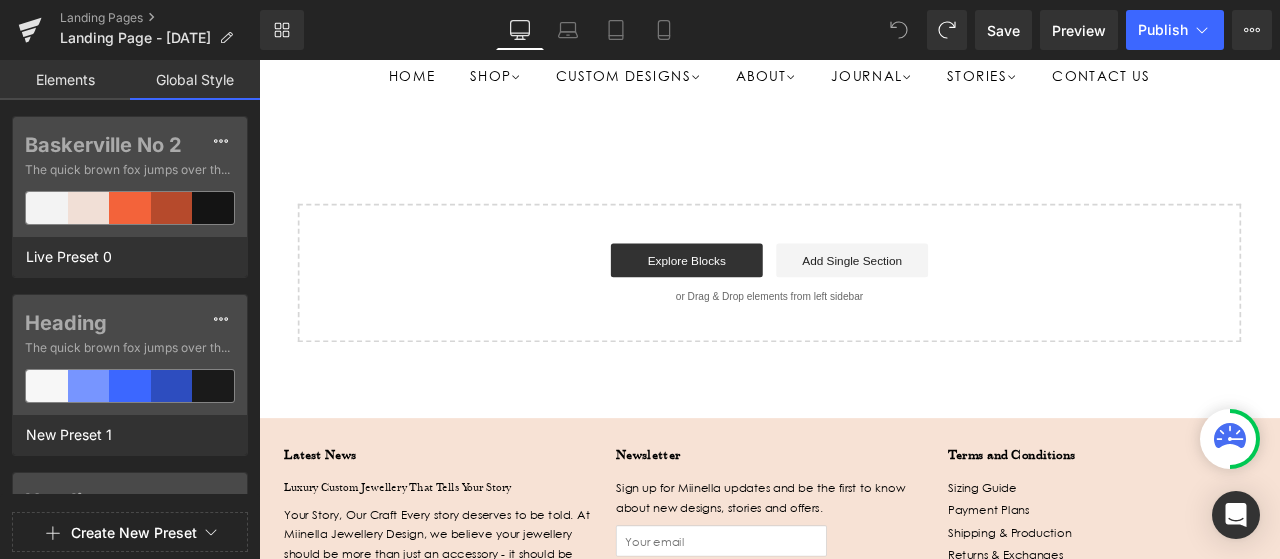 click on "Elements" at bounding box center (65, 80) 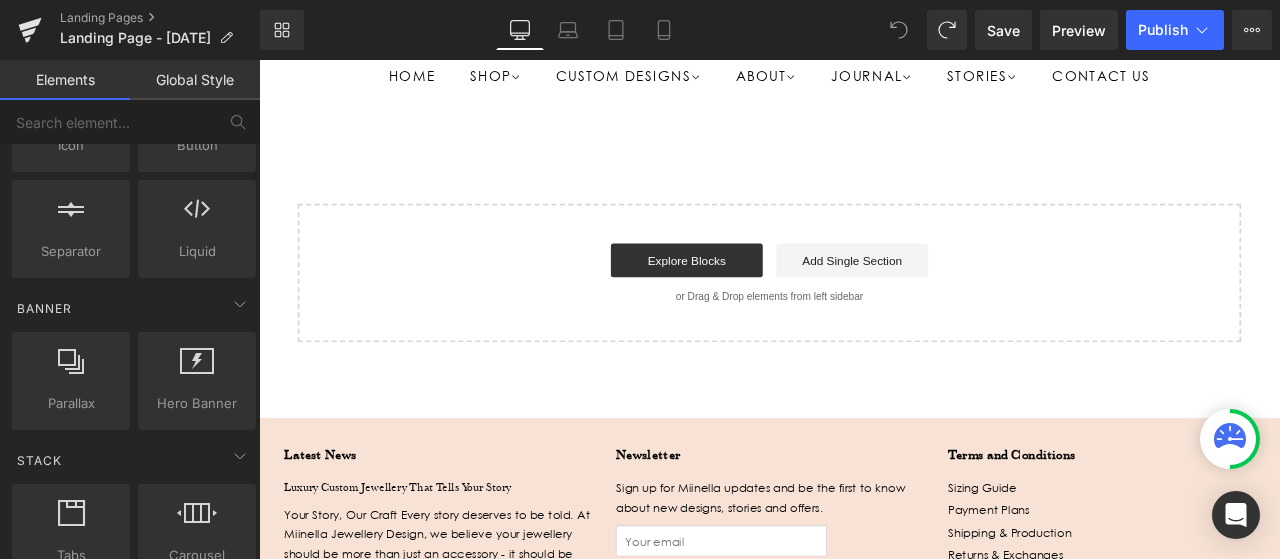 scroll, scrollTop: 333, scrollLeft: 0, axis: vertical 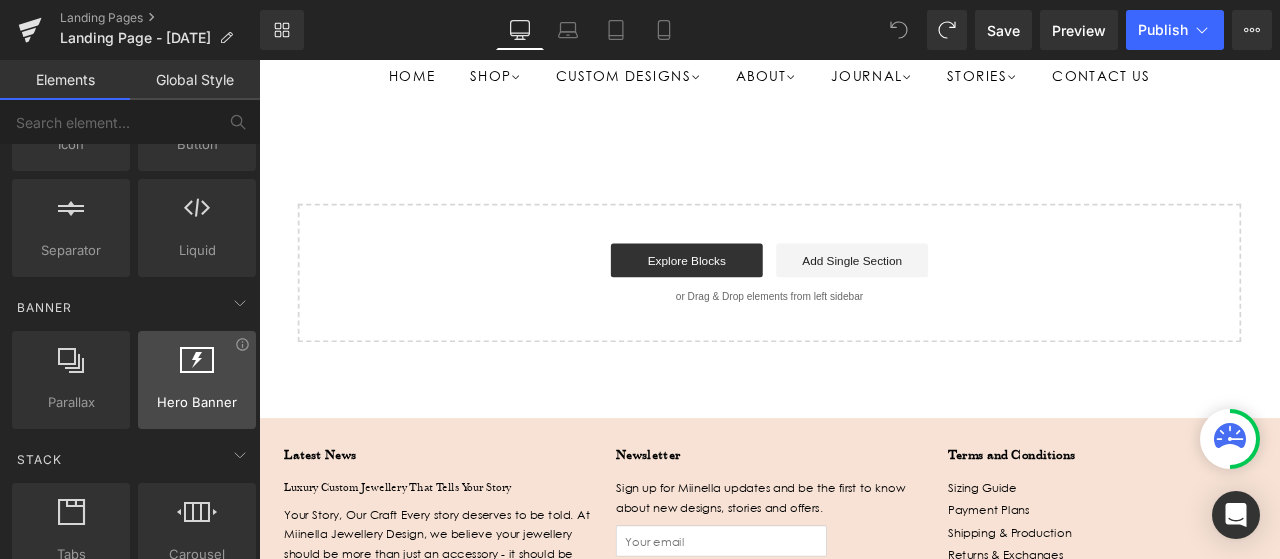 click at bounding box center [197, 369] 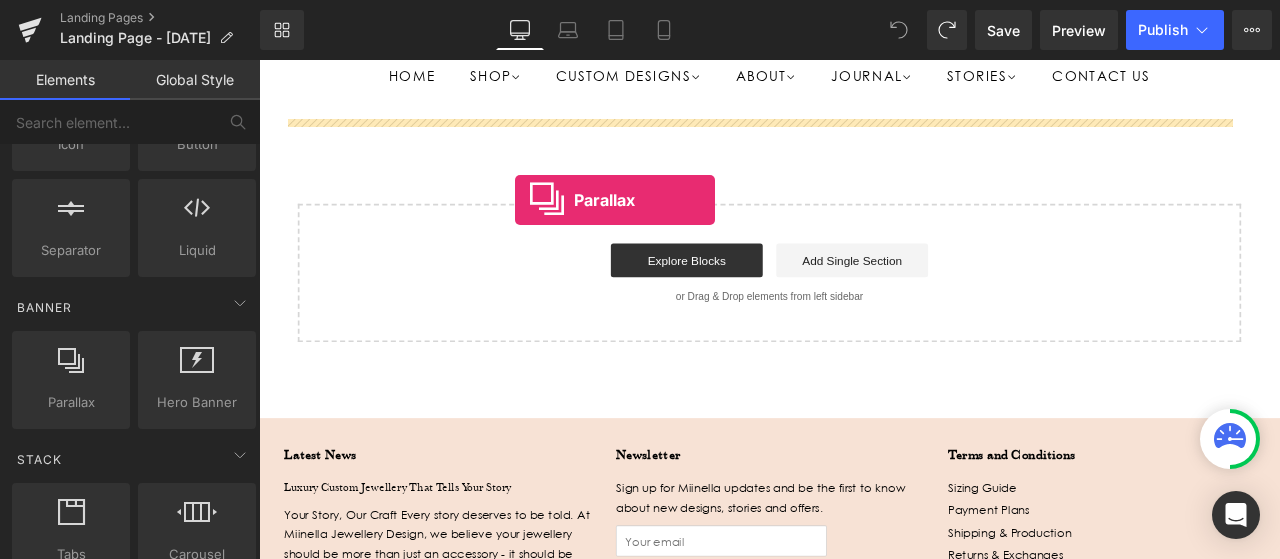 drag, startPoint x: 326, startPoint y: 449, endPoint x: 561, endPoint y: 224, distance: 325.34598 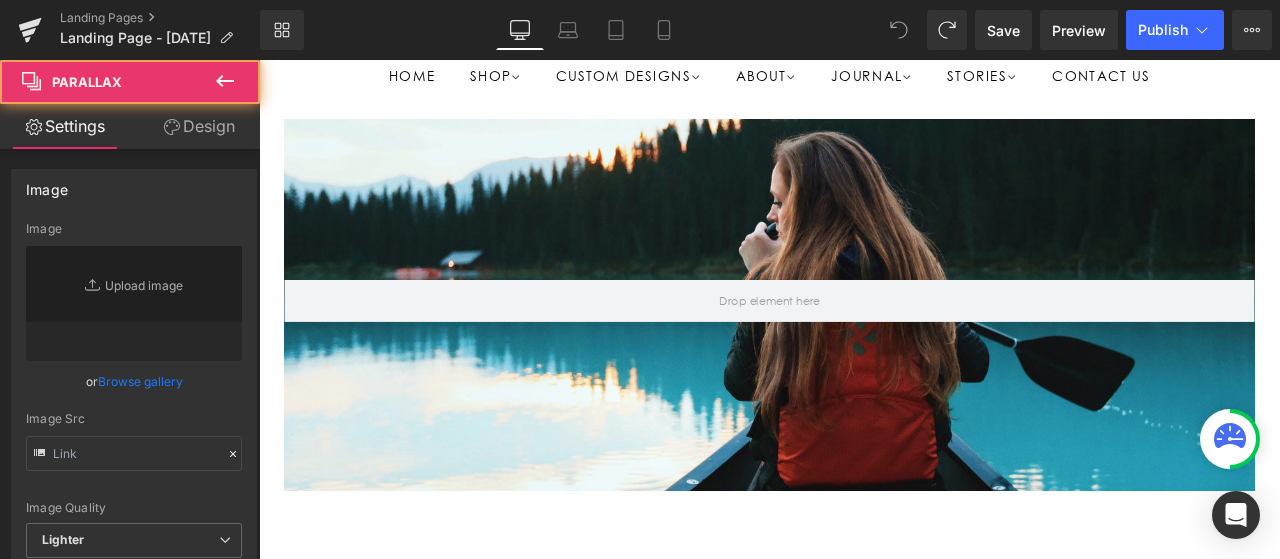 scroll, scrollTop: 9, scrollLeft: 10, axis: both 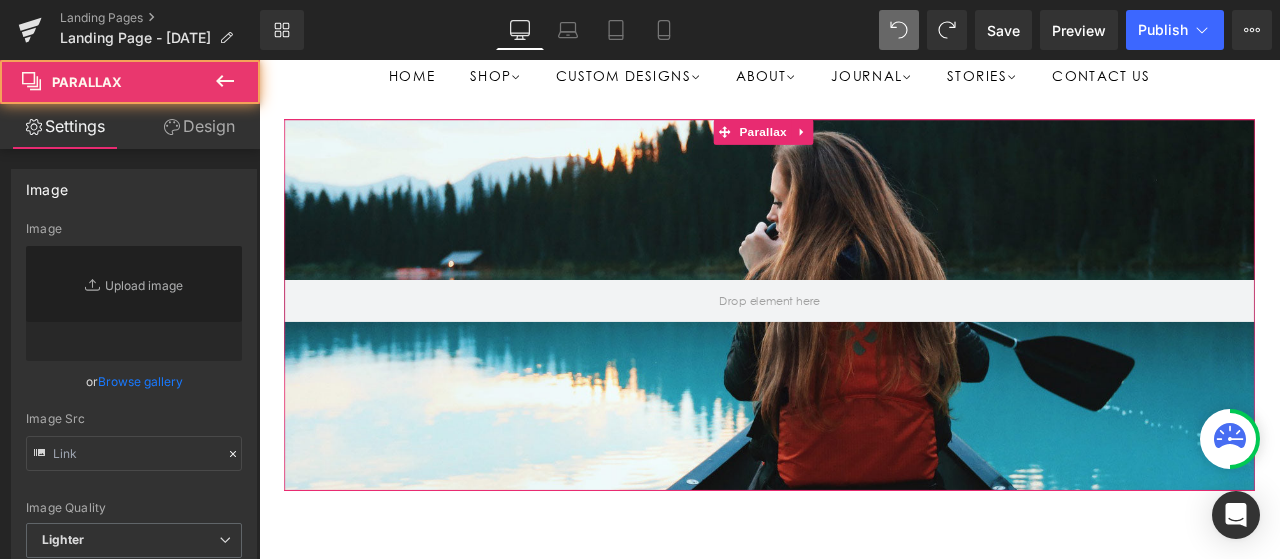 type on "https://cdn.shopify.com/s/files/1/0657/0813/files/slide-girl_2048x.jpg" 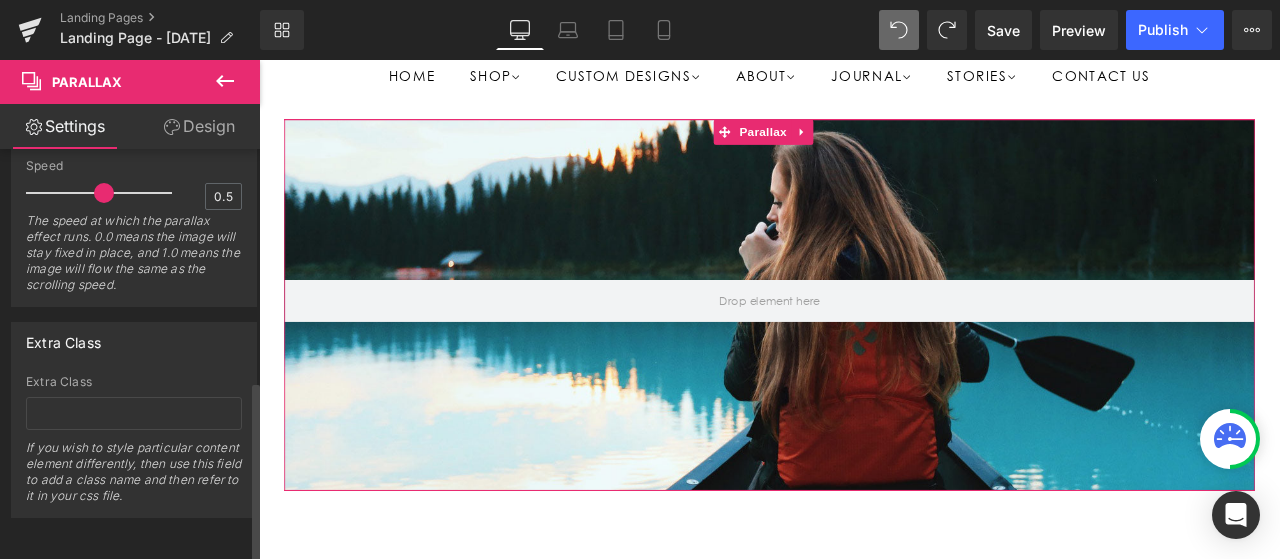 scroll, scrollTop: 0, scrollLeft: 0, axis: both 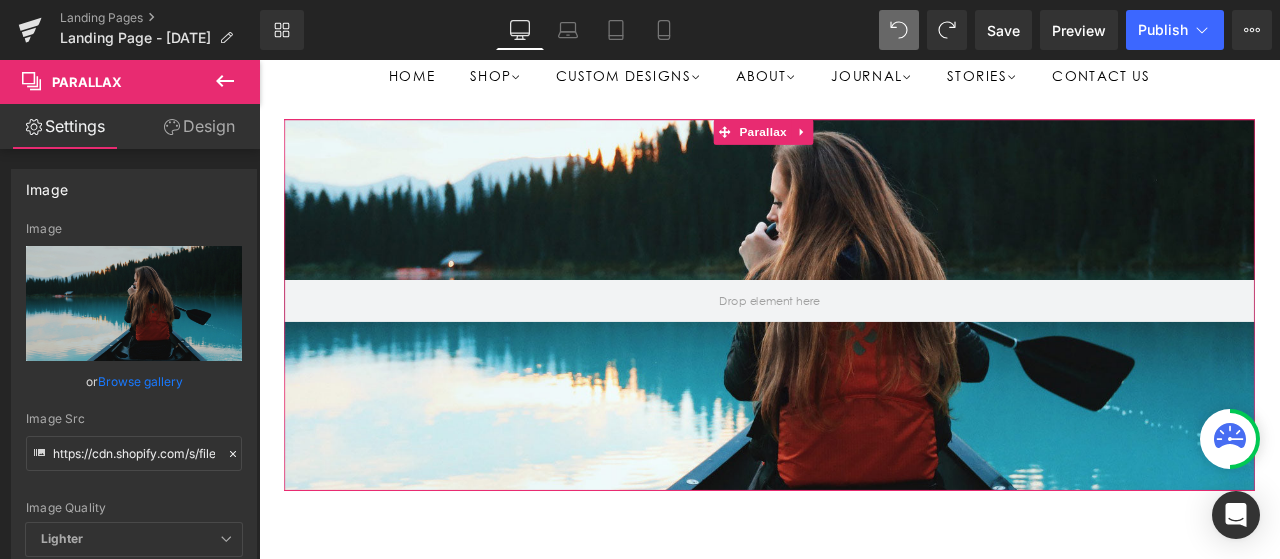 click on "Design" at bounding box center [199, 126] 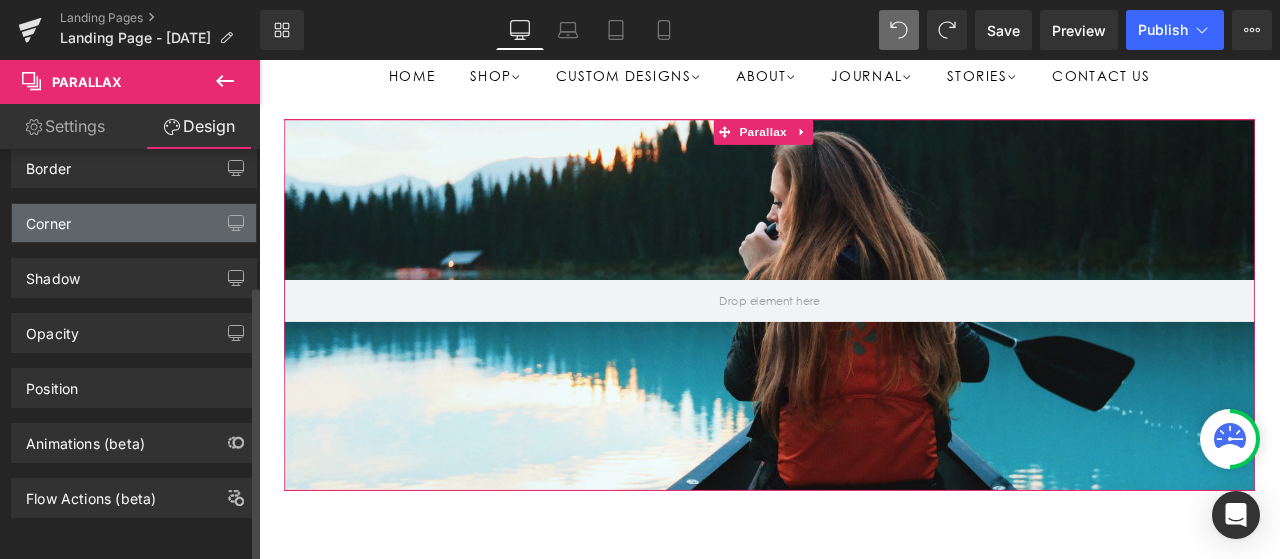 scroll, scrollTop: 0, scrollLeft: 0, axis: both 